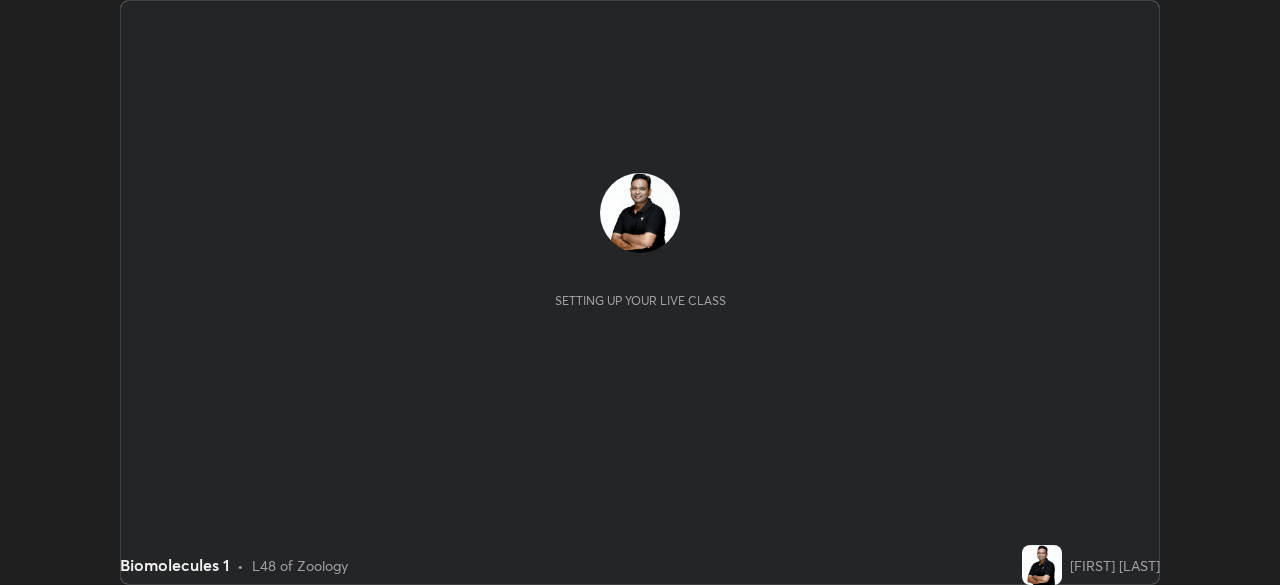scroll, scrollTop: 0, scrollLeft: 0, axis: both 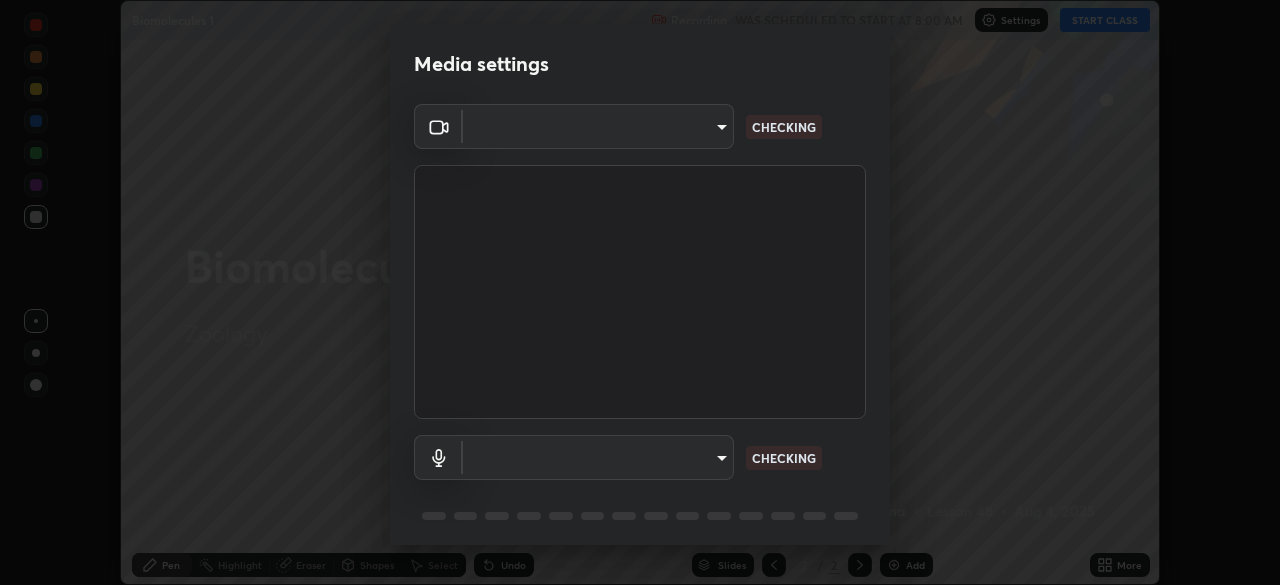 click on "Erase all Biomolecules 1 Recording WAS SCHEDULED TO START AT  8:00 AM Settings START CLASS Setting up your live class Biomolecules 1 • L48 of Zoology Prashant Sharma Pen Highlight Eraser Shapes Select Undo Slides 2 / 2 Add More No doubts shared Encourage your learners to ask a doubt for better clarity Report an issue Reason for reporting Buffering Chat not working Audio - Video sync issue Educator video quality low ​ Attach an image Report Media settings ​ CHECKING ​ CHECKING 1 / 5 Next" at bounding box center (640, 292) 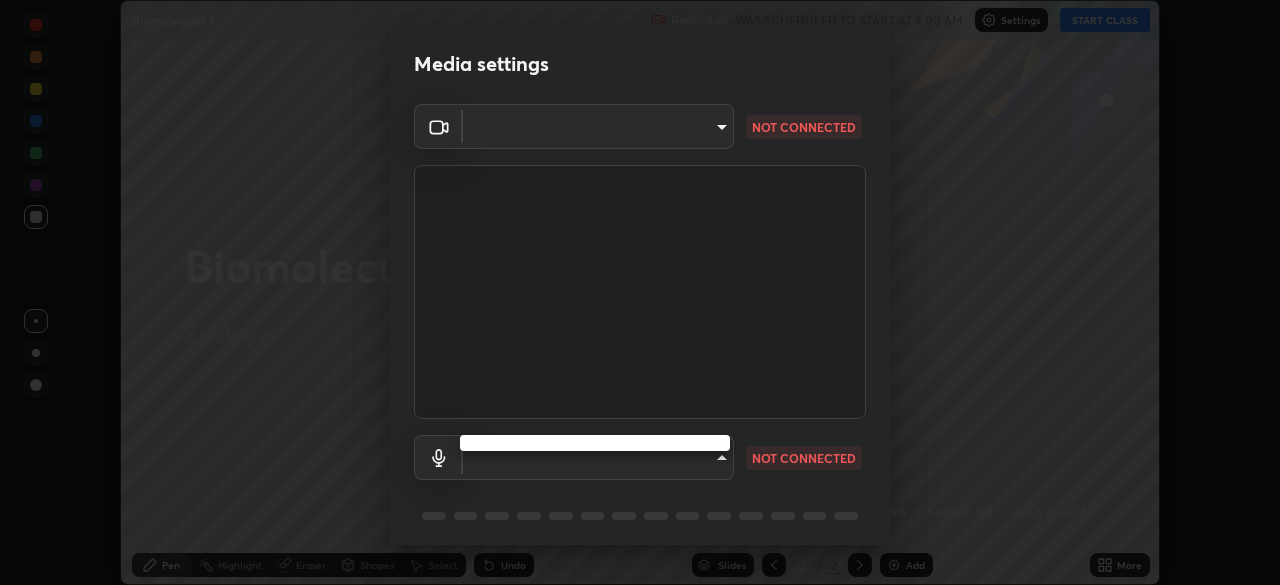type on "3b389ede9ae18524dc0bcfbedd46670510f6fd5fbd4be97f07512a464c10e831" 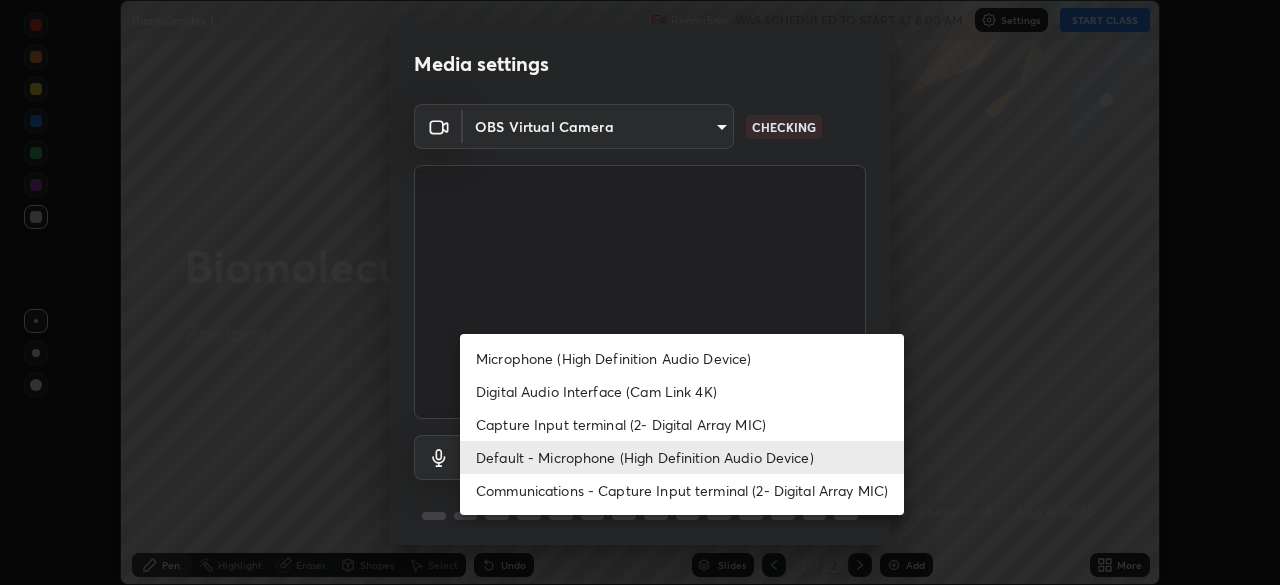 click on "Default - Microphone (High Definition Audio Device)" at bounding box center [682, 457] 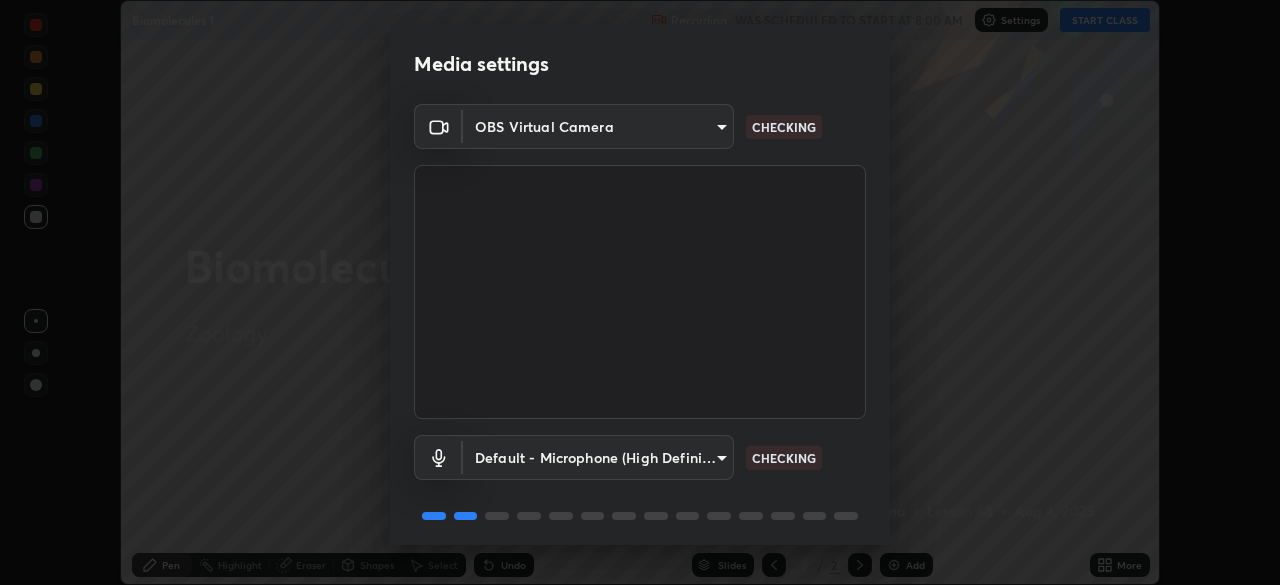 click on "Erase all Biomolecules 1 Recording WAS SCHEDULED TO START AT  8:00 AM Settings START CLASS Setting up your live class Biomolecules 1 • L48 of Zoology Prashant Sharma Pen Highlight Eraser Shapes Select Undo Slides 2 / 2 Add More No doubts shared Encourage your learners to ask a doubt for better clarity Report an issue Reason for reporting Buffering Chat not working Audio - Video sync issue Educator video quality low ​ Attach an image Report Media settings OBS Virtual Camera 3b389ede9ae18524dc0bcfbedd46670510f6fd5fbd4be97f07512a464c10e831 CHECKING Default - Microphone (High Definition Audio Device) default CHECKING 1 / 5 Next" at bounding box center (640, 292) 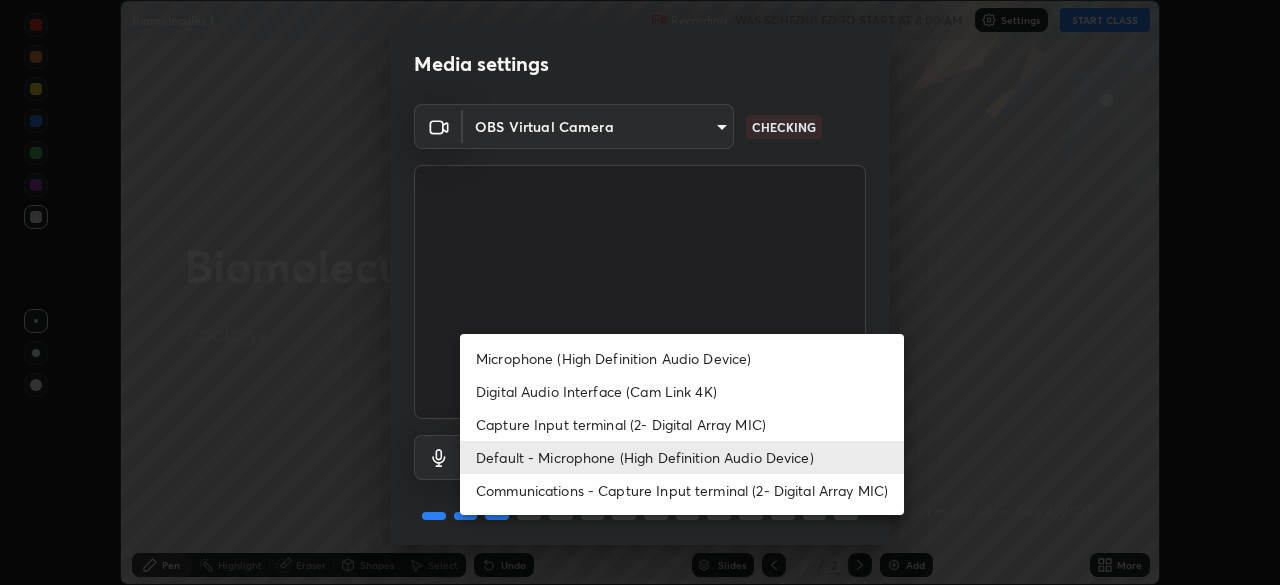 click on "Communications - Capture Input terminal (2- Digital Array MIC)" at bounding box center [682, 490] 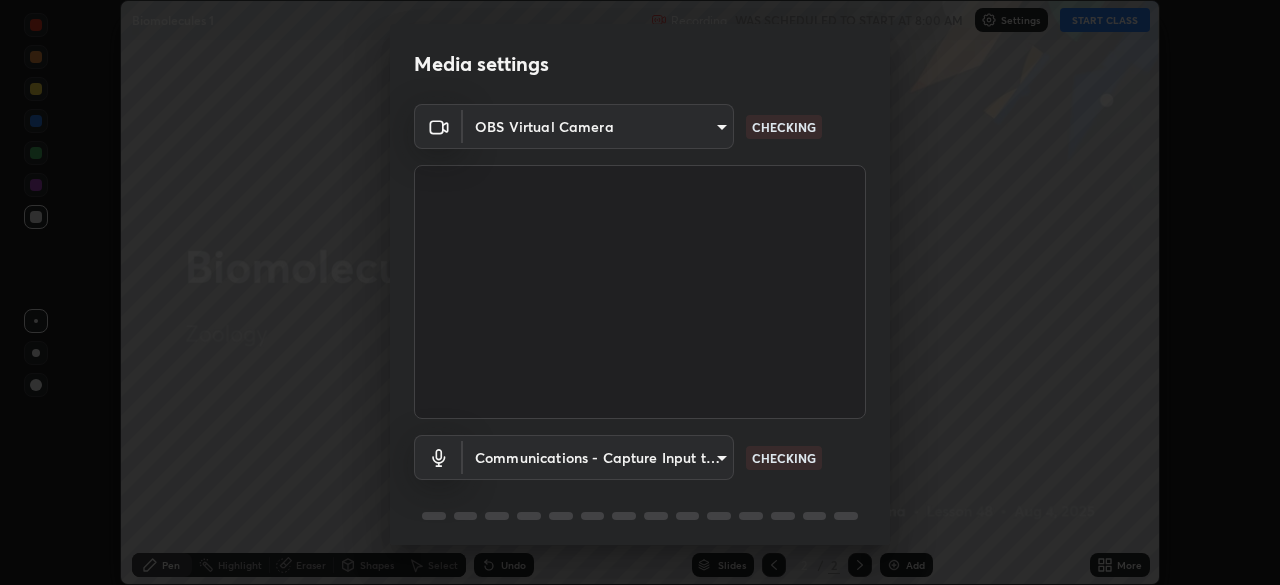 click on "Erase all Biomolecules 1 Recording WAS SCHEDULED TO START AT  8:00 AM Settings START CLASS Setting up your live class Biomolecules 1 • L48 of Zoology Prashant Sharma Pen Highlight Eraser Shapes Select Undo Slides 2 / 2 Add More No doubts shared Encourage your learners to ask a doubt for better clarity Report an issue Reason for reporting Buffering Chat not working Audio - Video sync issue Educator video quality low ​ Attach an image Report Media settings OBS Virtual Camera 3b389ede9ae18524dc0bcfbedd46670510f6fd5fbd4be97f07512a464c10e831 CHECKING Communications - Capture Input terminal (2- Digital Array MIC) communications CHECKING 1 / 5 Next Microphone (High Definition Audio Device) Digital Audio Interface (Cam Link 4K) Capture Input terminal (2- Digital Array MIC) Default - Microphone (High Definition Audio Device) Communications - Capture Input terminal (2- Digital Array MIC)" at bounding box center (640, 292) 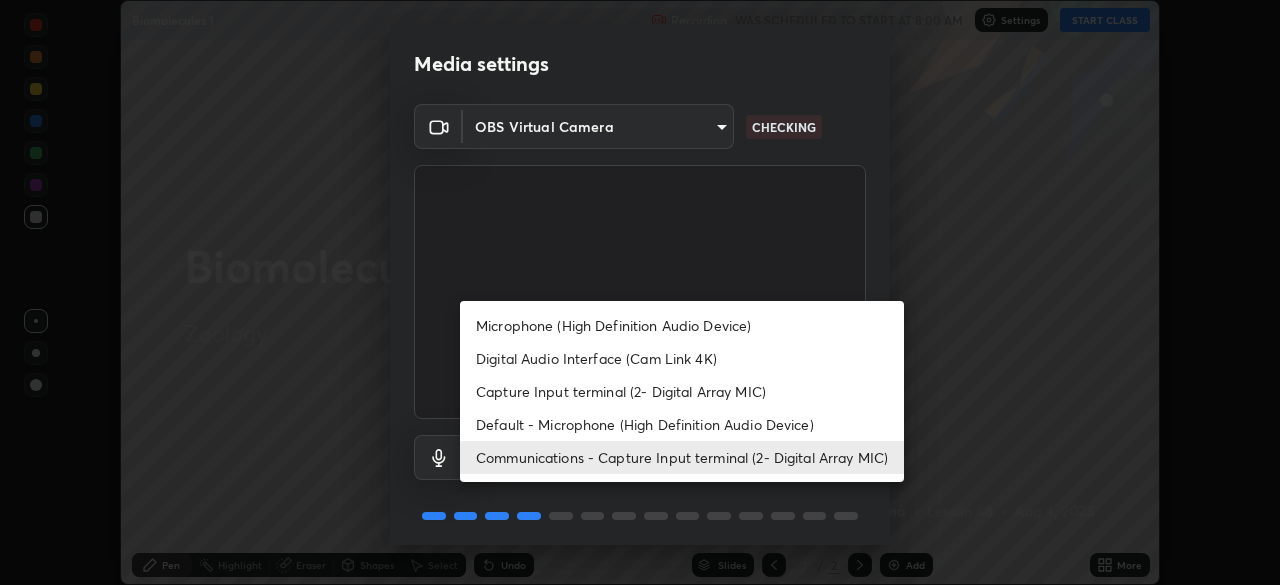 click on "Default - Microphone (High Definition Audio Device)" at bounding box center [682, 424] 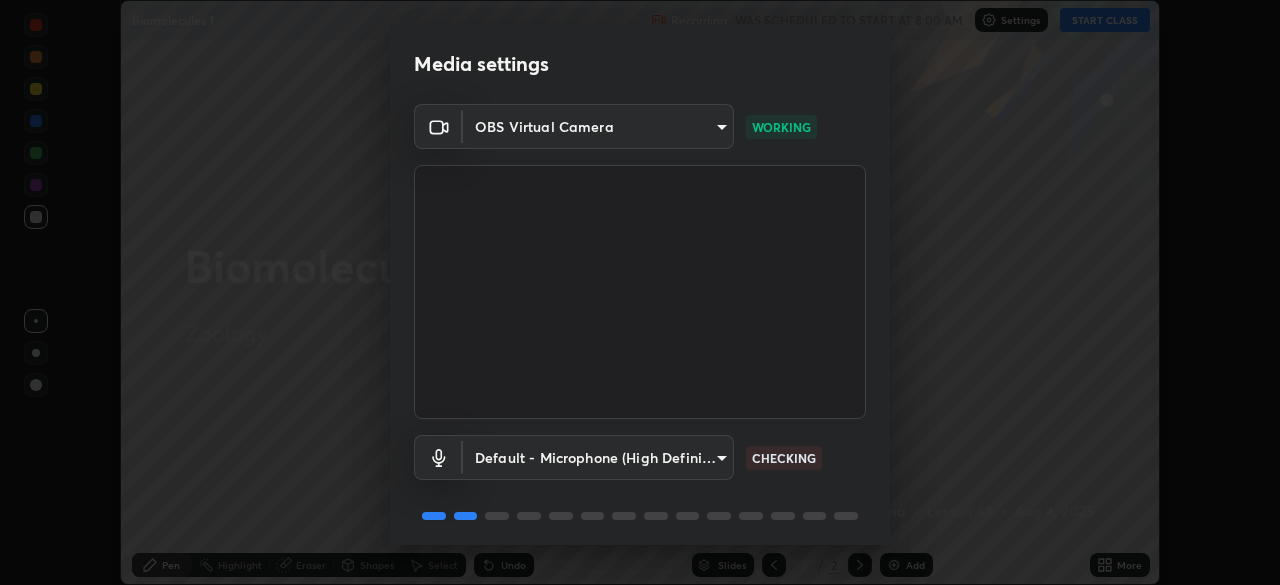 scroll, scrollTop: 71, scrollLeft: 0, axis: vertical 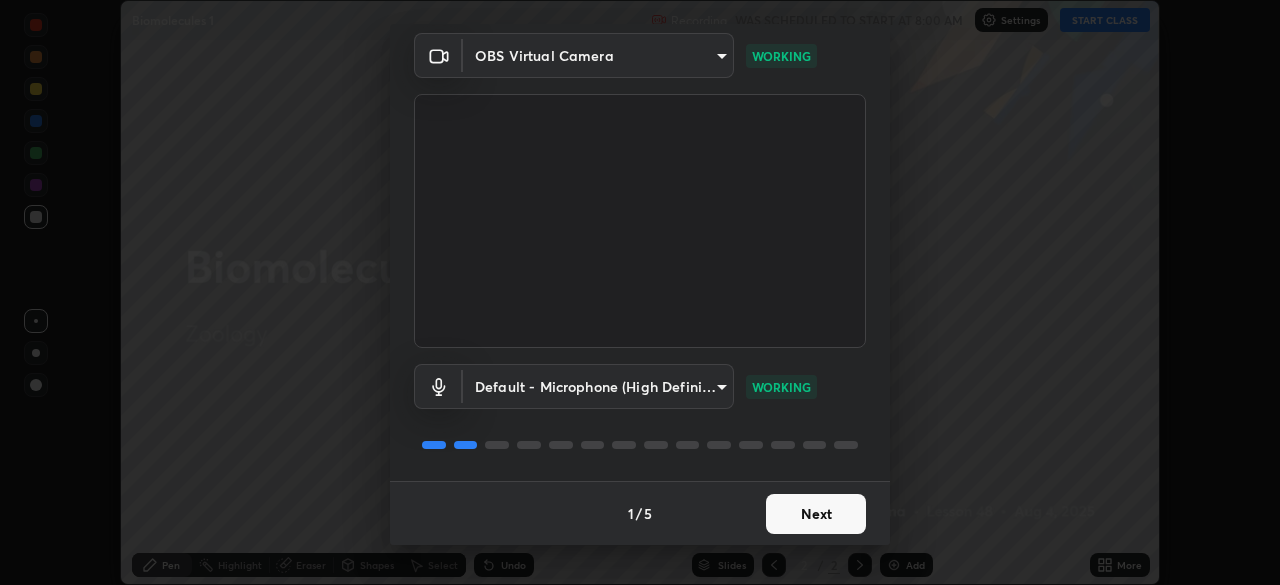click on "Next" at bounding box center [816, 514] 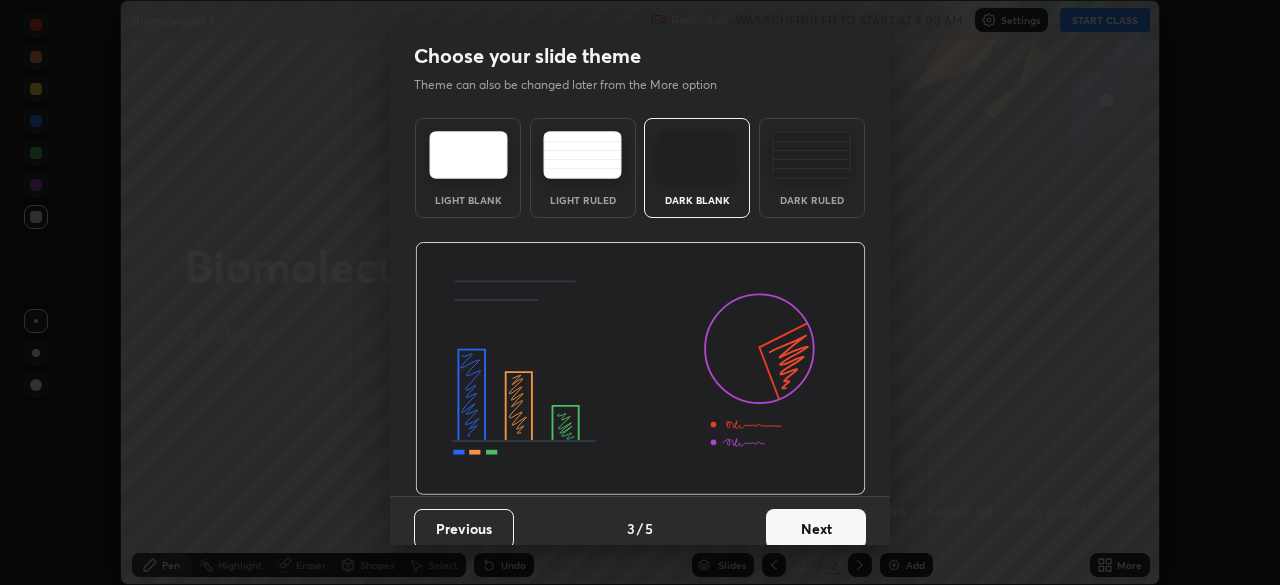 click on "Next" at bounding box center (816, 529) 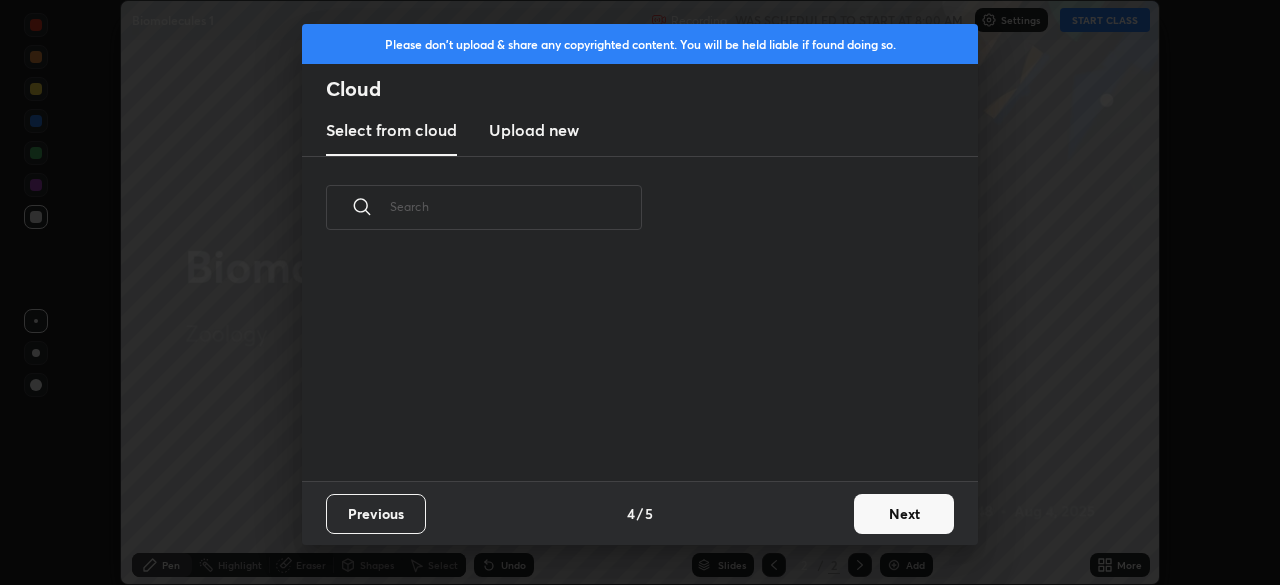 click on "Next" at bounding box center (904, 514) 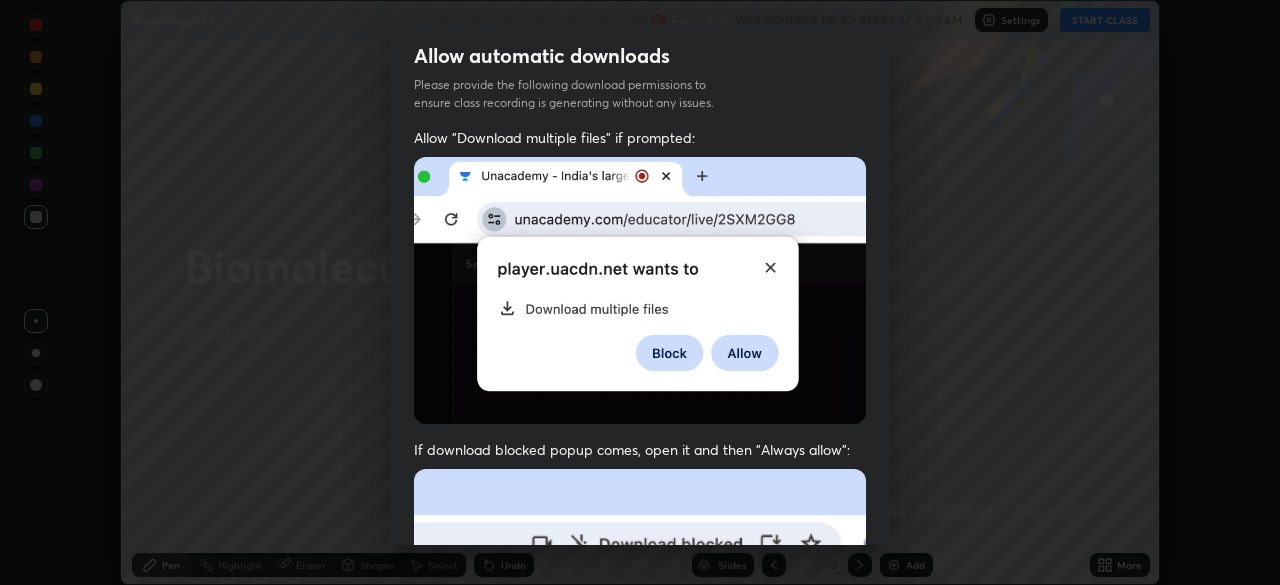 click on "Allow automatic downloads Please provide the following download permissions to ensure class recording is generating without any issues. Allow "Download multiple files" if prompted: If download blocked popup comes, open it and then "Always allow": I agree that if I don't provide required permissions, class recording will not be generated Previous 5 / 5 Done" at bounding box center [640, 292] 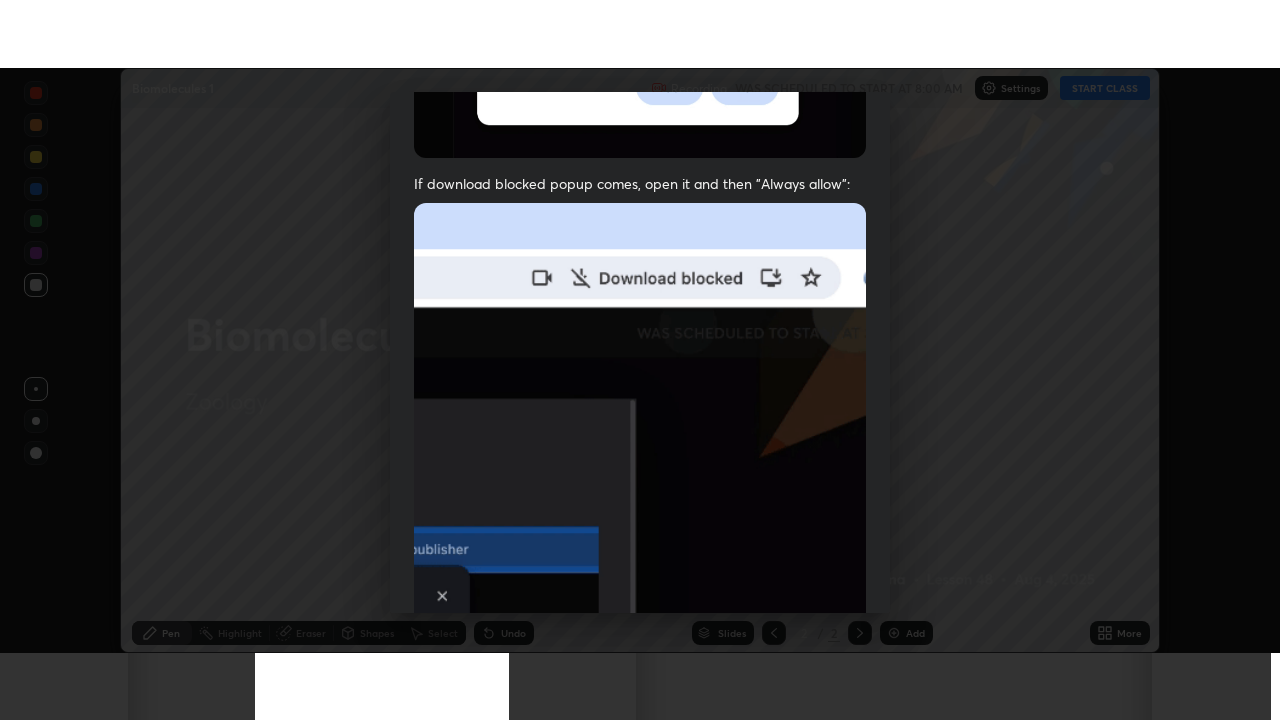 scroll, scrollTop: 479, scrollLeft: 0, axis: vertical 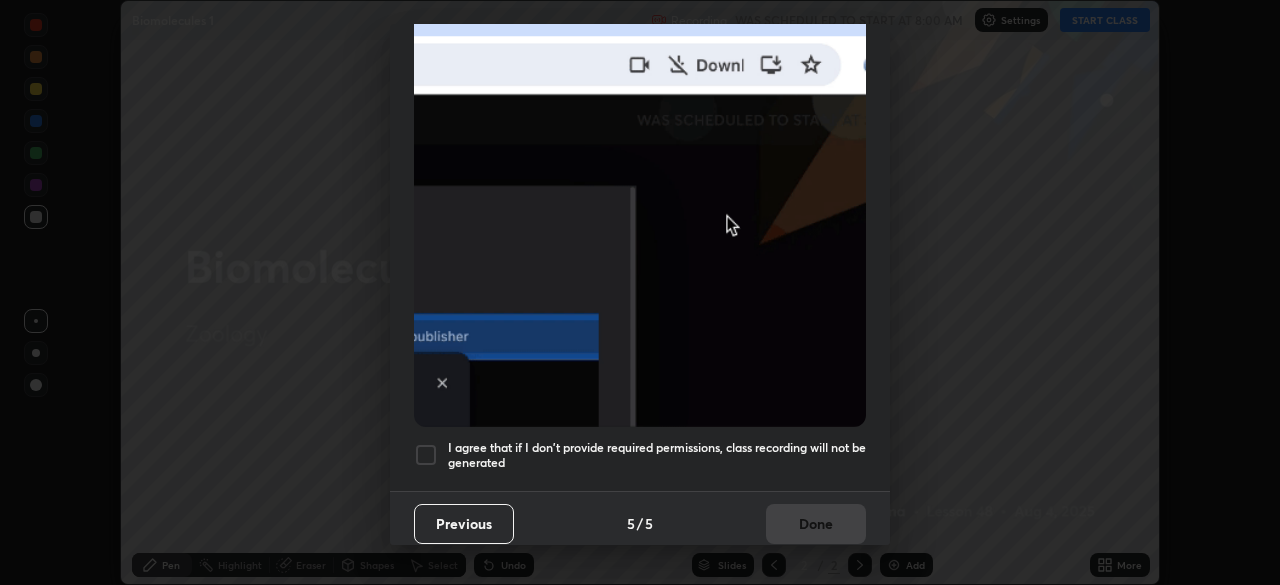 click at bounding box center (426, 455) 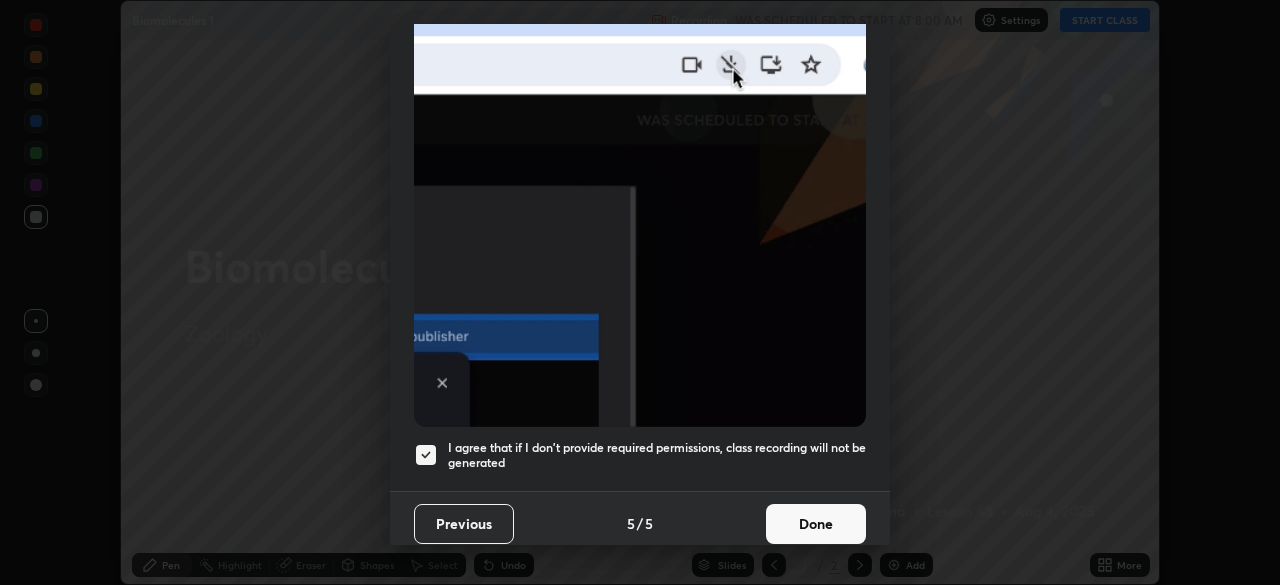 click on "Done" at bounding box center (816, 524) 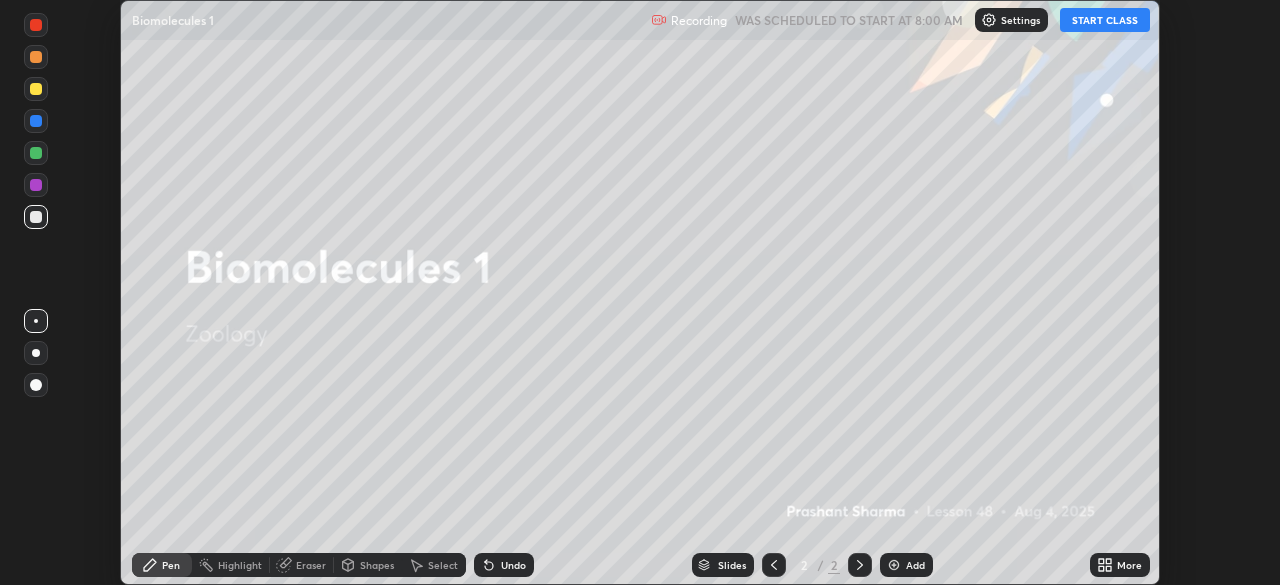 click 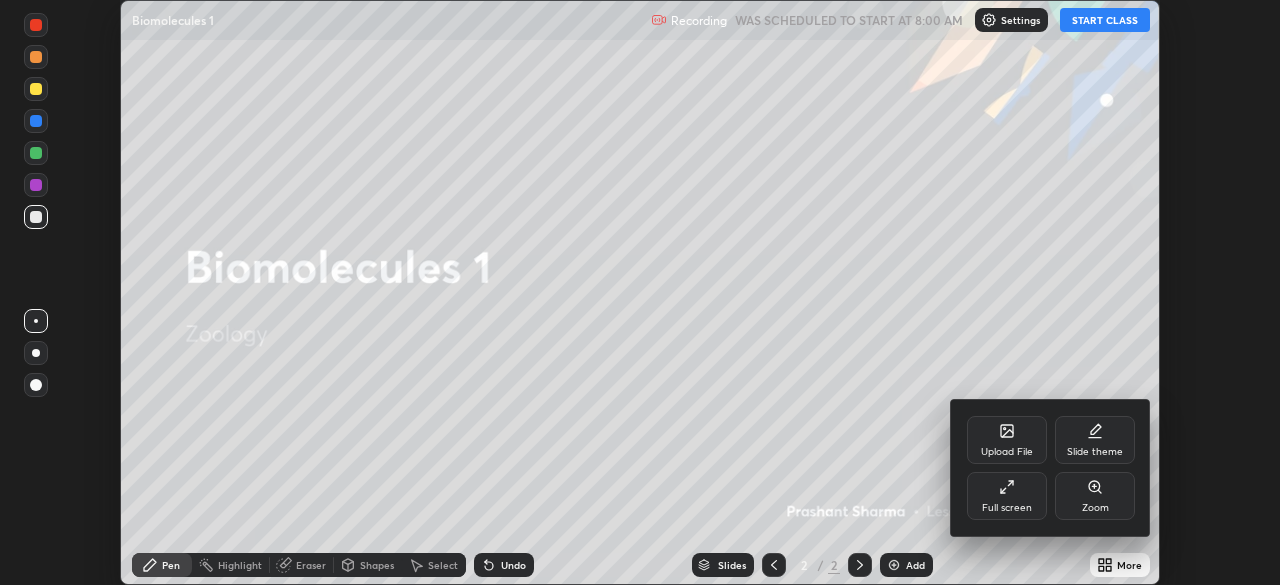 click on "Slide theme" at bounding box center (1095, 440) 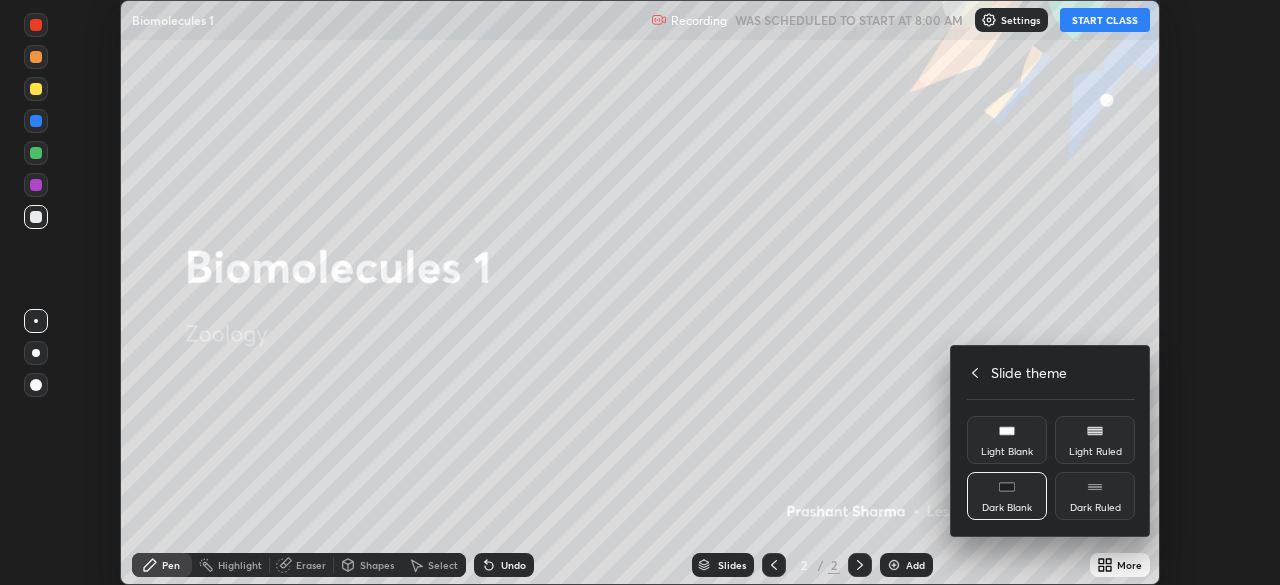 click on "Dark Blank" at bounding box center [1007, 496] 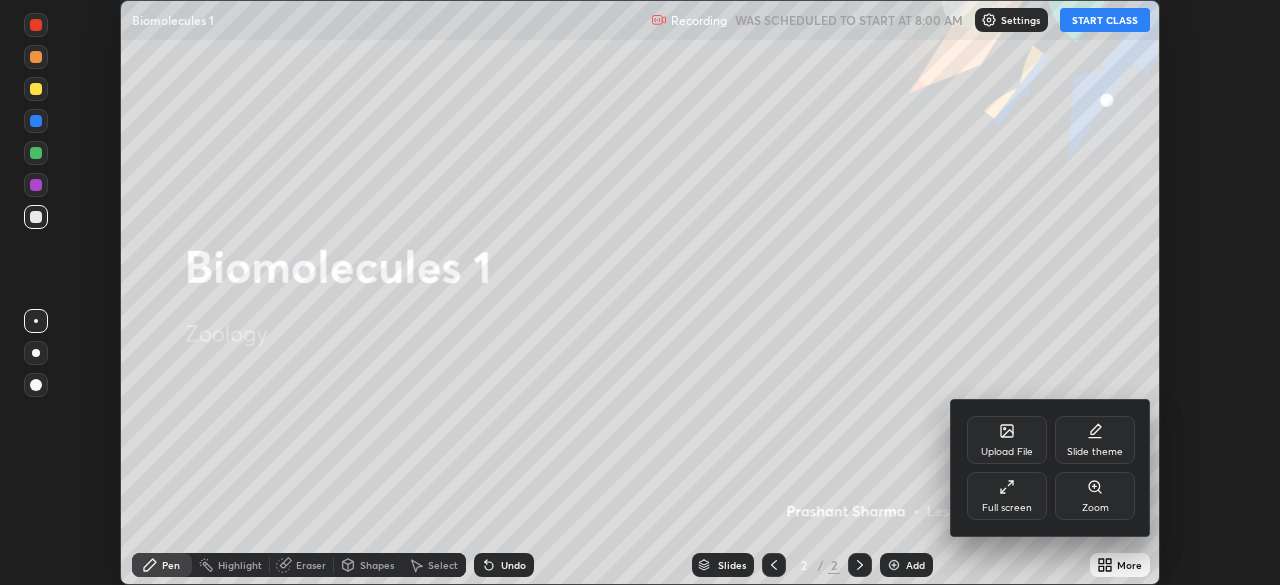 click on "Full screen" at bounding box center [1007, 496] 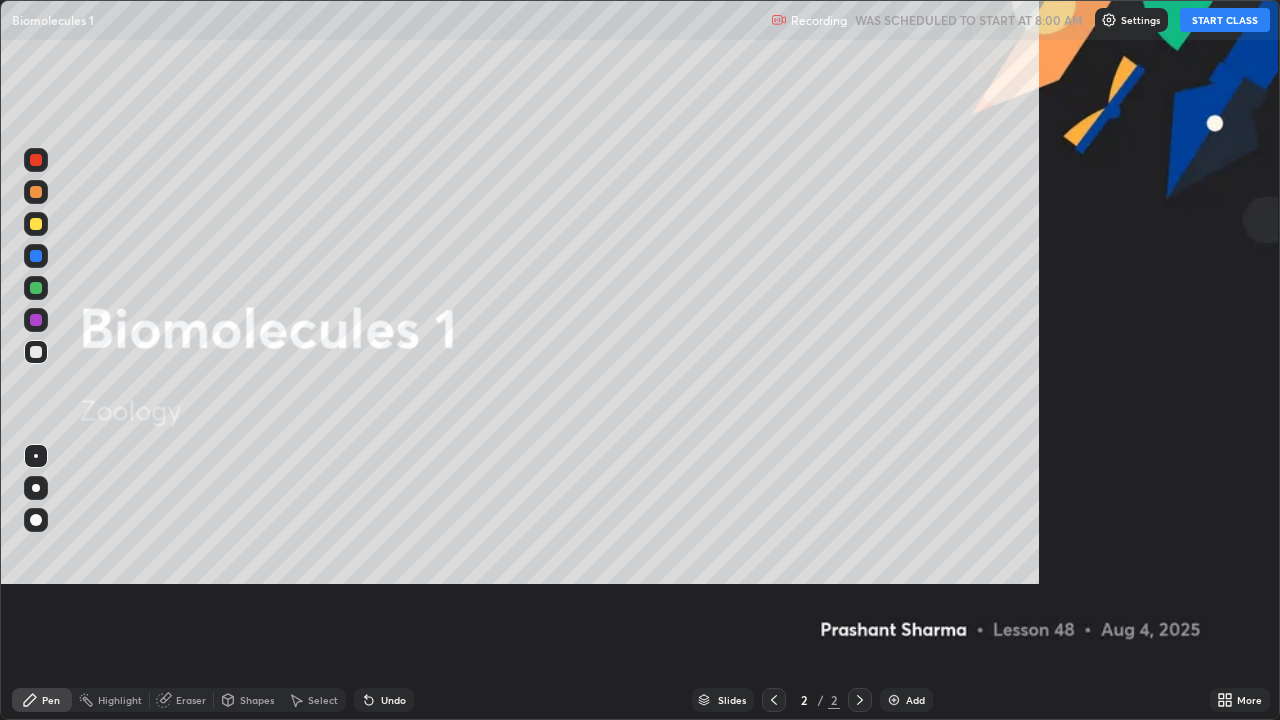 scroll, scrollTop: 99280, scrollLeft: 98720, axis: both 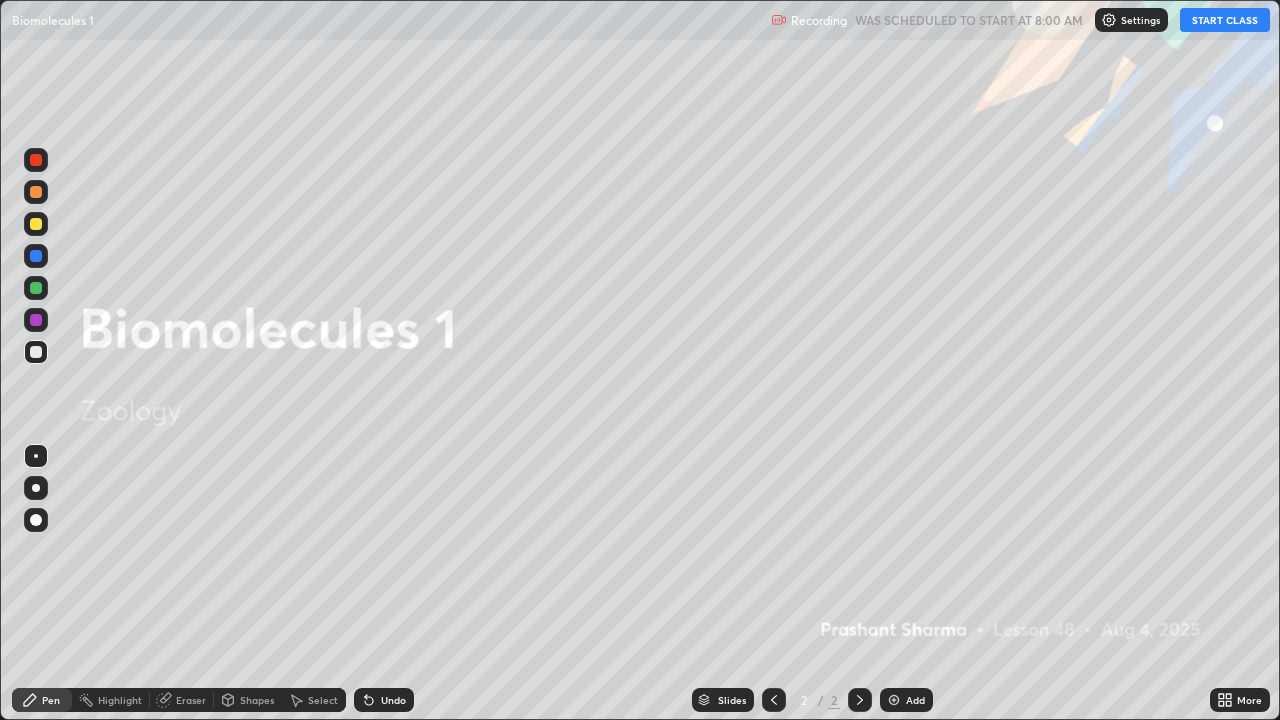 click on "Add" at bounding box center (915, 700) 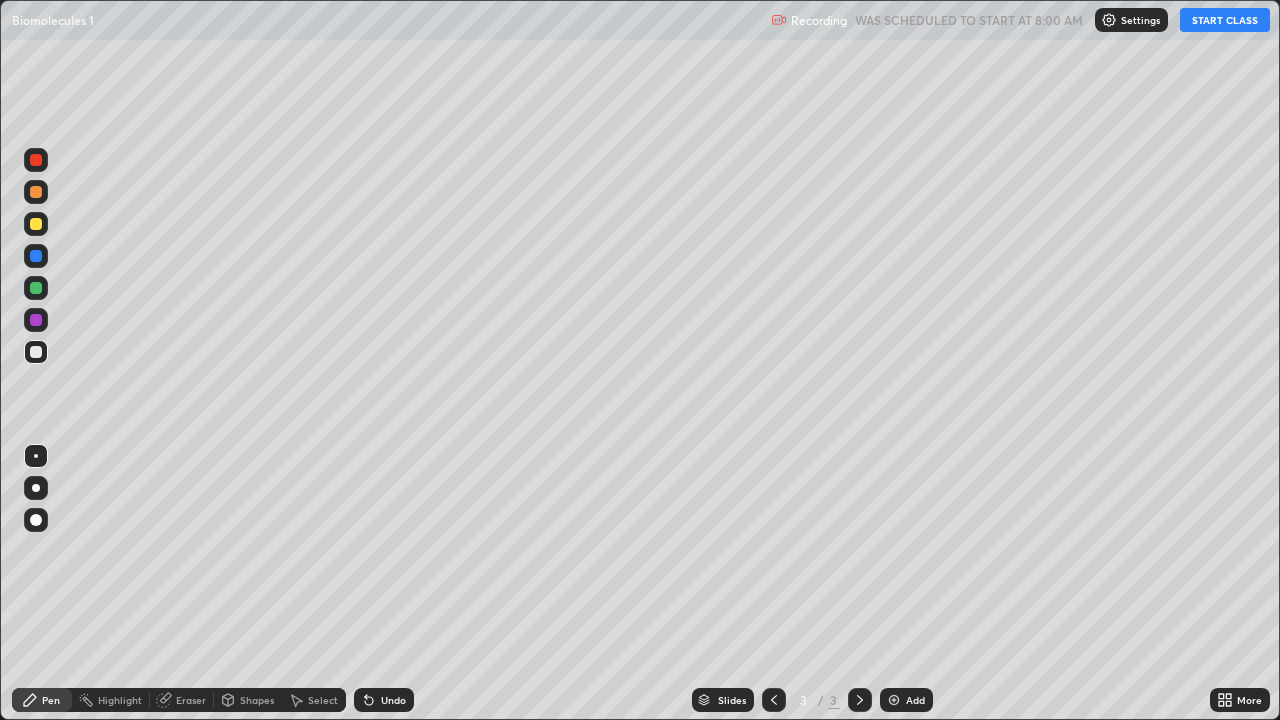 click on "START CLASS" at bounding box center (1225, 20) 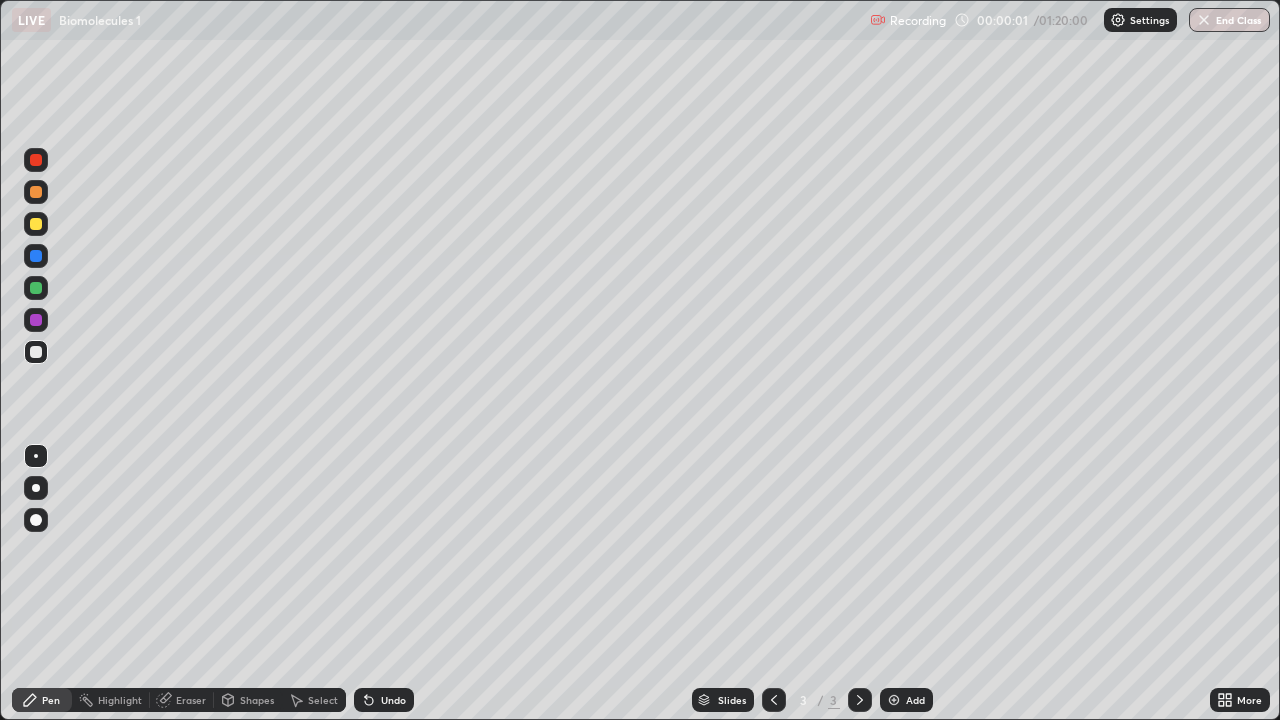 click on "Slides 3 / 3 Add" at bounding box center (812, 700) 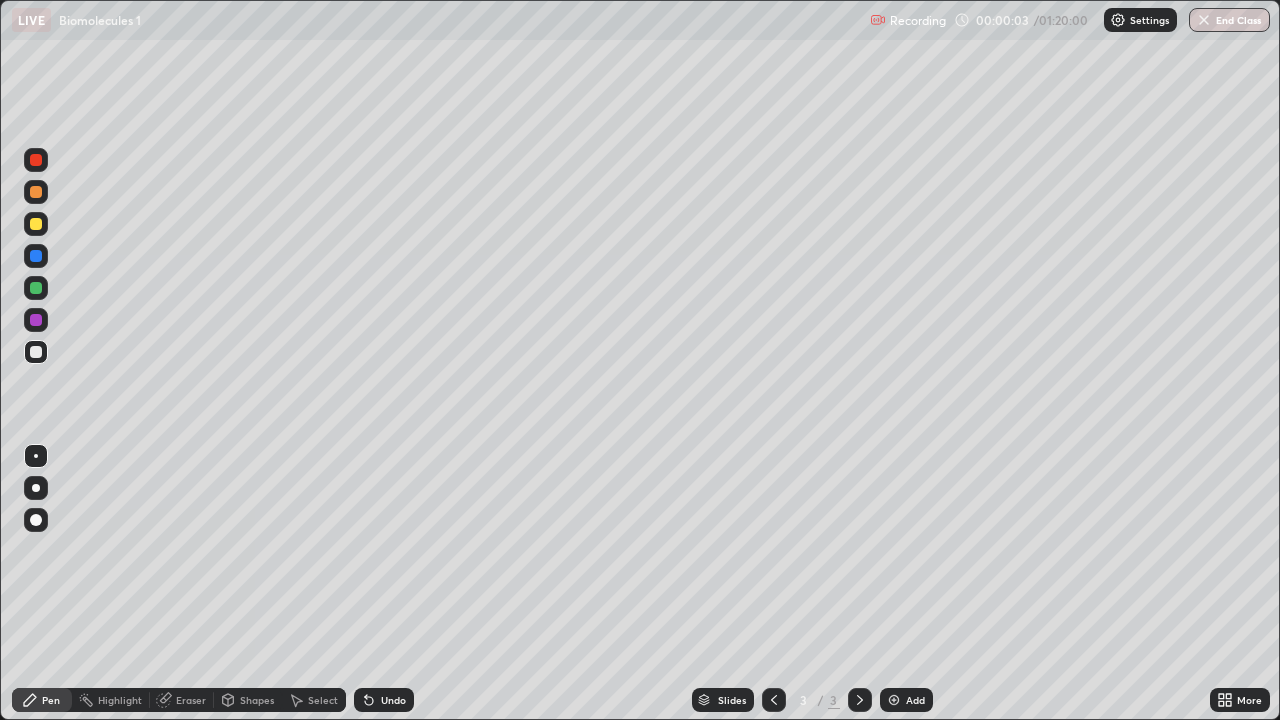 click on "Slides 3 / 3 Add" at bounding box center [812, 700] 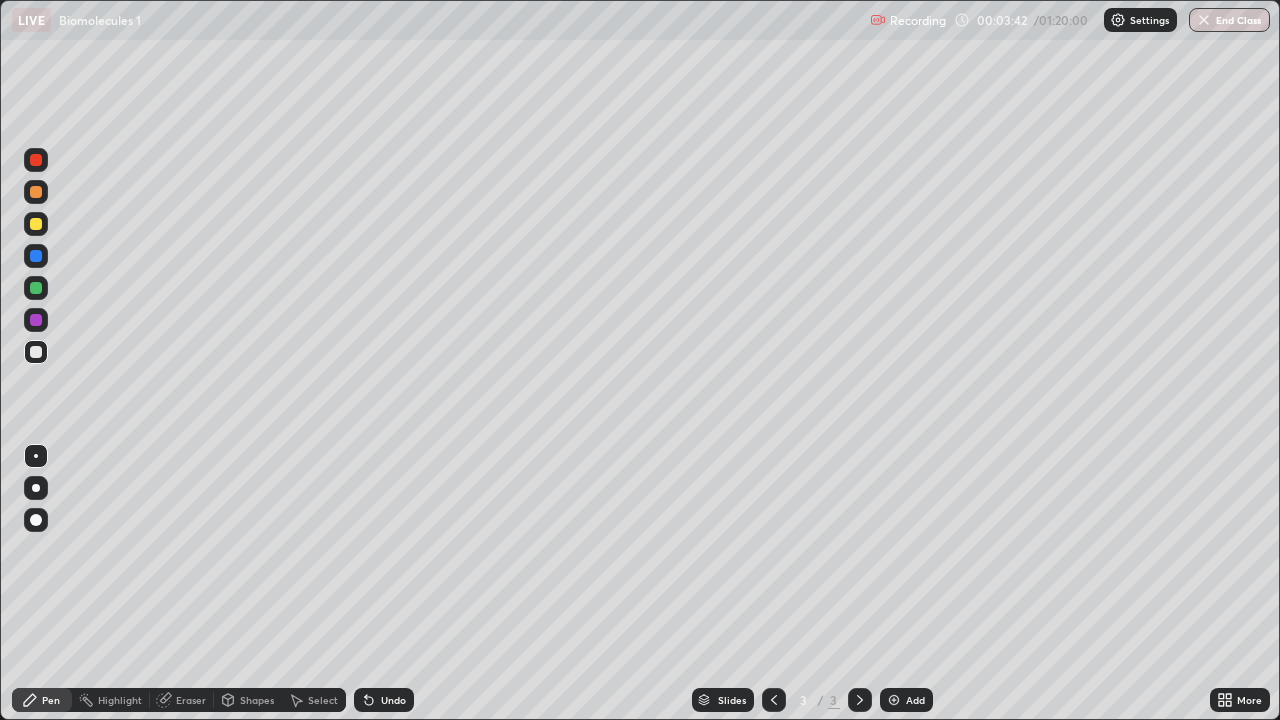 click on "Add" at bounding box center (915, 700) 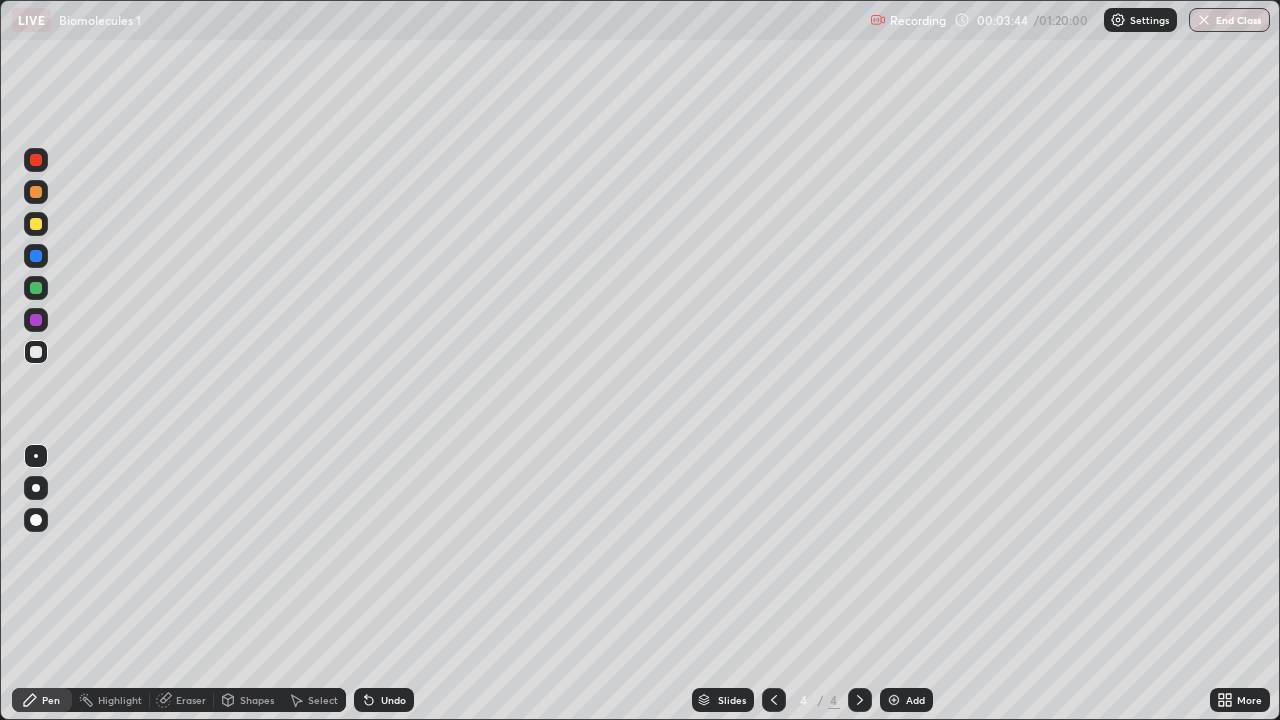 click at bounding box center [36, 224] 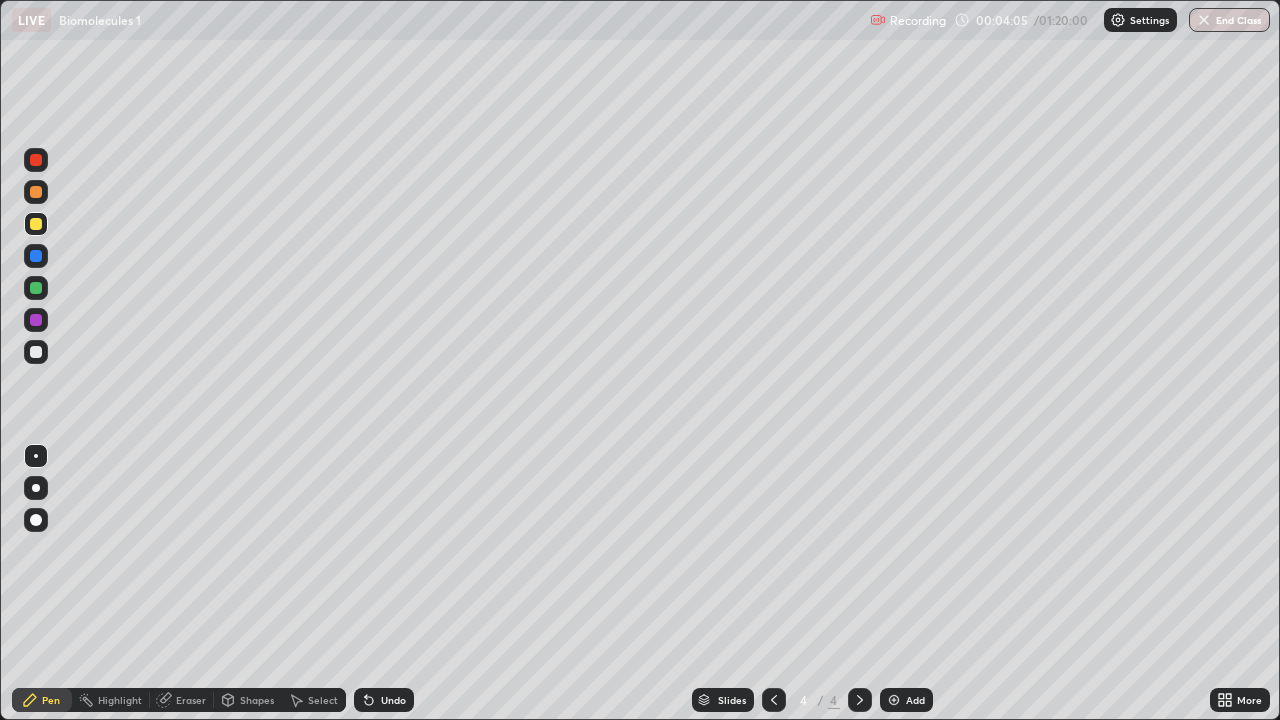 click on "Undo" at bounding box center (393, 700) 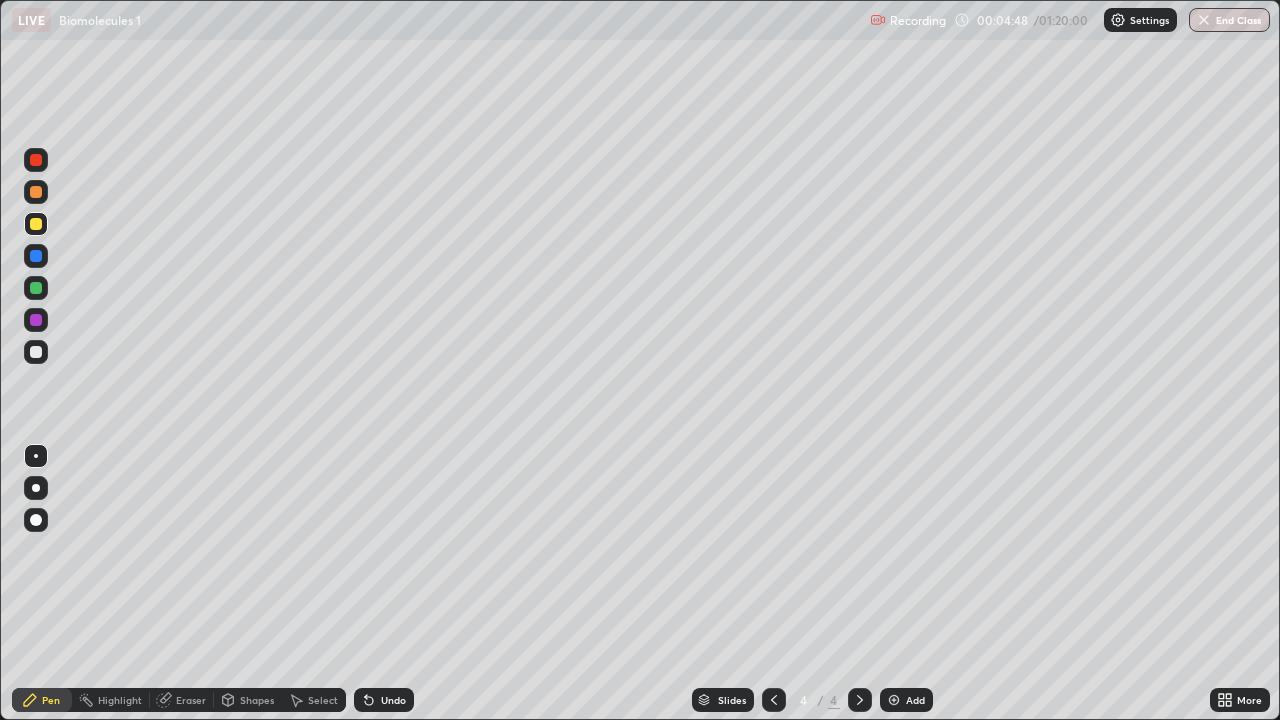 click on "Select" at bounding box center (314, 700) 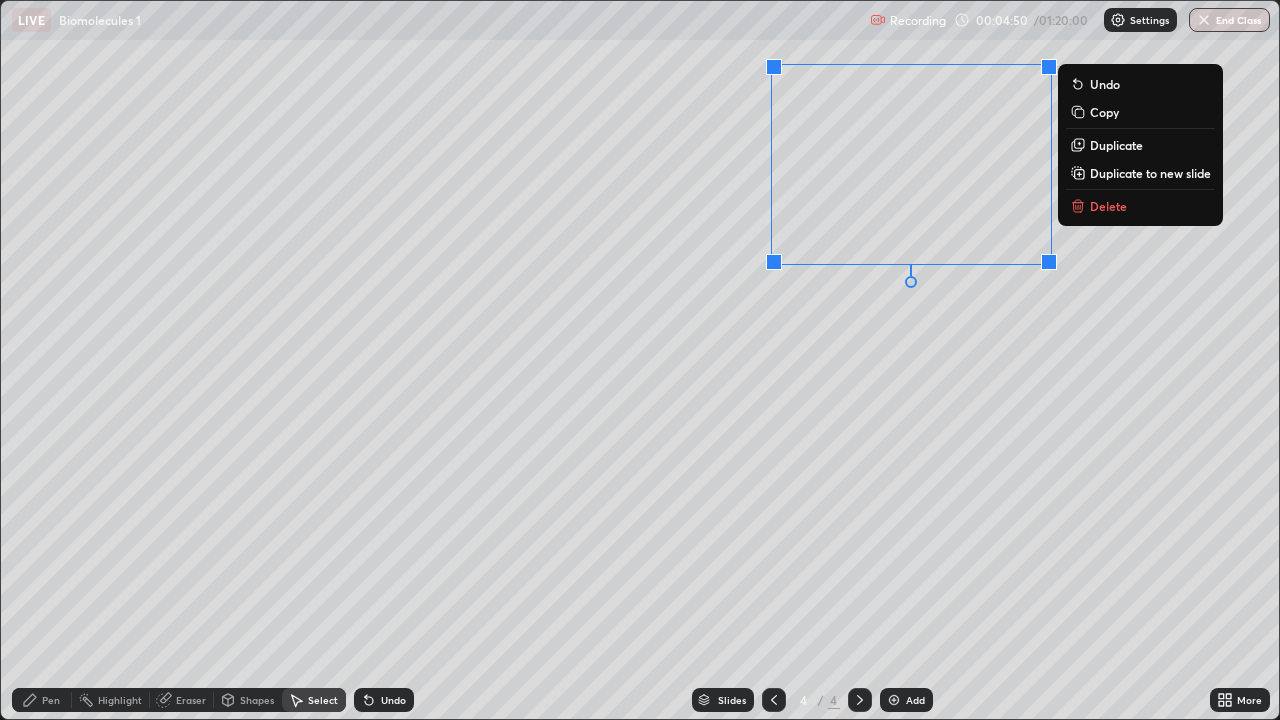 click on "0 ° Undo Copy Duplicate Duplicate to new slide Delete" at bounding box center (640, 360) 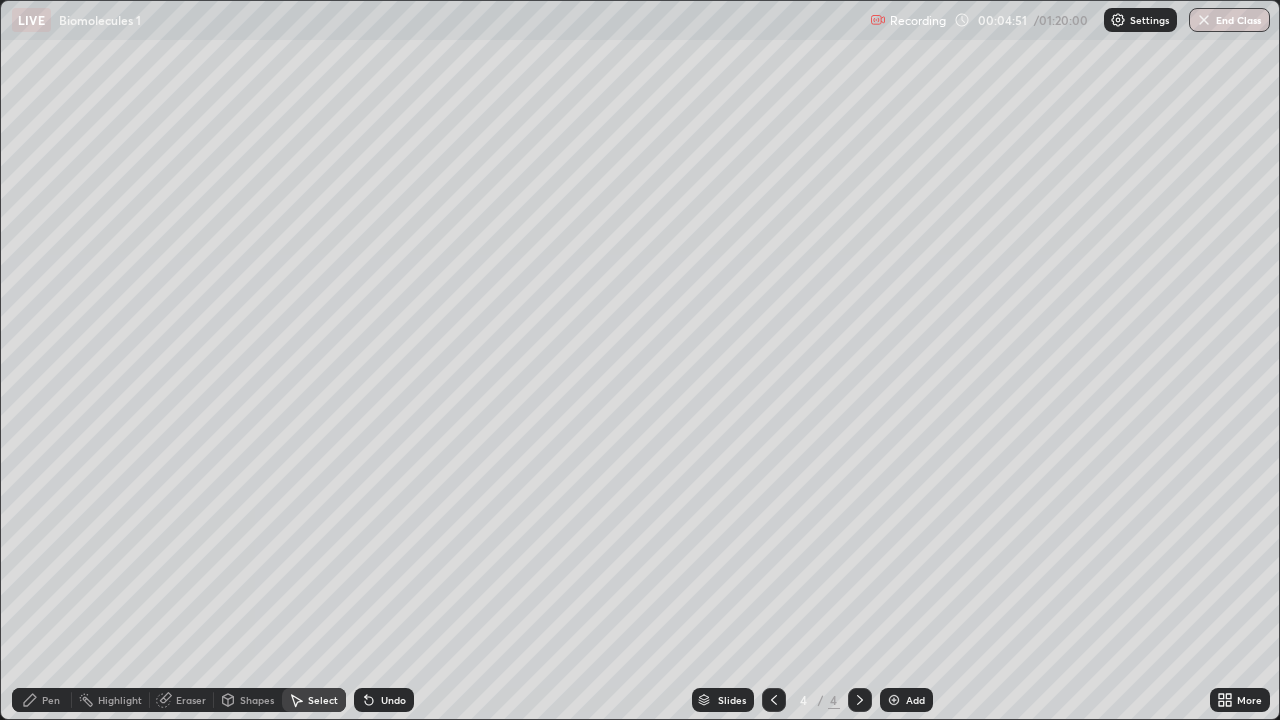 click on "Pen" at bounding box center (51, 700) 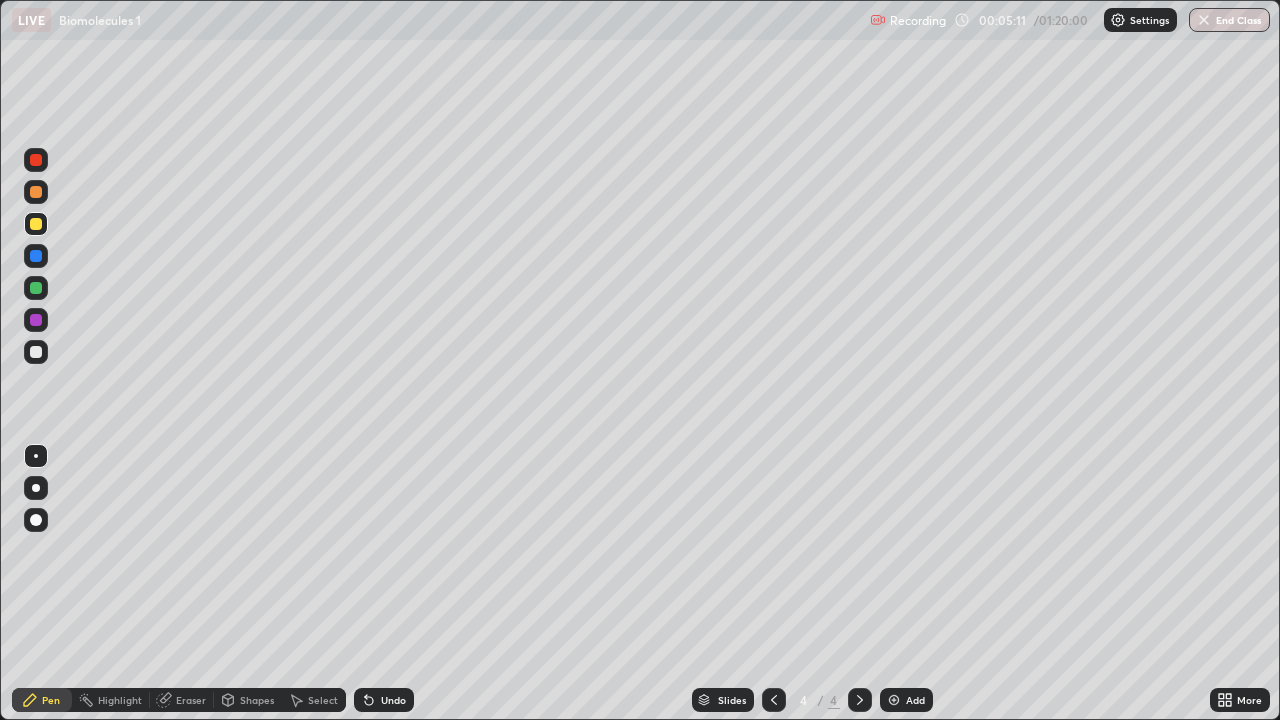 click at bounding box center [36, 352] 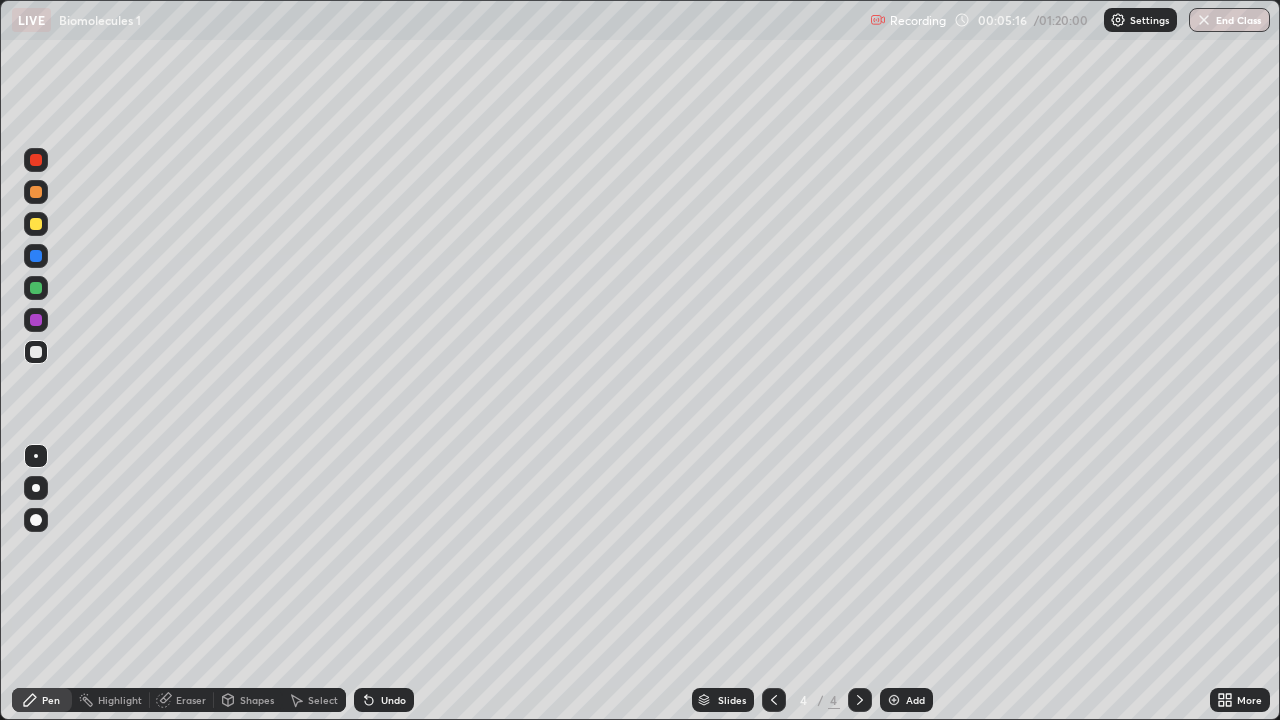 click on "Undo" at bounding box center (384, 700) 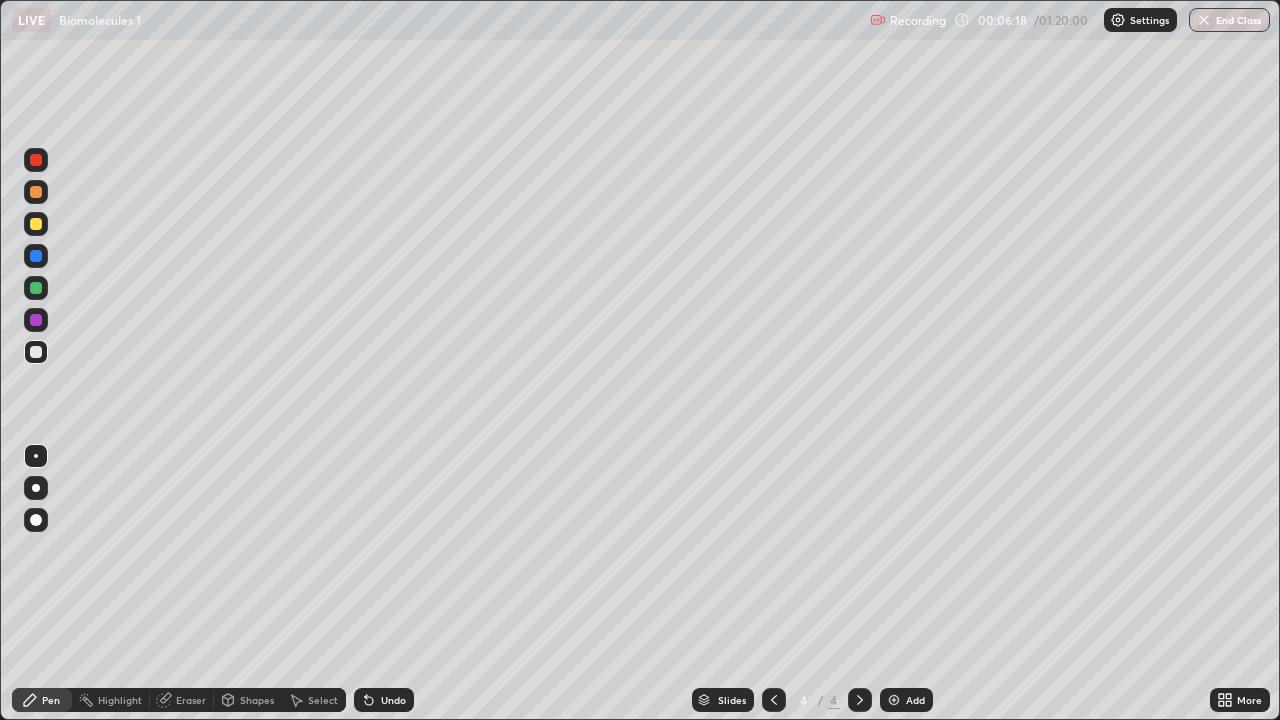 click on "Undo" at bounding box center (384, 700) 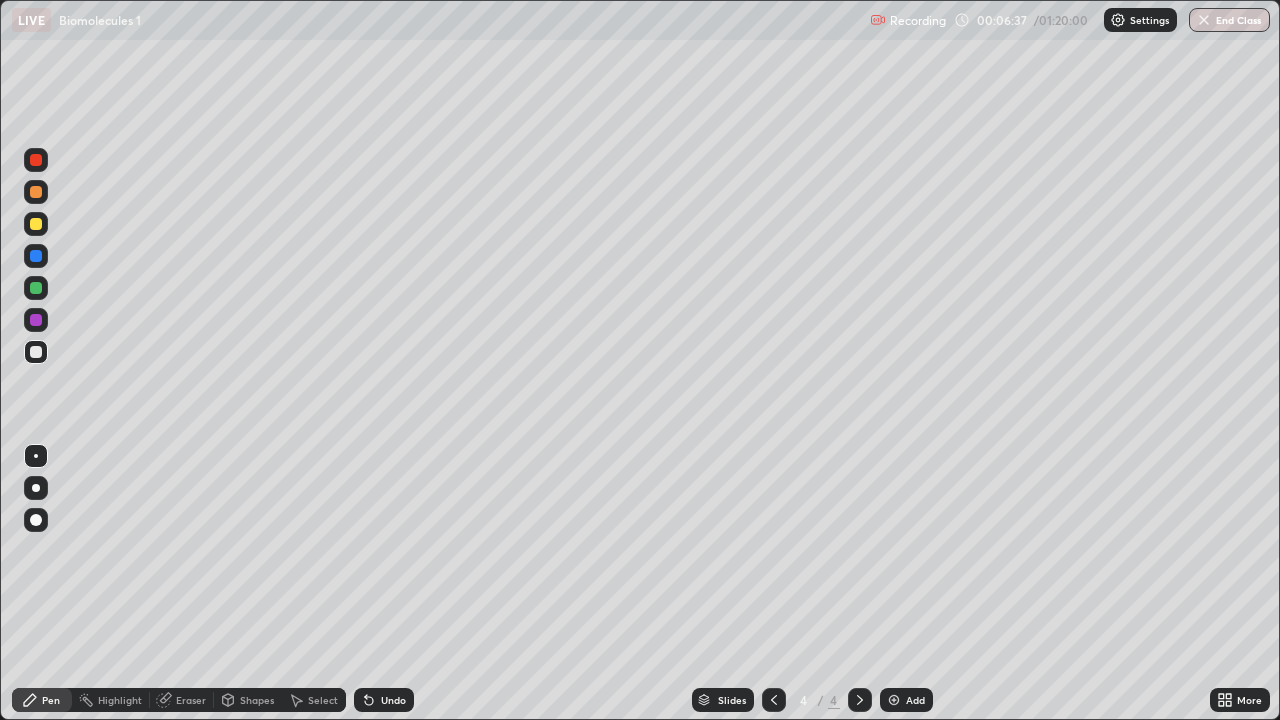 click on "Undo" at bounding box center (393, 700) 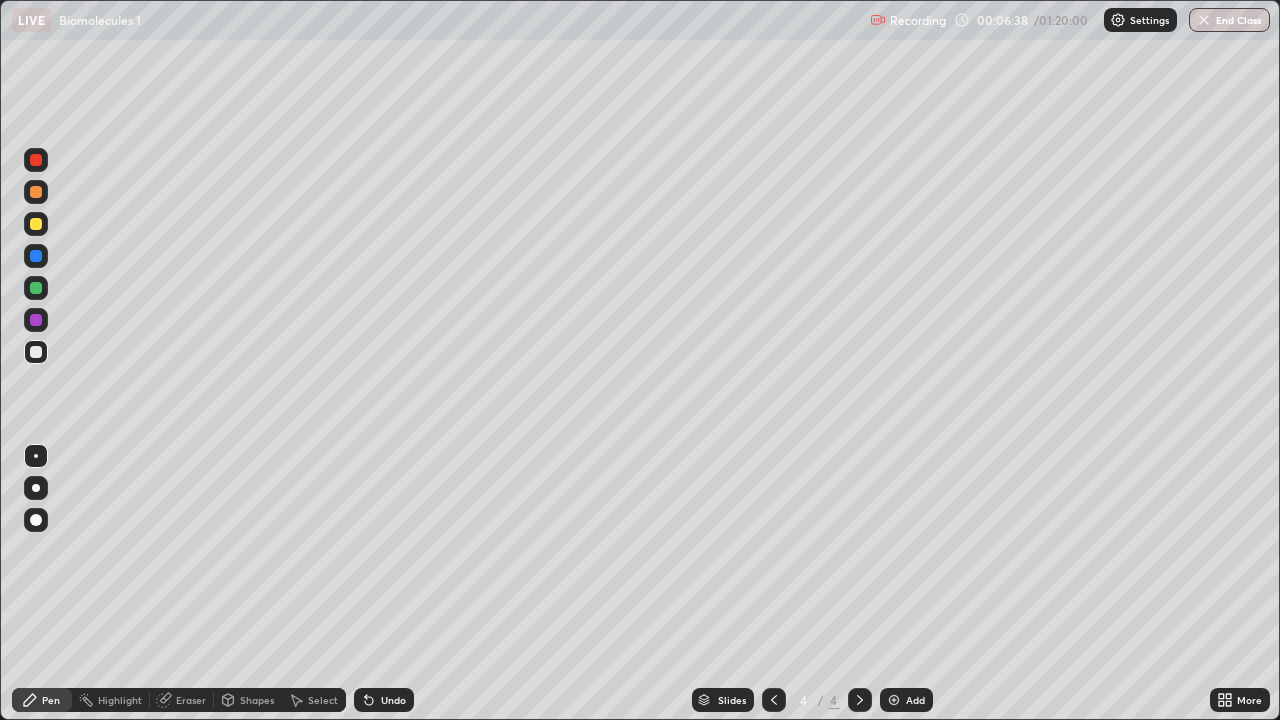 click on "Undo" at bounding box center [393, 700] 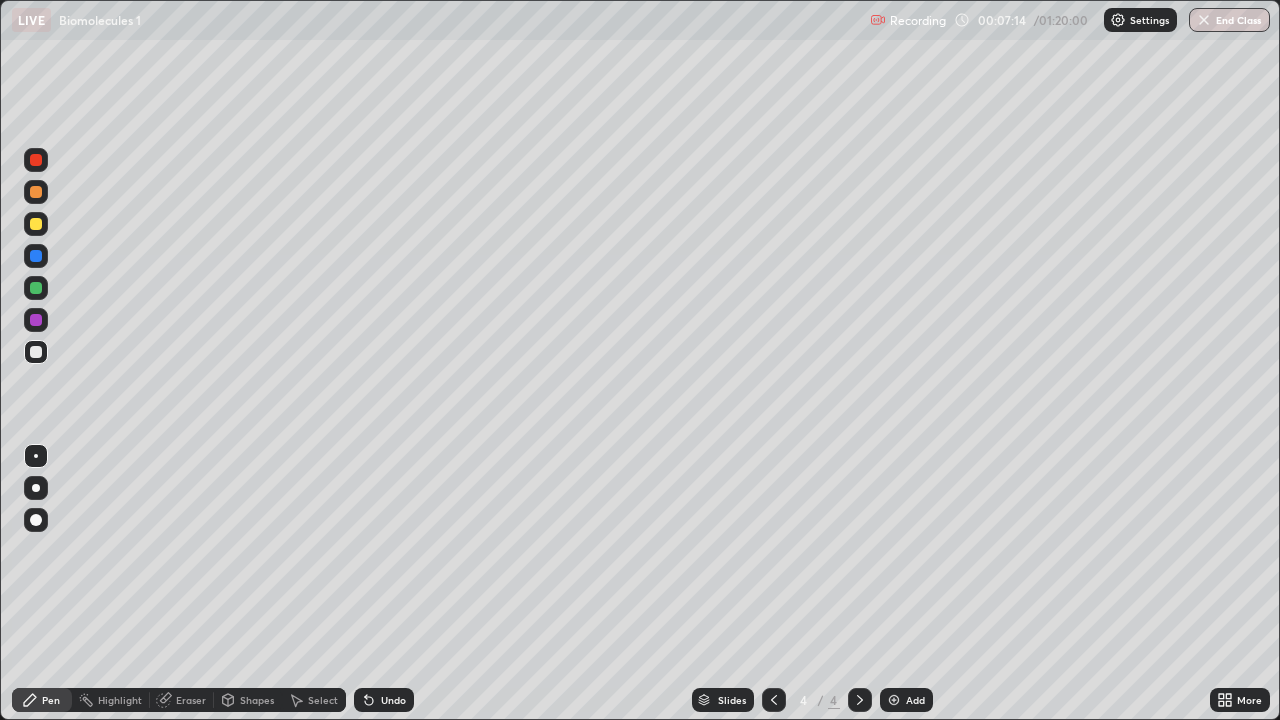 click on "Undo" at bounding box center (393, 700) 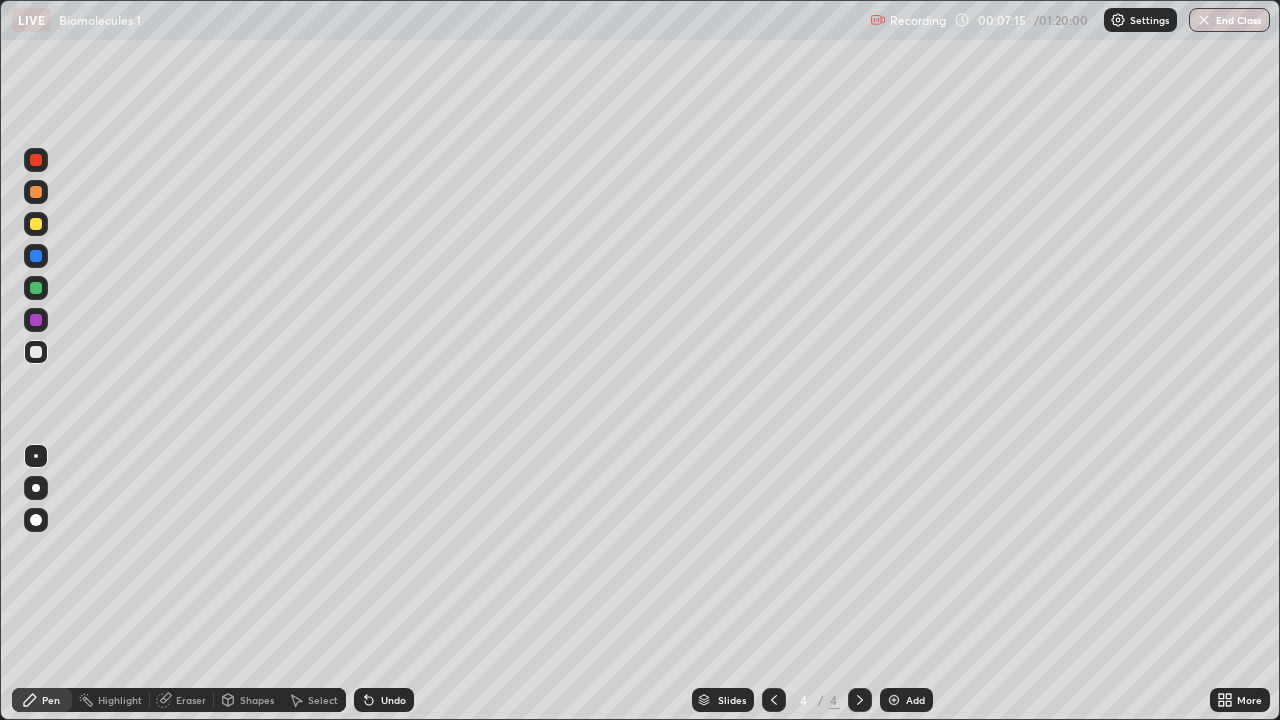 click on "Undo" at bounding box center [393, 700] 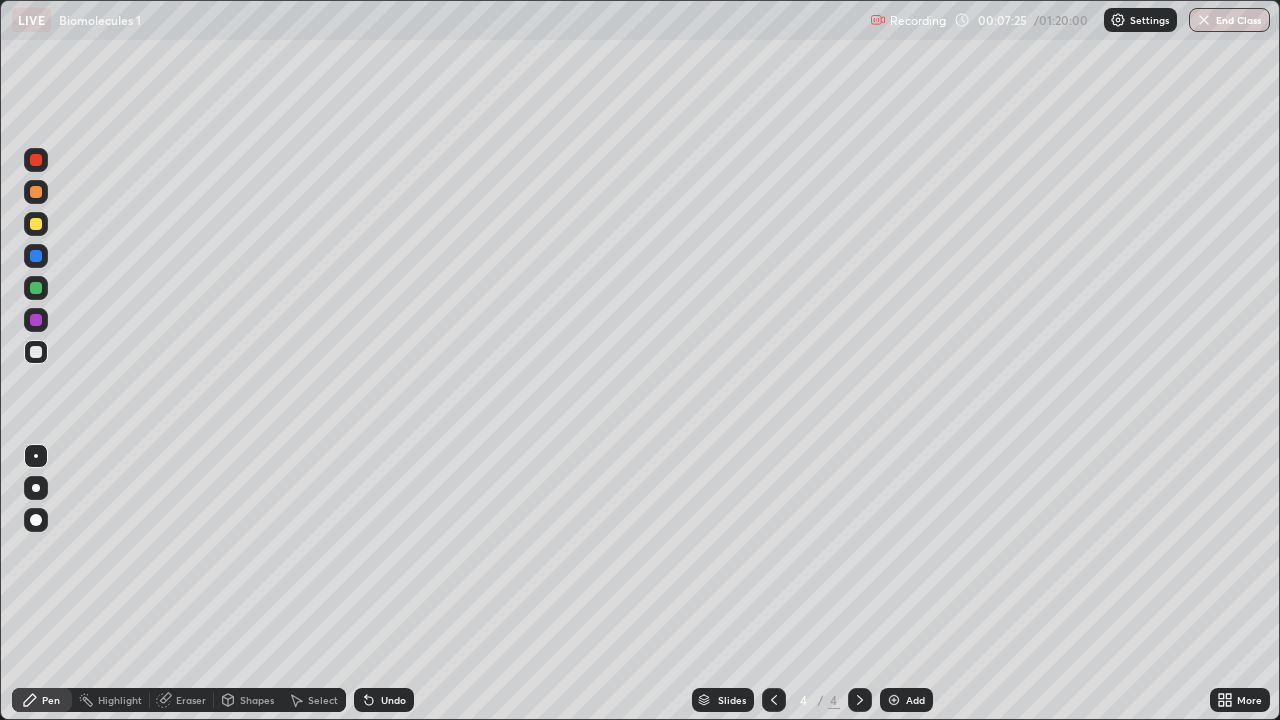 click on "Undo" at bounding box center [393, 700] 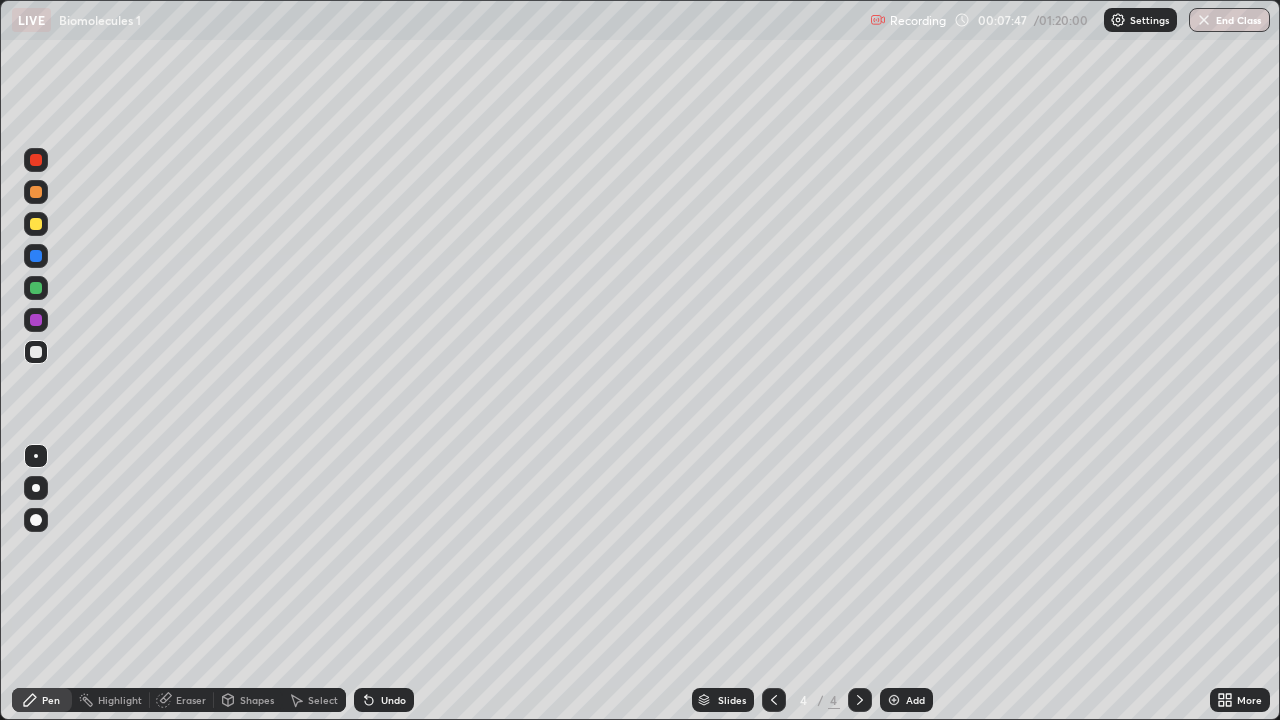 click on "Select" at bounding box center (323, 700) 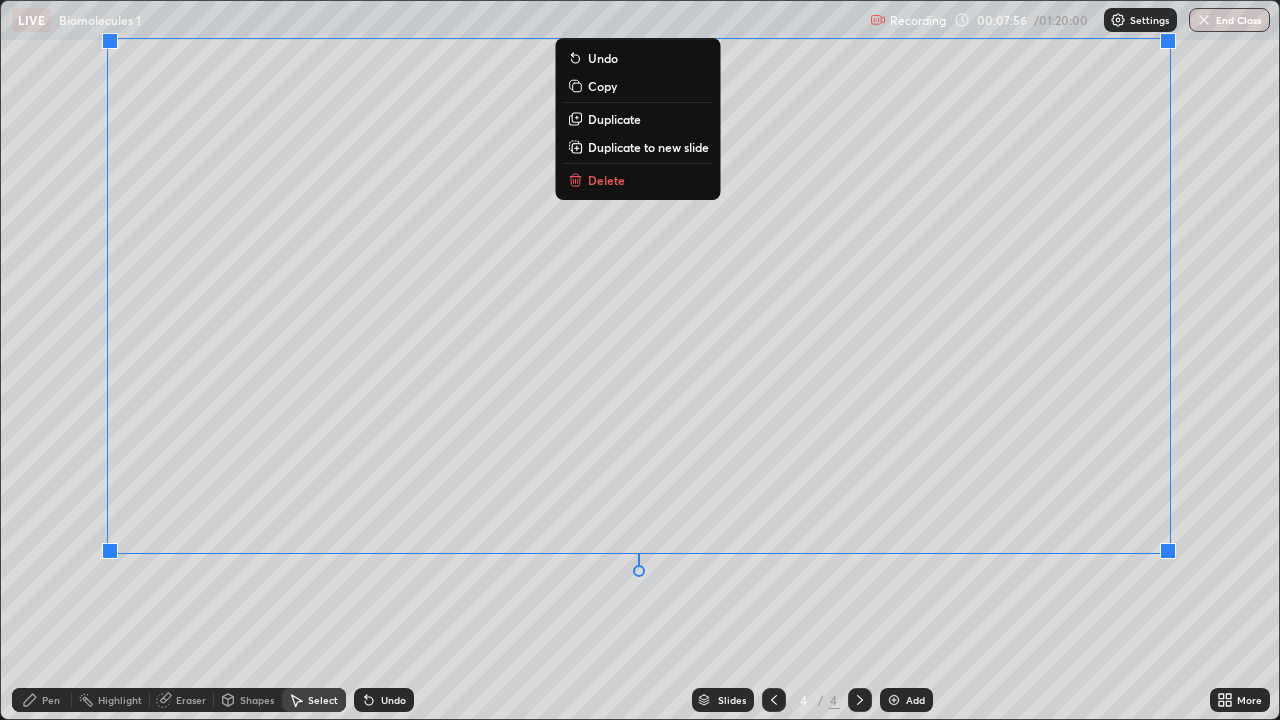 click on "0 ° Undo Copy Duplicate Duplicate to new slide Delete" at bounding box center (640, 360) 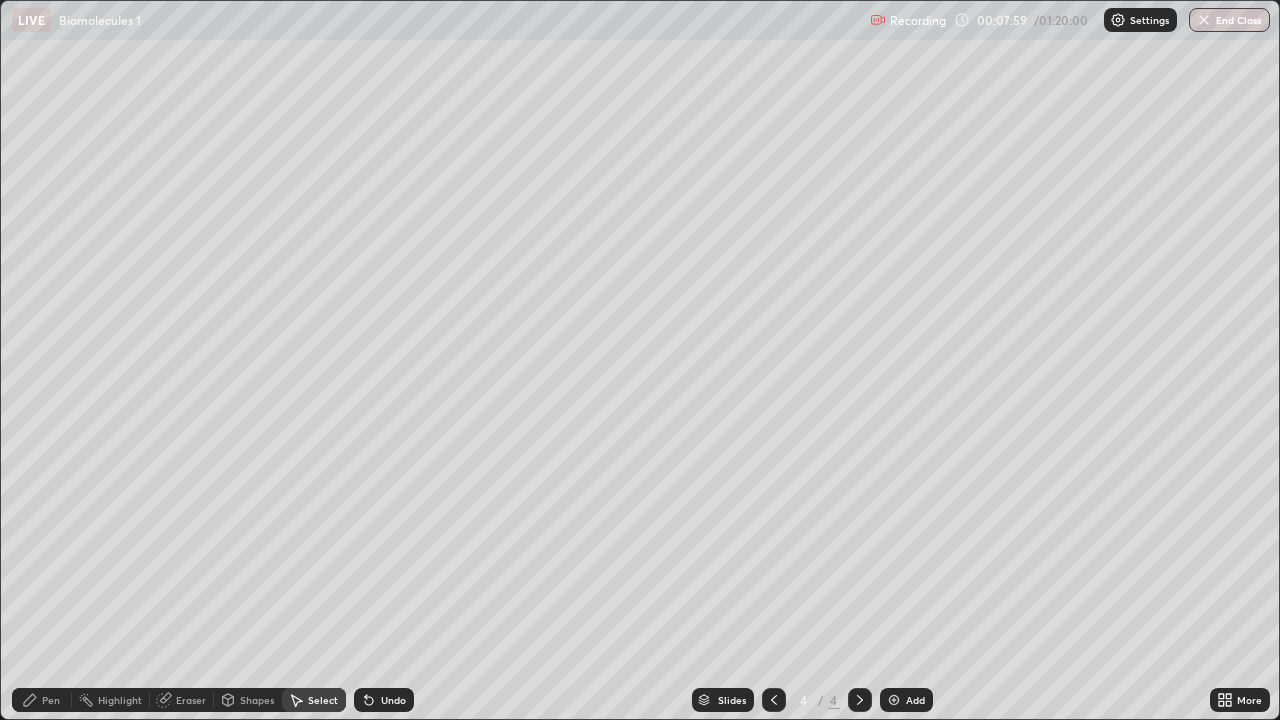 click on "Pen" at bounding box center (51, 700) 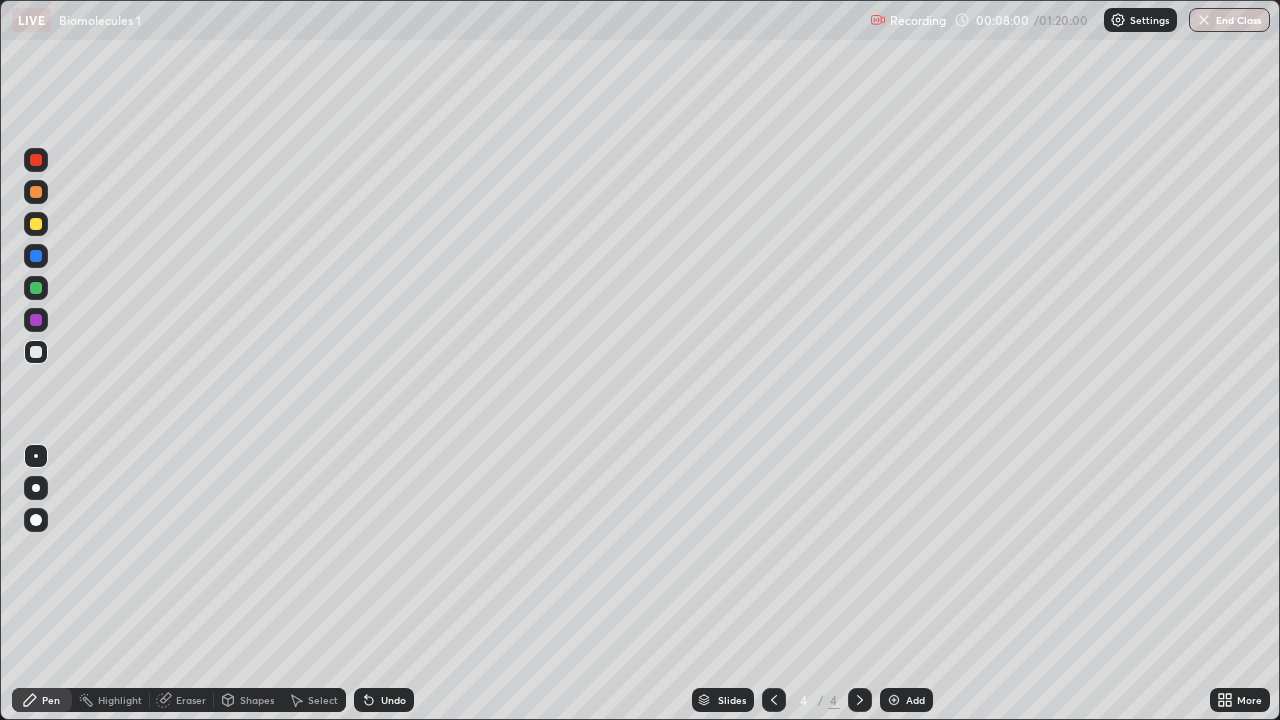 click at bounding box center (36, 288) 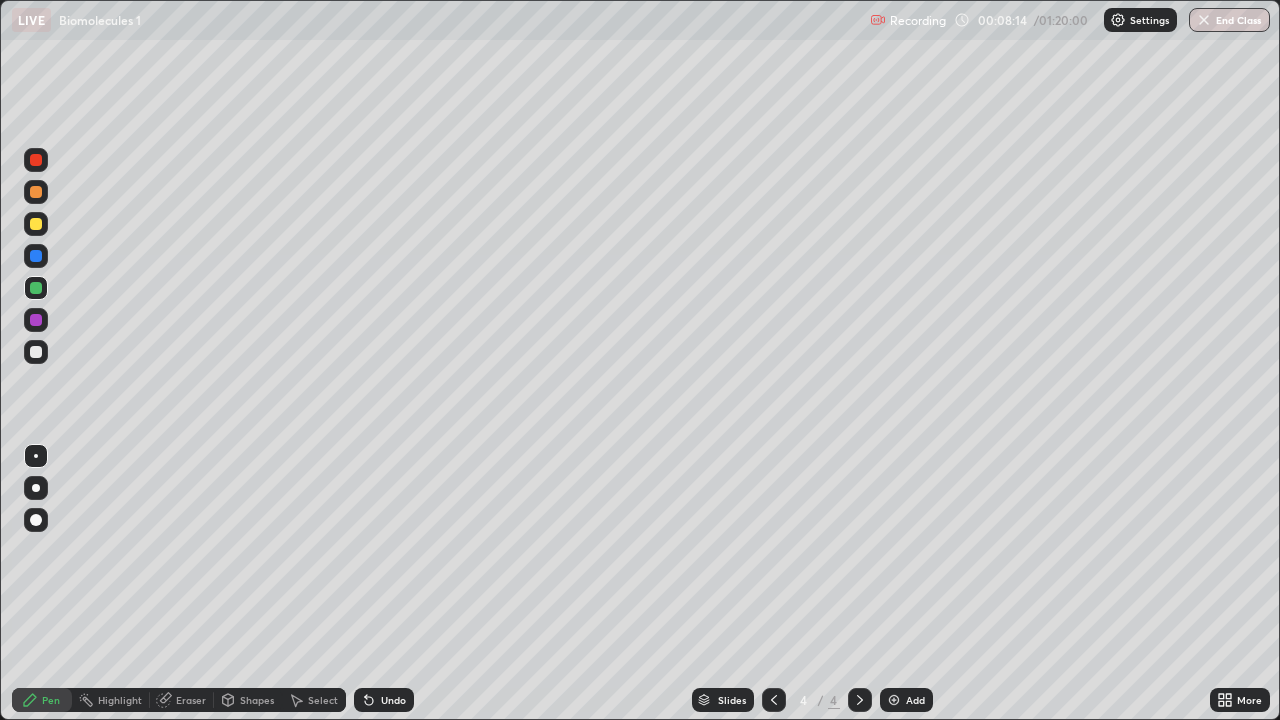 click on "Undo" at bounding box center (384, 700) 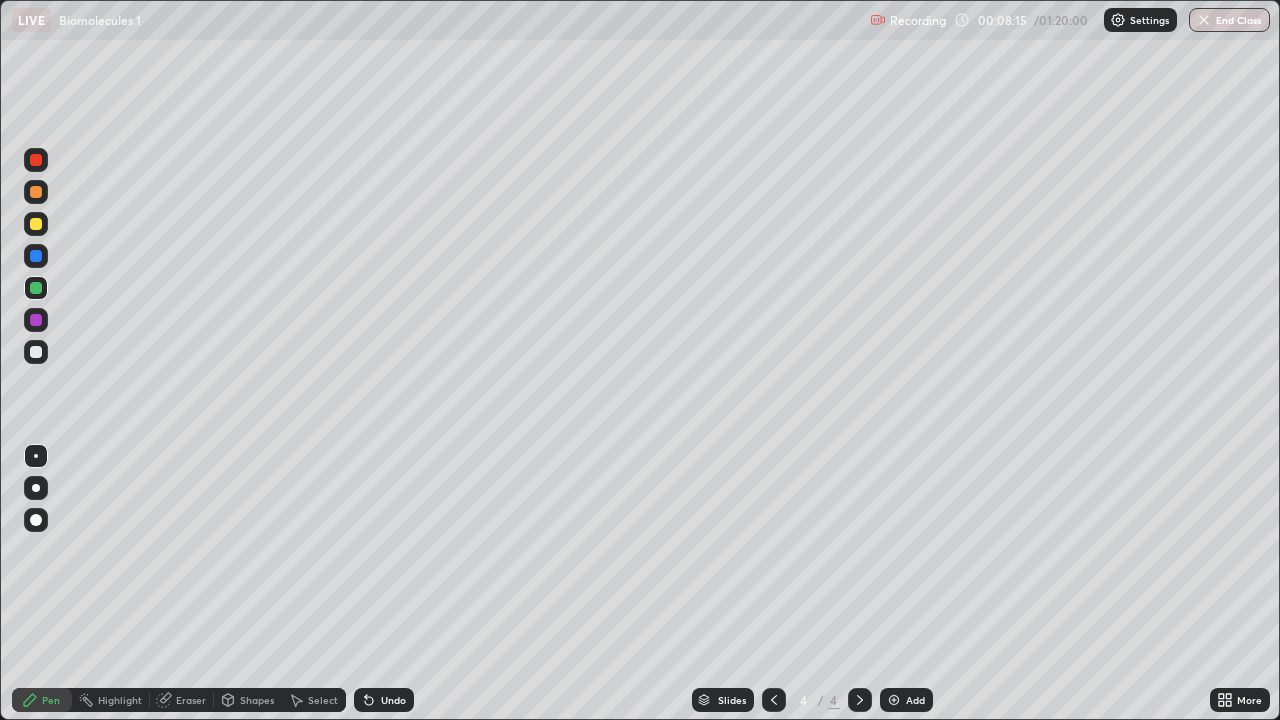 click on "Undo" at bounding box center [393, 700] 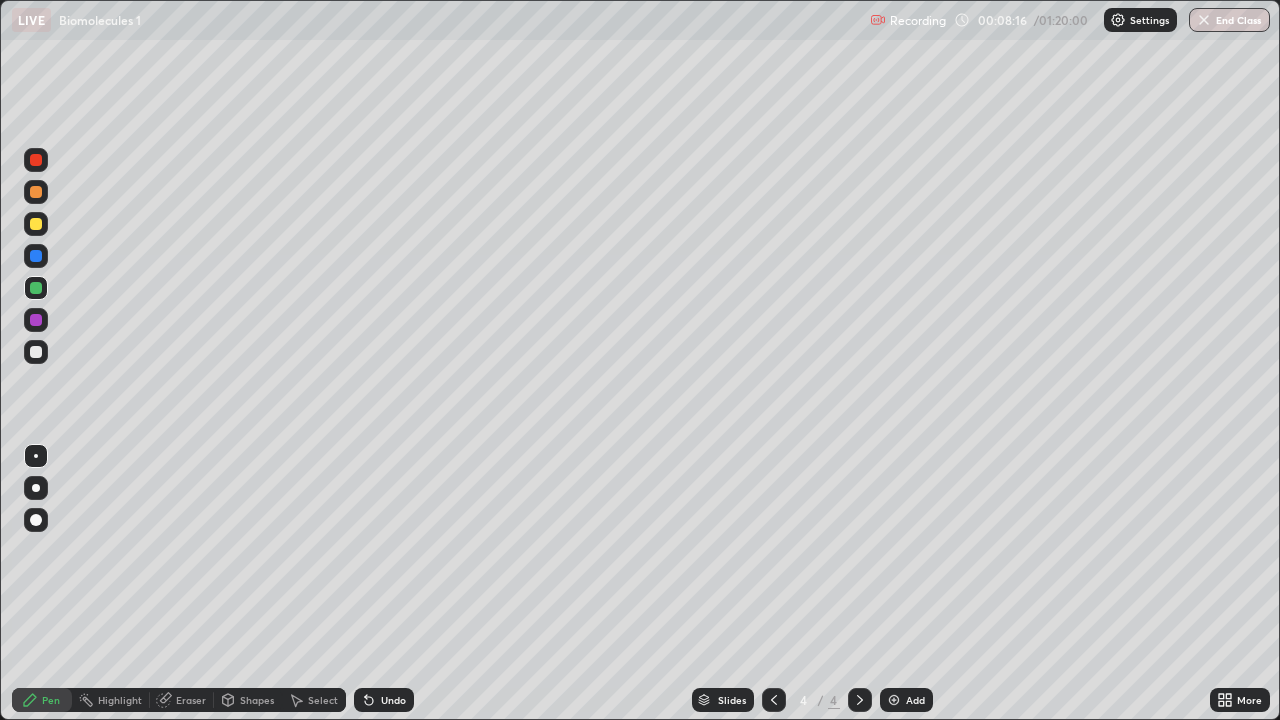 click on "Undo" at bounding box center (393, 700) 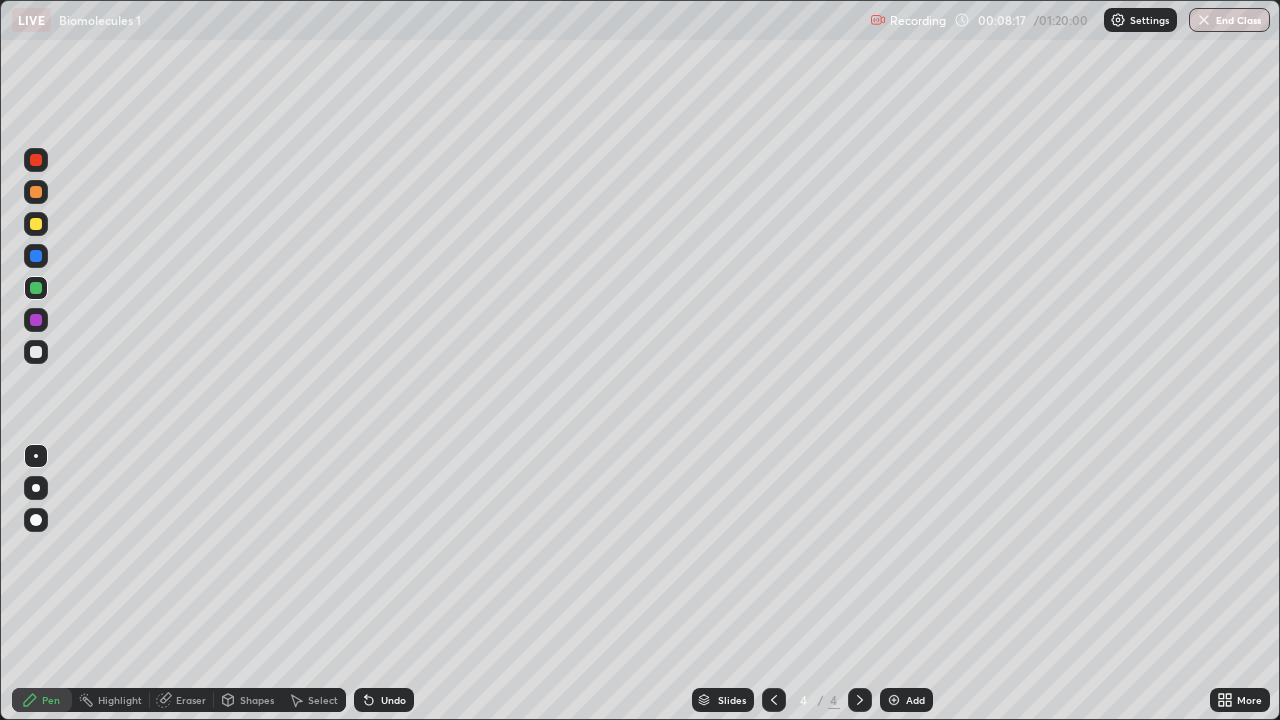 click on "Undo" at bounding box center (393, 700) 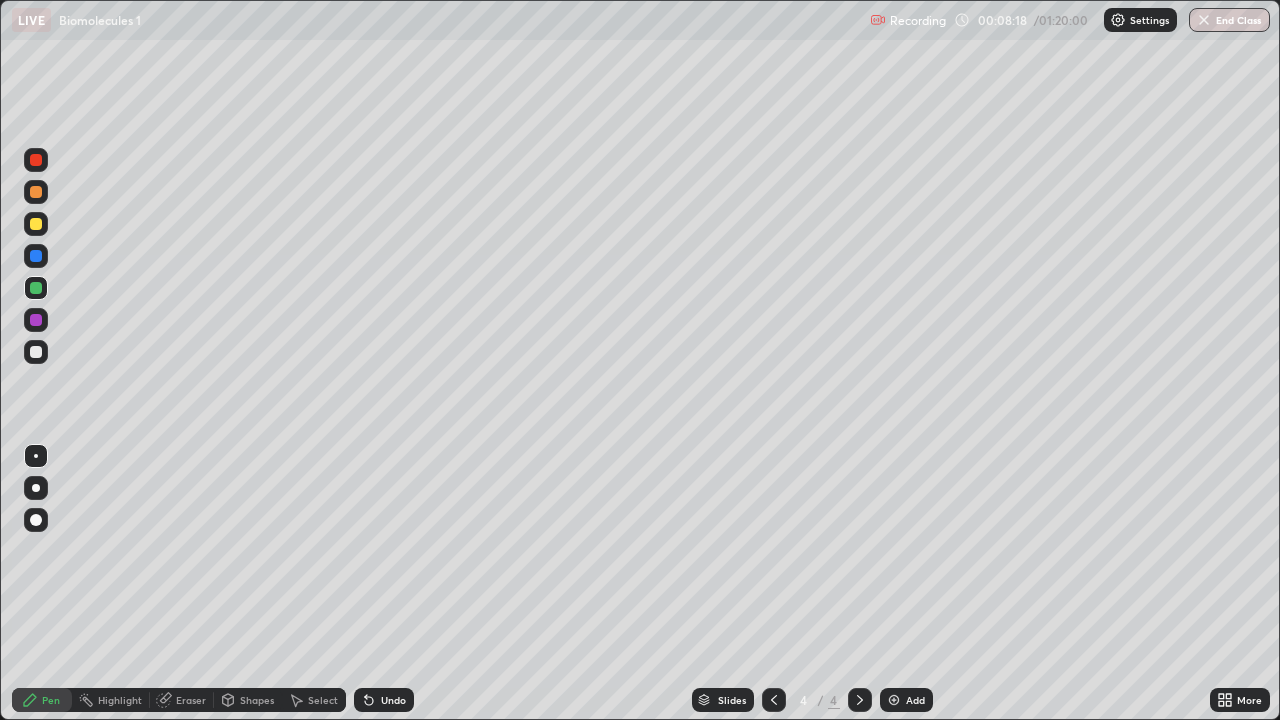 click on "Undo" at bounding box center (384, 700) 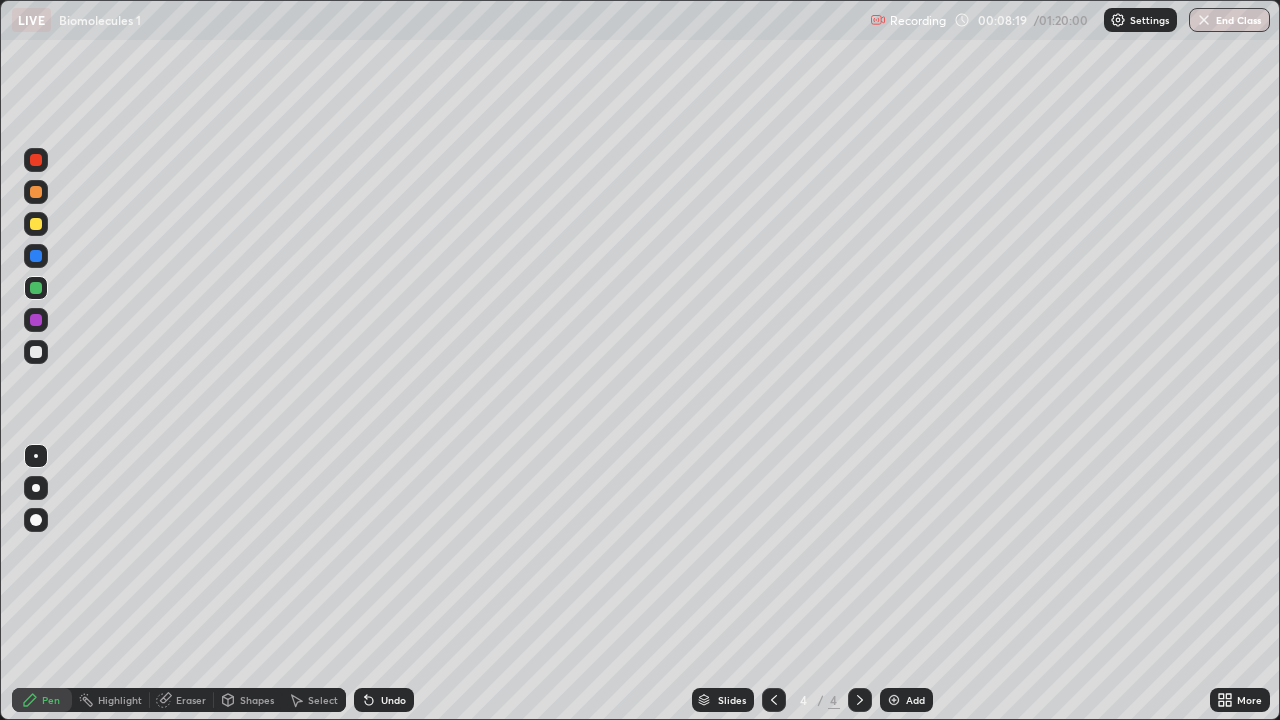 click on "Undo" at bounding box center (393, 700) 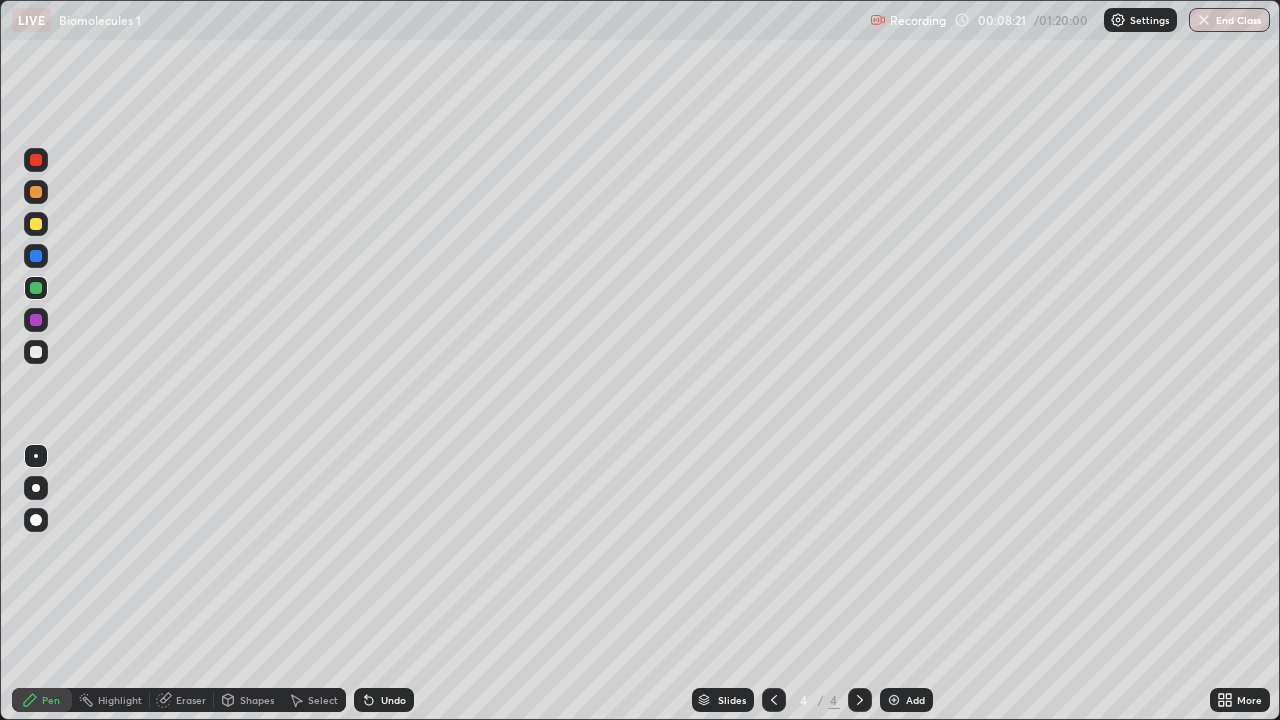 click 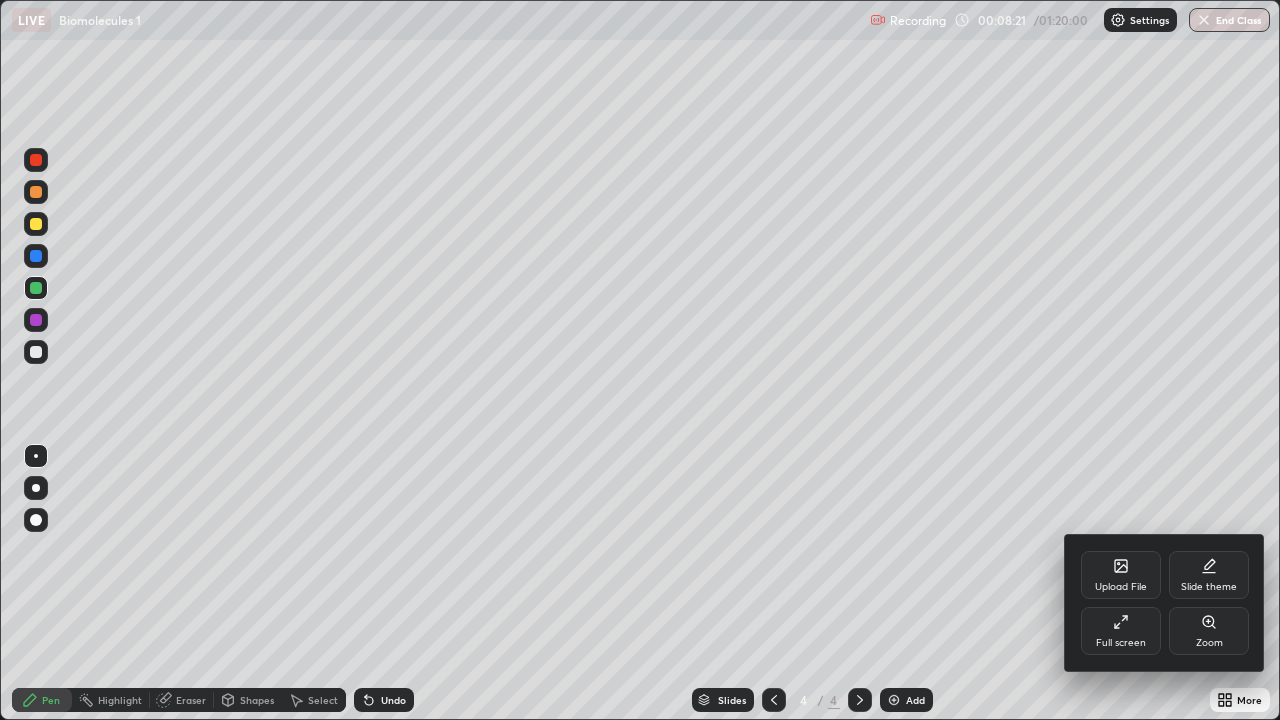 click 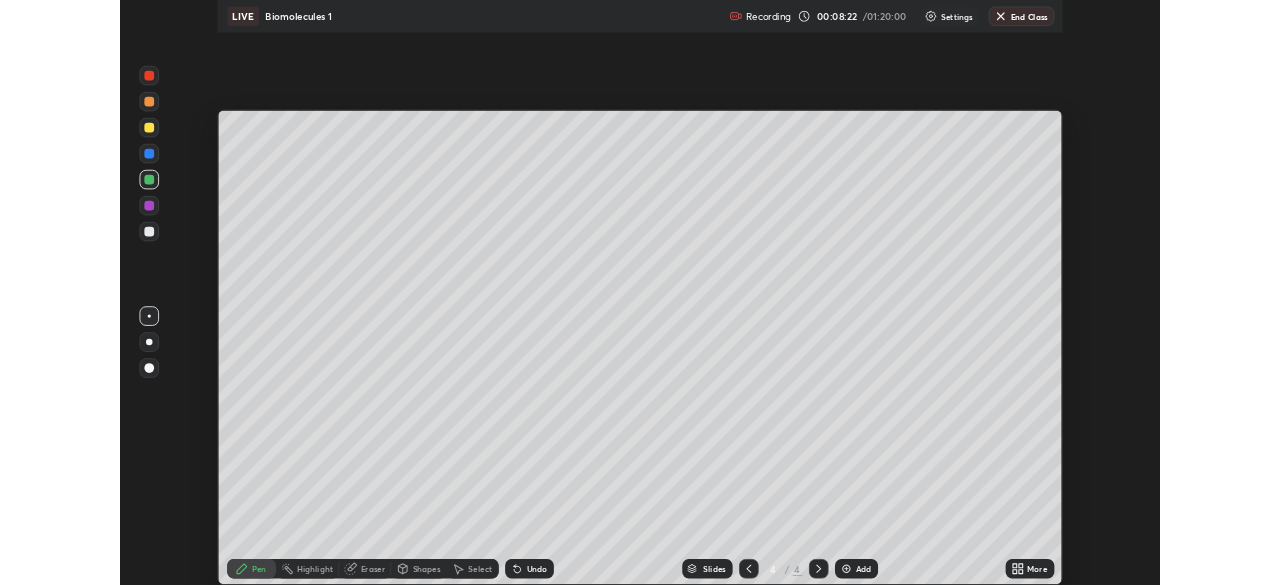 scroll, scrollTop: 585, scrollLeft: 1280, axis: both 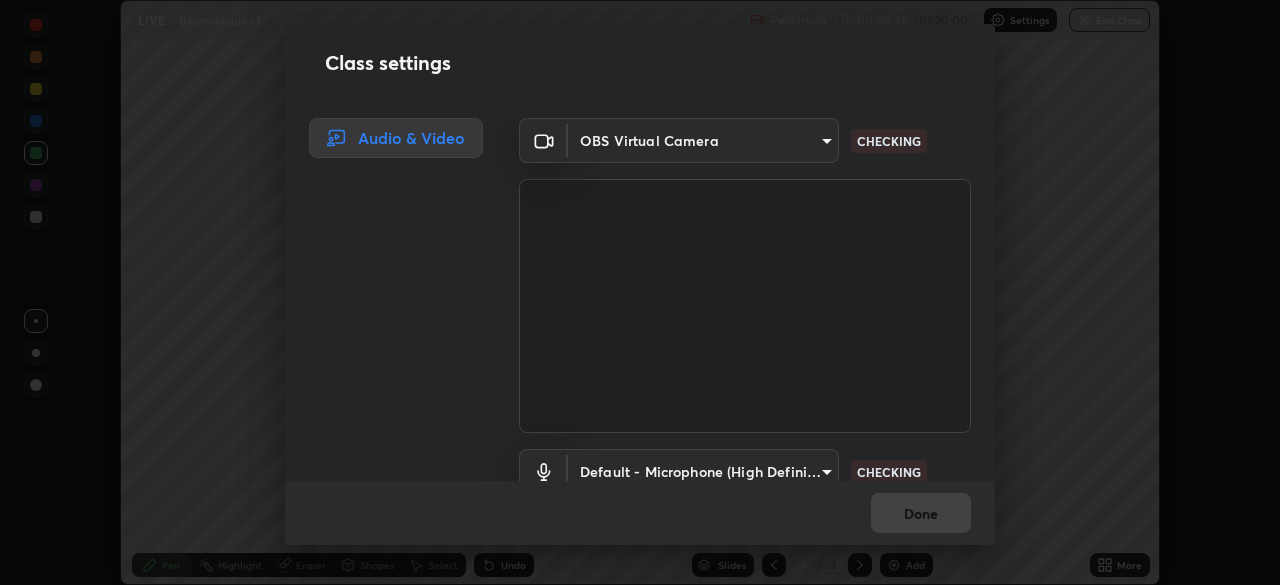 click on "Erase all LIVE Biomolecules 1 Recording 00:08:35 /  01:20:00 Settings End Class Setting up your live class Biomolecules 1 • L48 of Zoology [FIRST] [LAST] Pen Highlight Eraser Shapes Select Undo Slides 4 / 4 Add More No doubts shared Encourage your learners to ask a doubt for better clarity Report an issue Reason for reporting Buffering Chat not working Audio - Video sync issue Educator video quality low ​ Attach an image Report Class settings Audio & Video OBS Virtual Camera [HASH] CHECKING Default - Microphone (High Definition Audio Device) default CHECKING Done" at bounding box center [640, 292] 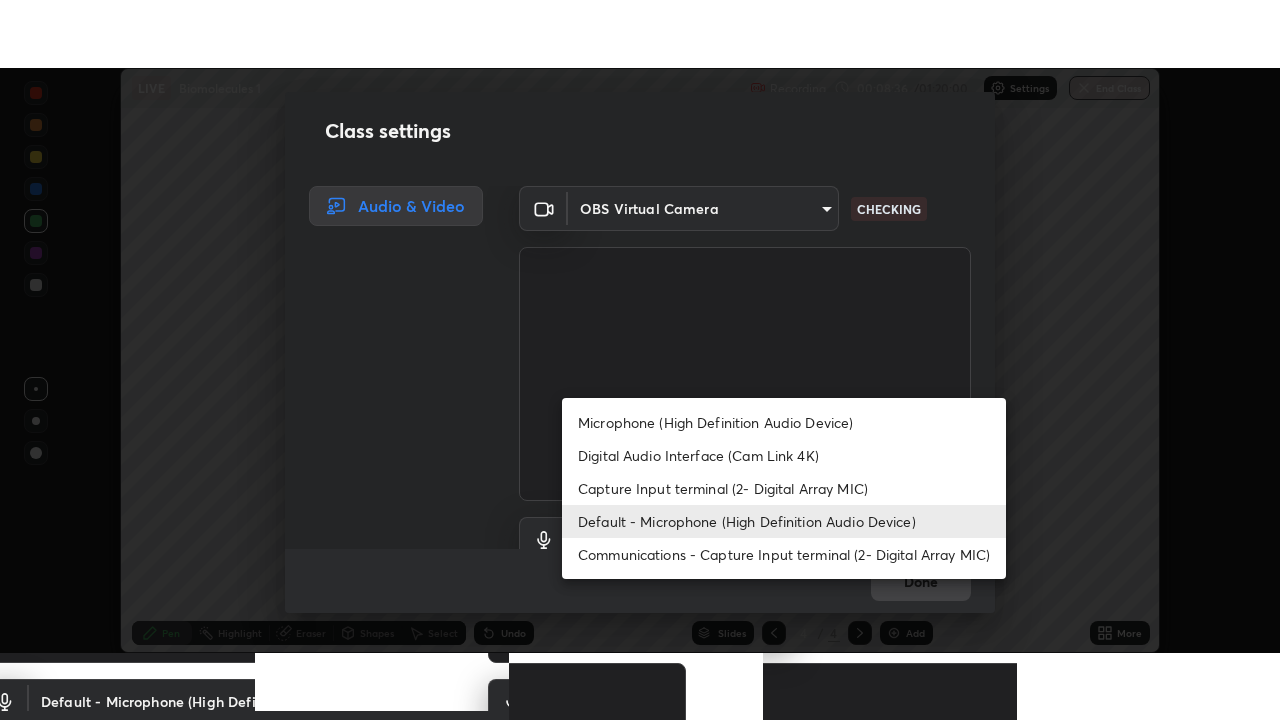scroll, scrollTop: 18, scrollLeft: 0, axis: vertical 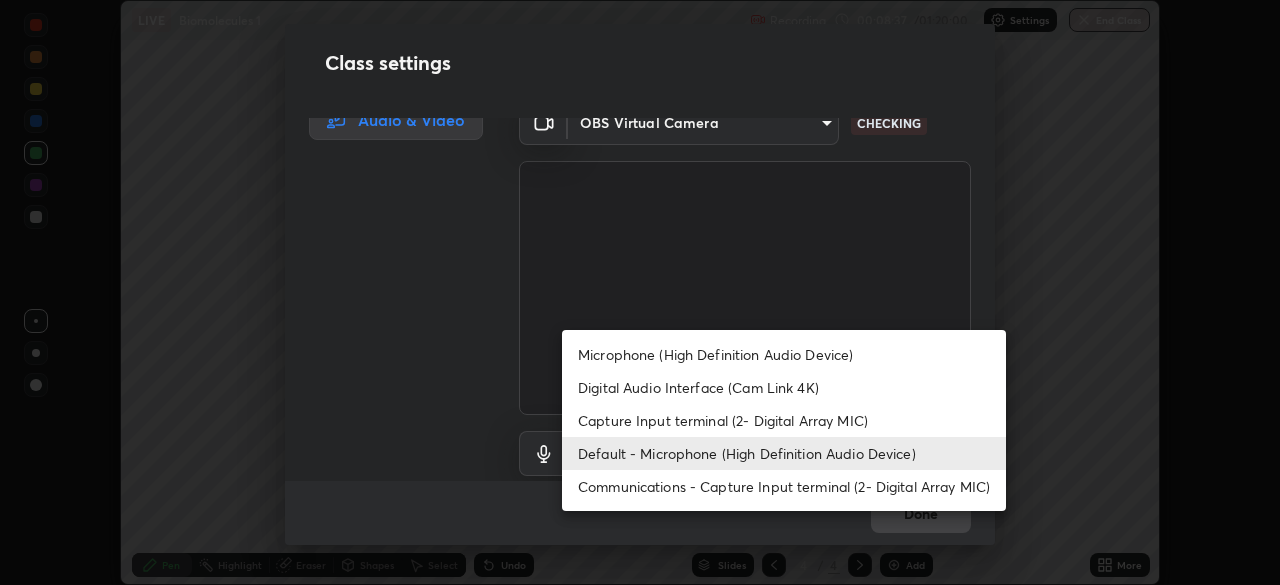 click on "Communications - Capture Input terminal (2- Digital Array MIC)" at bounding box center (784, 486) 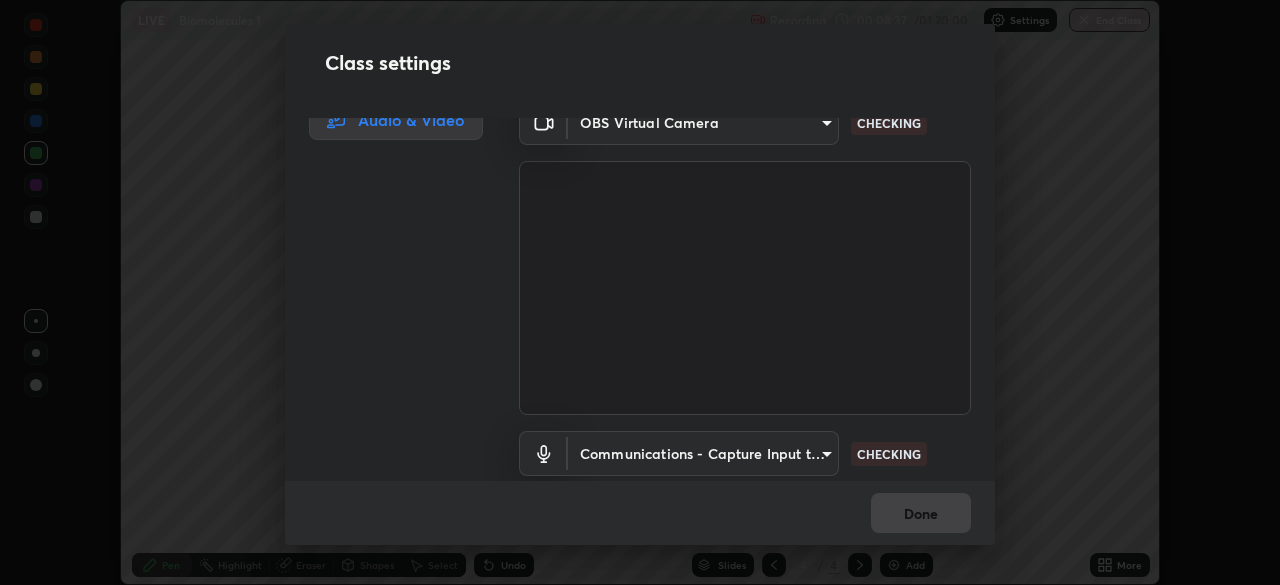 click on "Erase all LIVE Biomolecules 1 Recording 00:08:37 /  01:20:00 Settings End Class Setting up your live class Biomolecules 1 • L48 of Zoology Prashant Sharma Pen Highlight Eraser Shapes Select Undo Slides 4 / 4 Add More No doubts shared Encourage your learners to ask a doubt for better clarity Report an issue Reason for reporting Buffering Chat not working Audio - Video sync issue Educator video quality low ​ Attach an image Report Class settings Audio & Video OBS Virtual Camera 3b389ede9ae18524dc0bcfbedd46670510f6fd5fbd4be97f07512a464c10e831 CHECKING Communications - Capture Input terminal (2- Digital Array MIC) communications CHECKING Done" at bounding box center [640, 292] 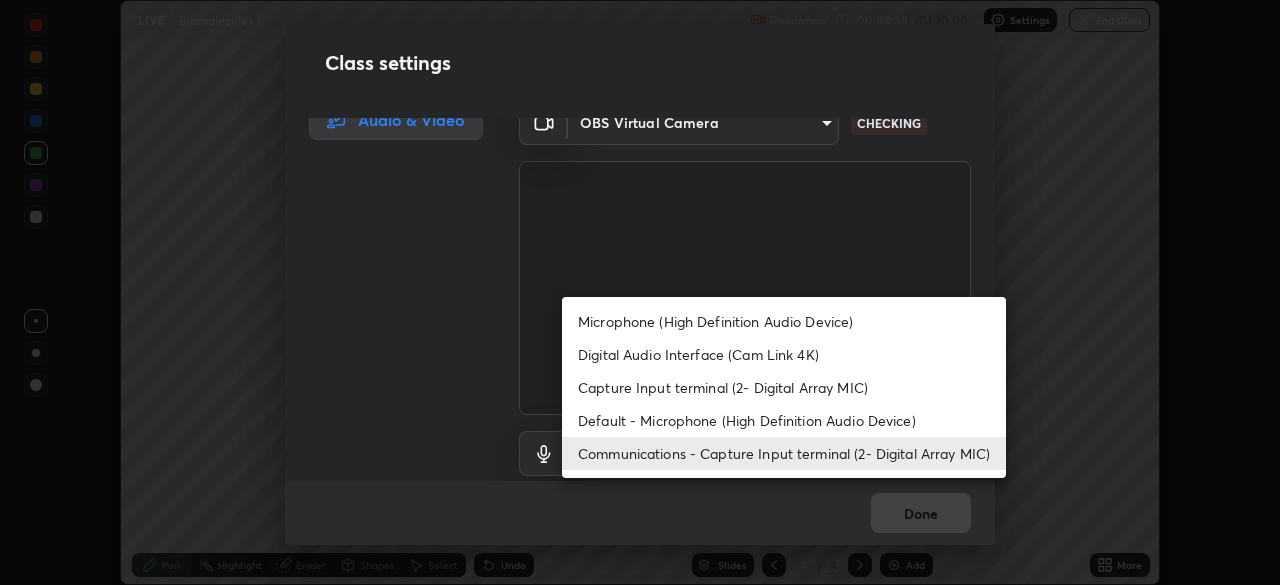 click on "Default - Microphone (High Definition Audio Device)" at bounding box center (784, 420) 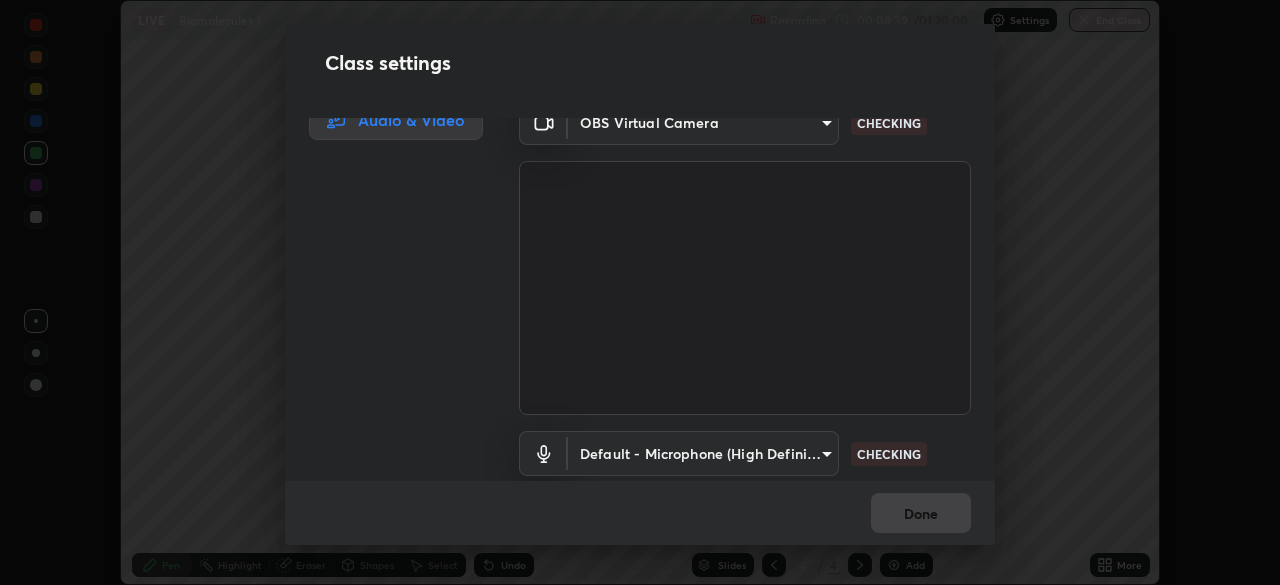 type on "default" 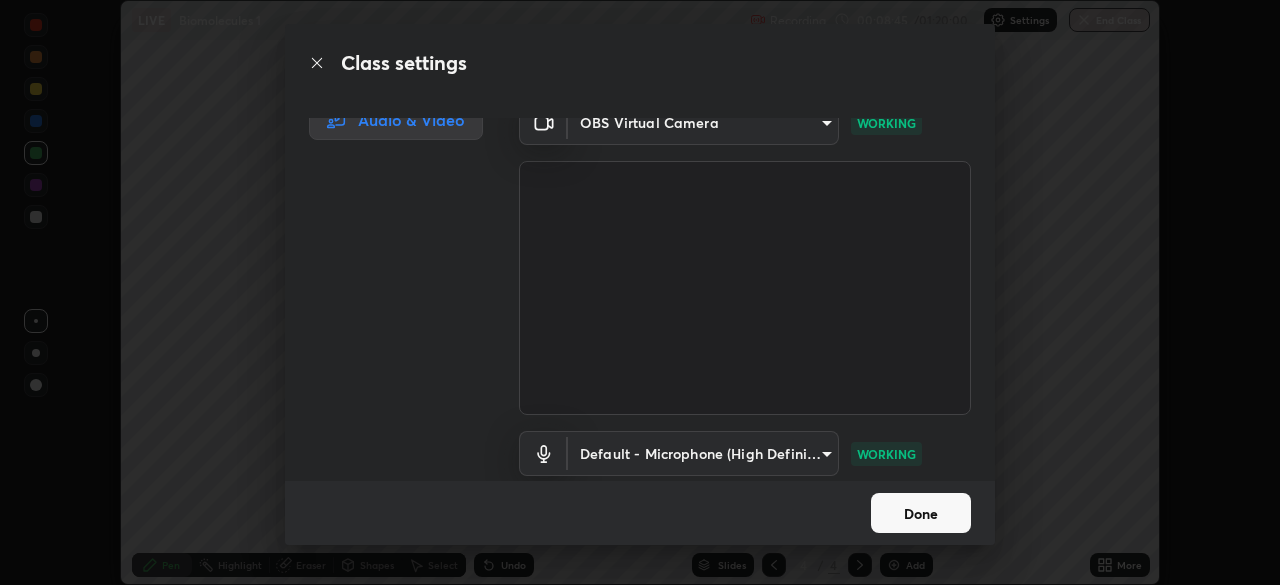 click on "Done" at bounding box center [921, 513] 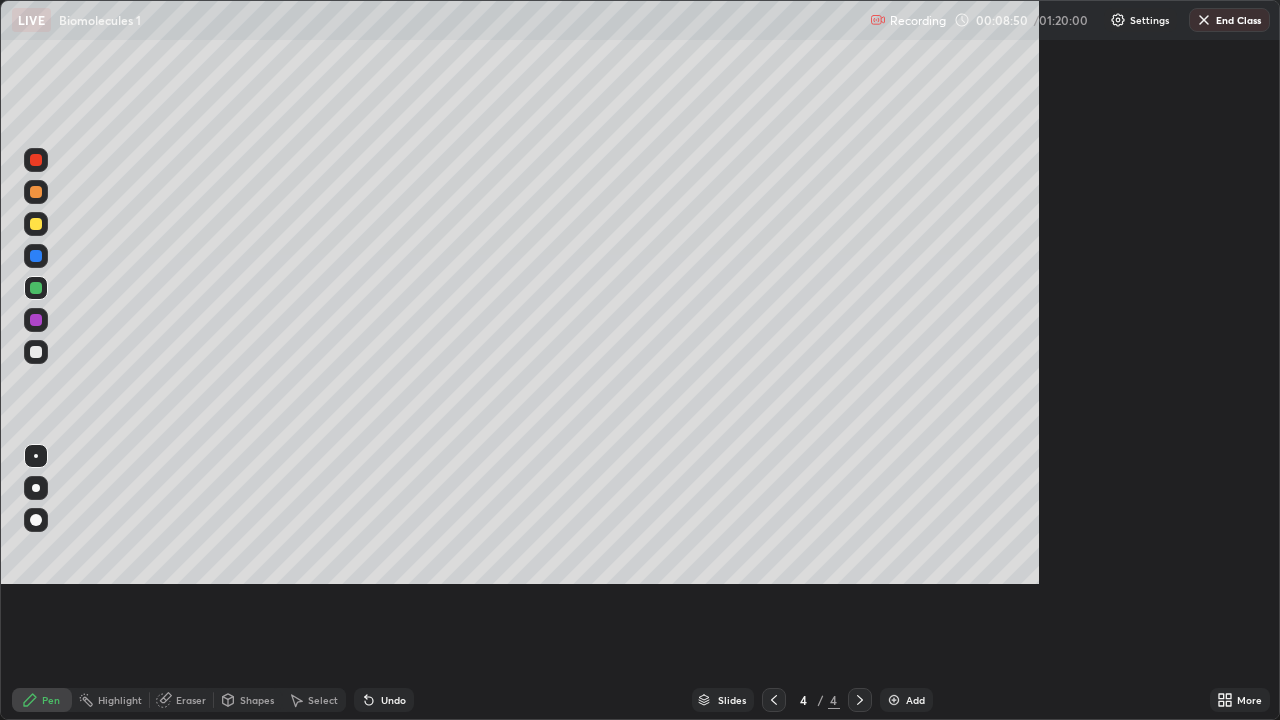 scroll, scrollTop: 99280, scrollLeft: 98720, axis: both 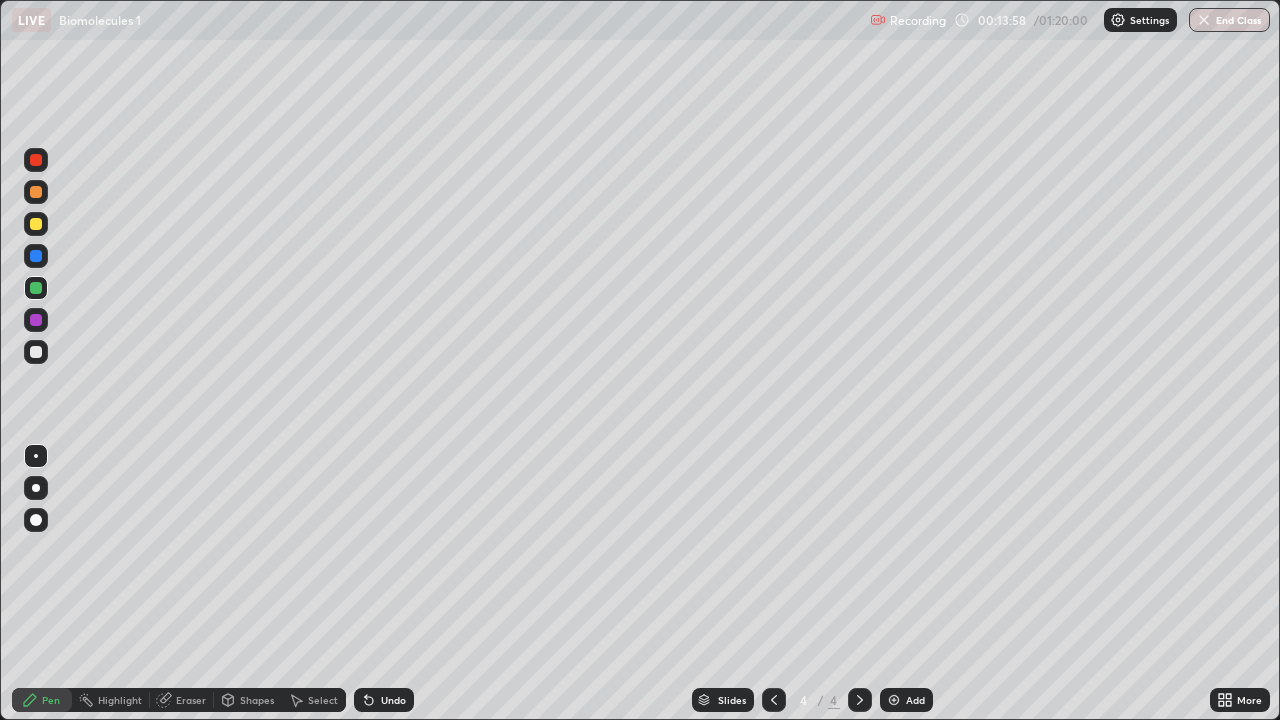 click on "Add" at bounding box center (906, 700) 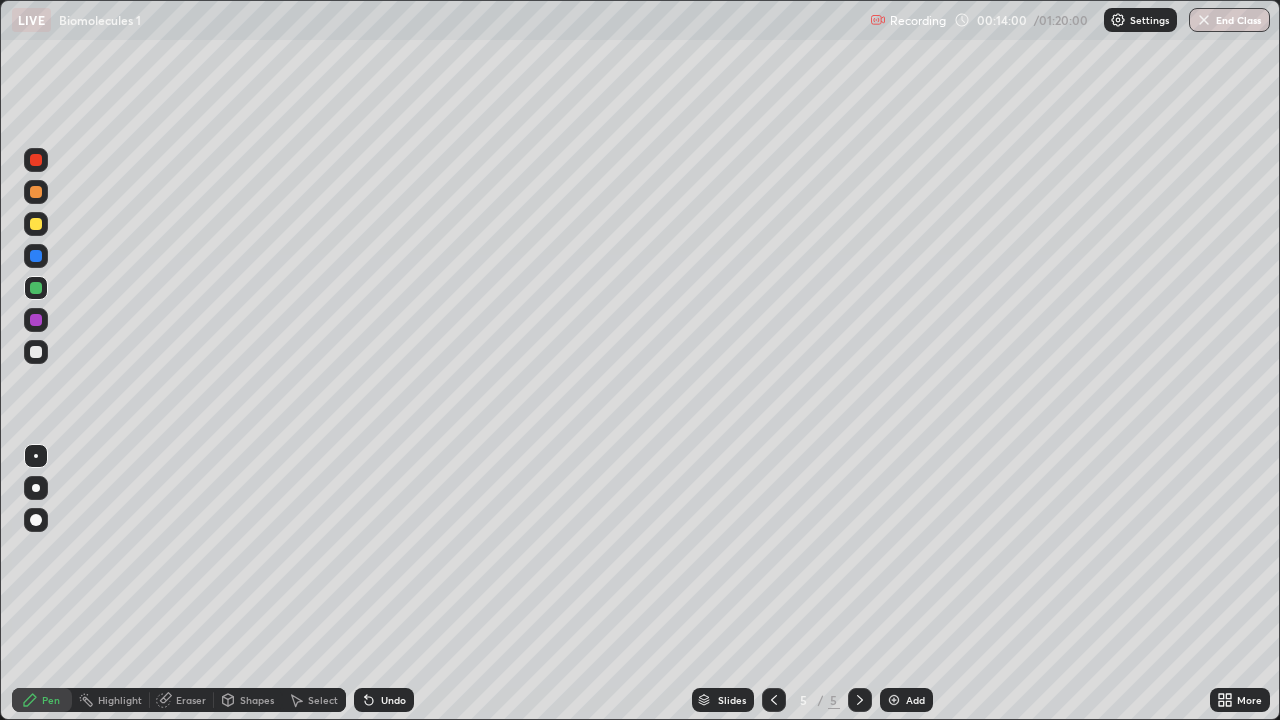 click at bounding box center [36, 352] 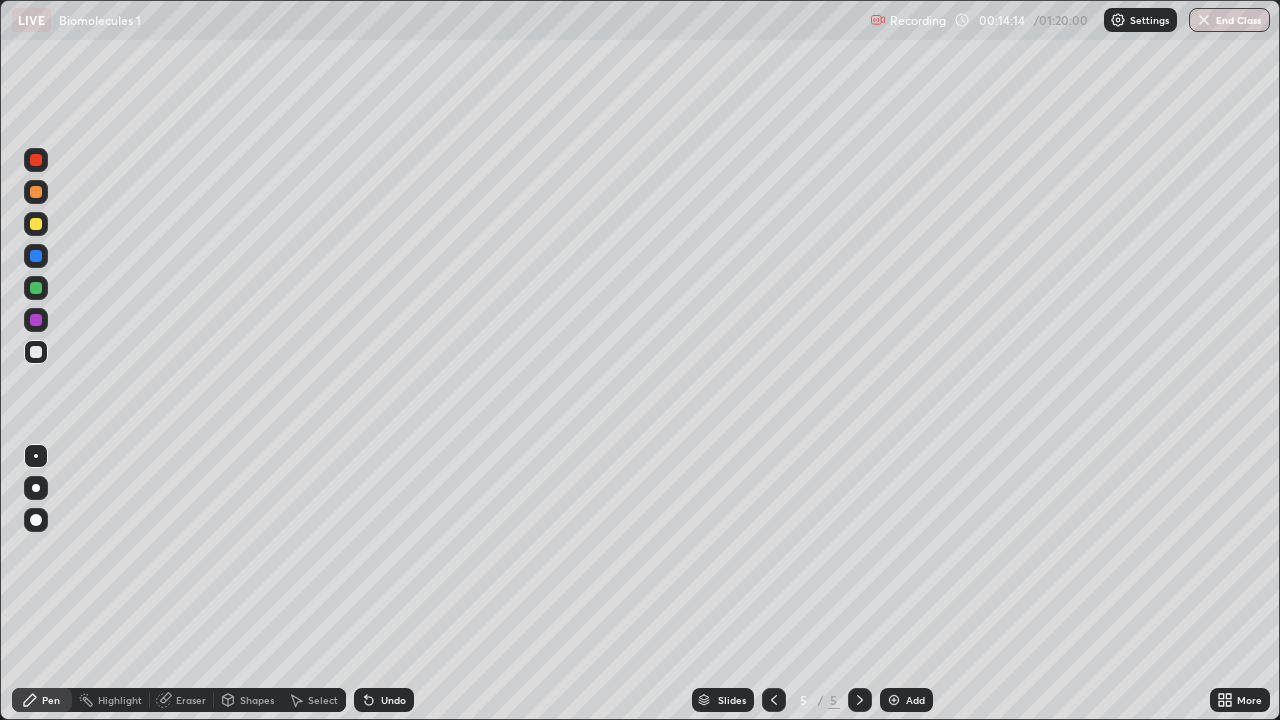 click at bounding box center [36, 352] 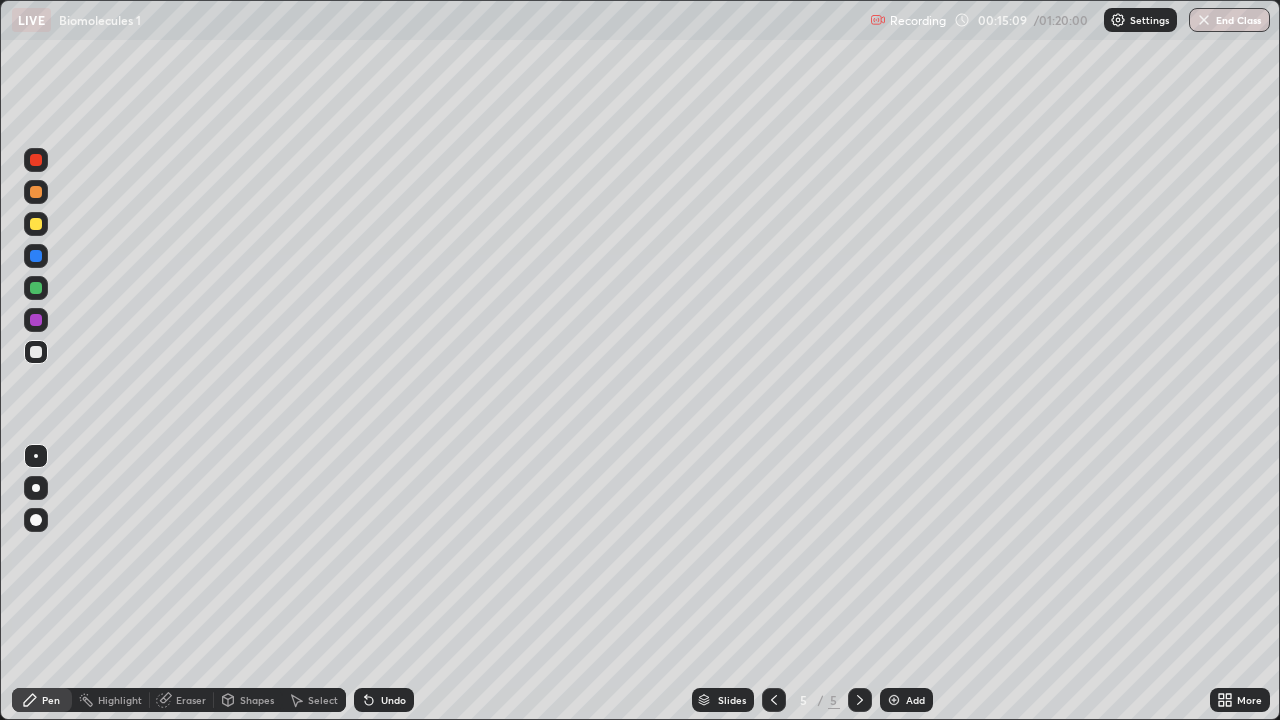 click at bounding box center [36, 288] 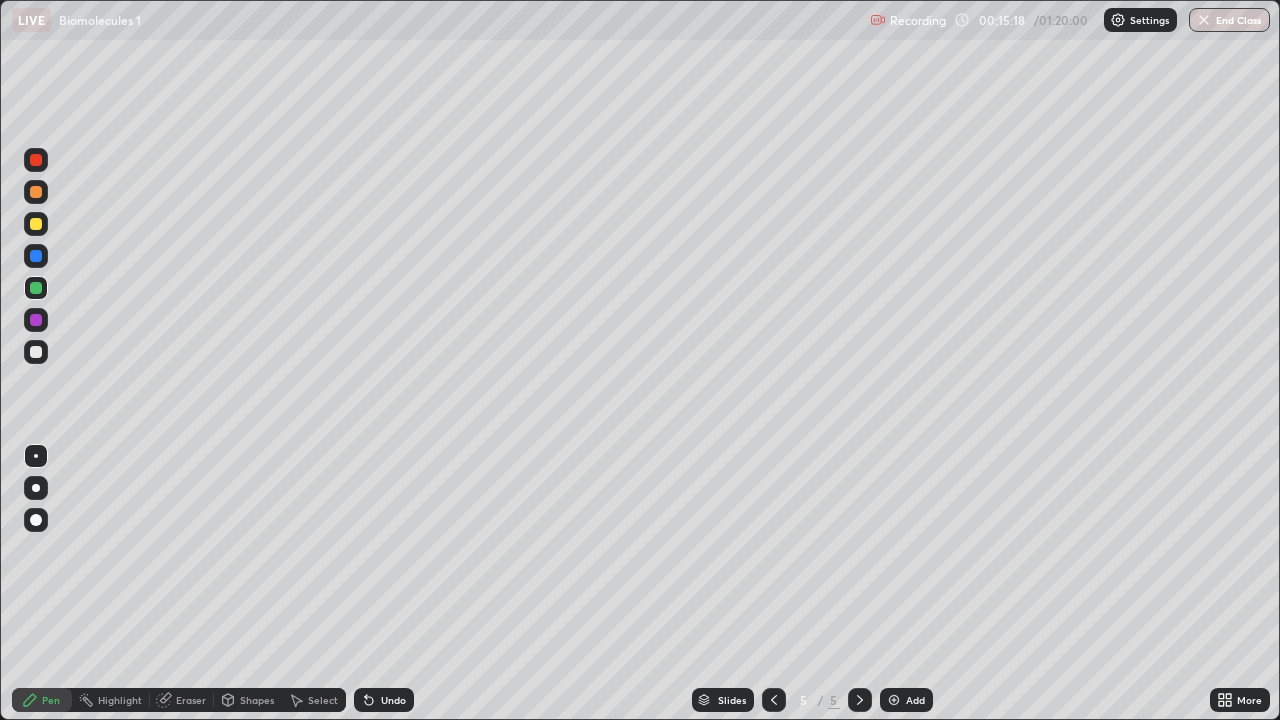click on "Select" at bounding box center [323, 700] 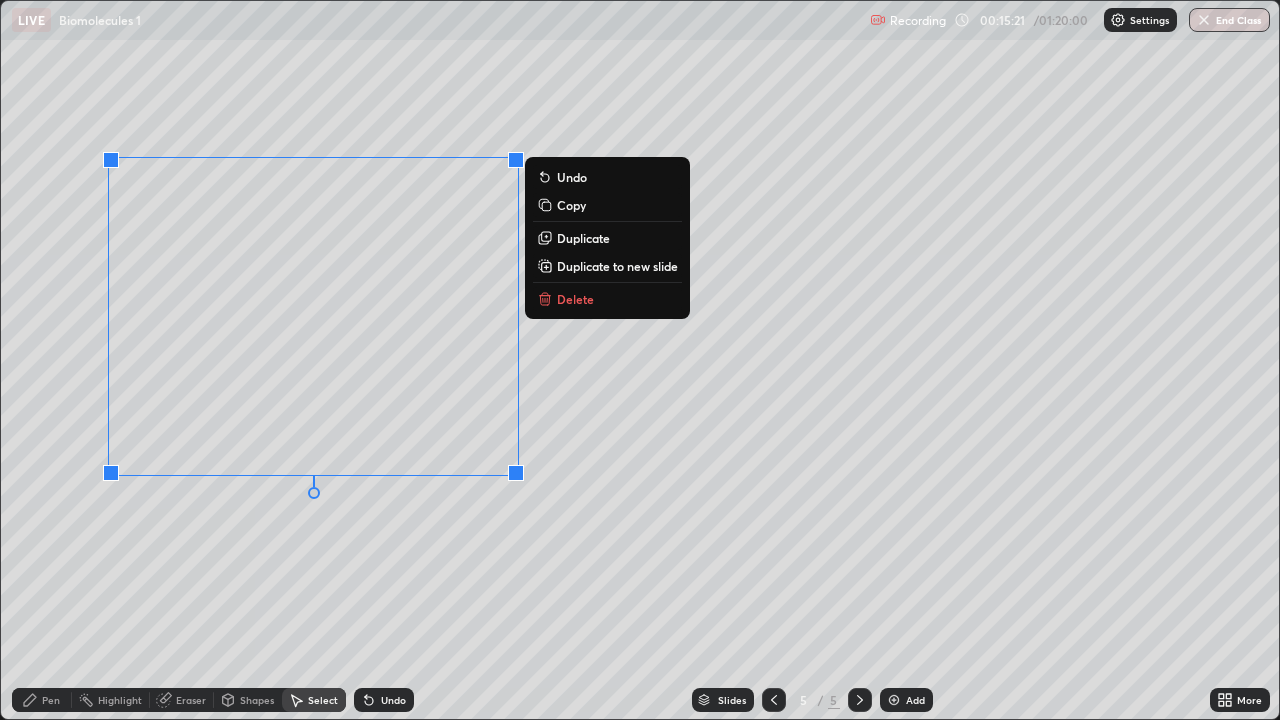 click on "Copy" at bounding box center (571, 205) 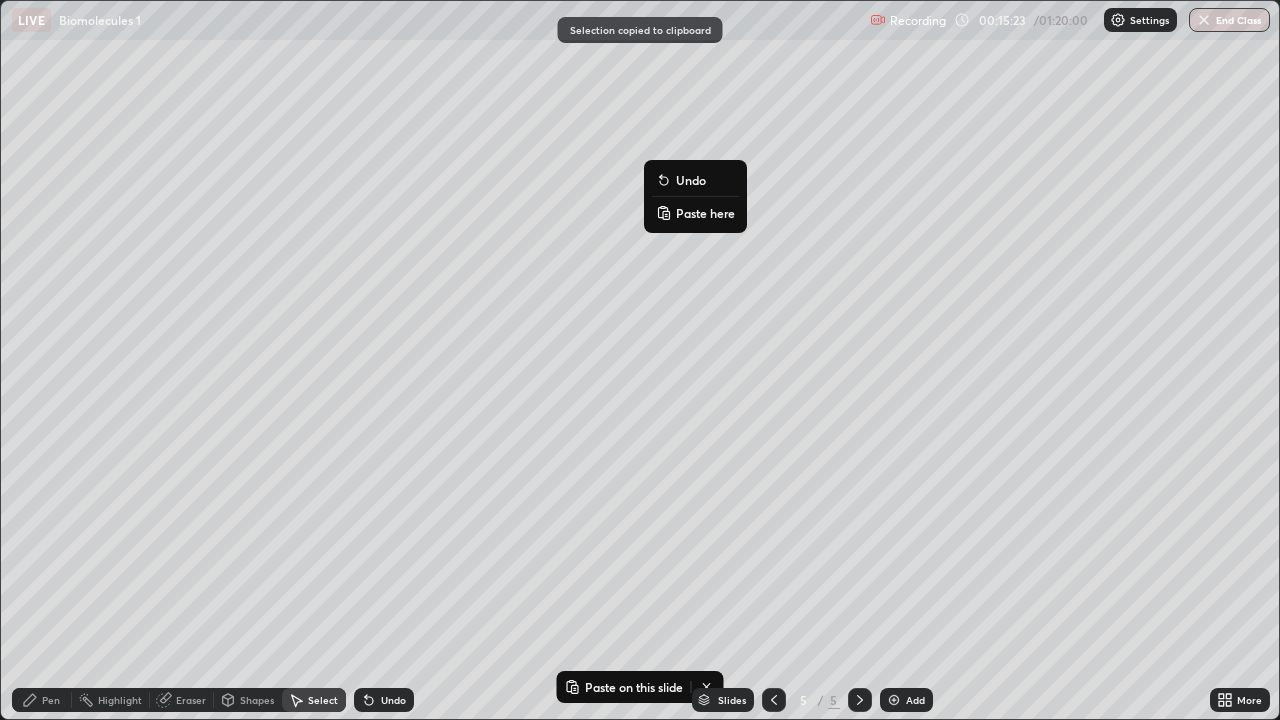 click on "Paste here" at bounding box center [705, 213] 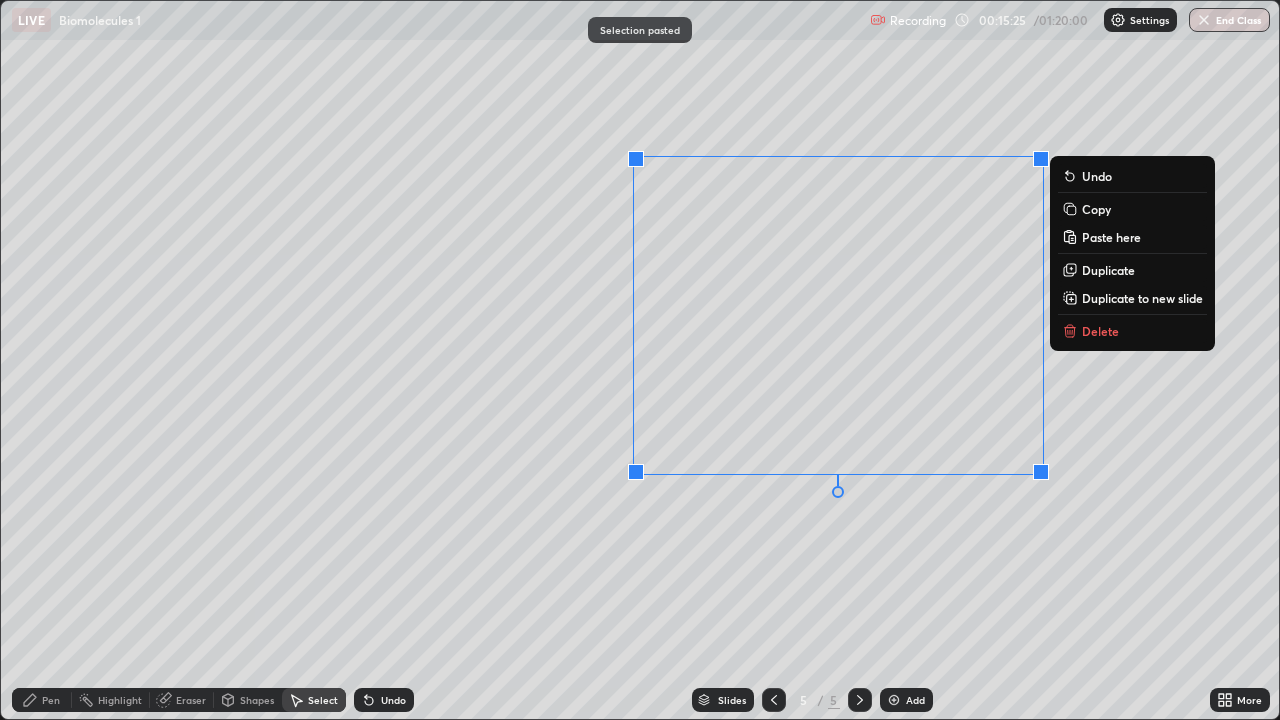 click on "0 ° Undo Copy Paste here Duplicate Duplicate to new slide Delete" at bounding box center [640, 360] 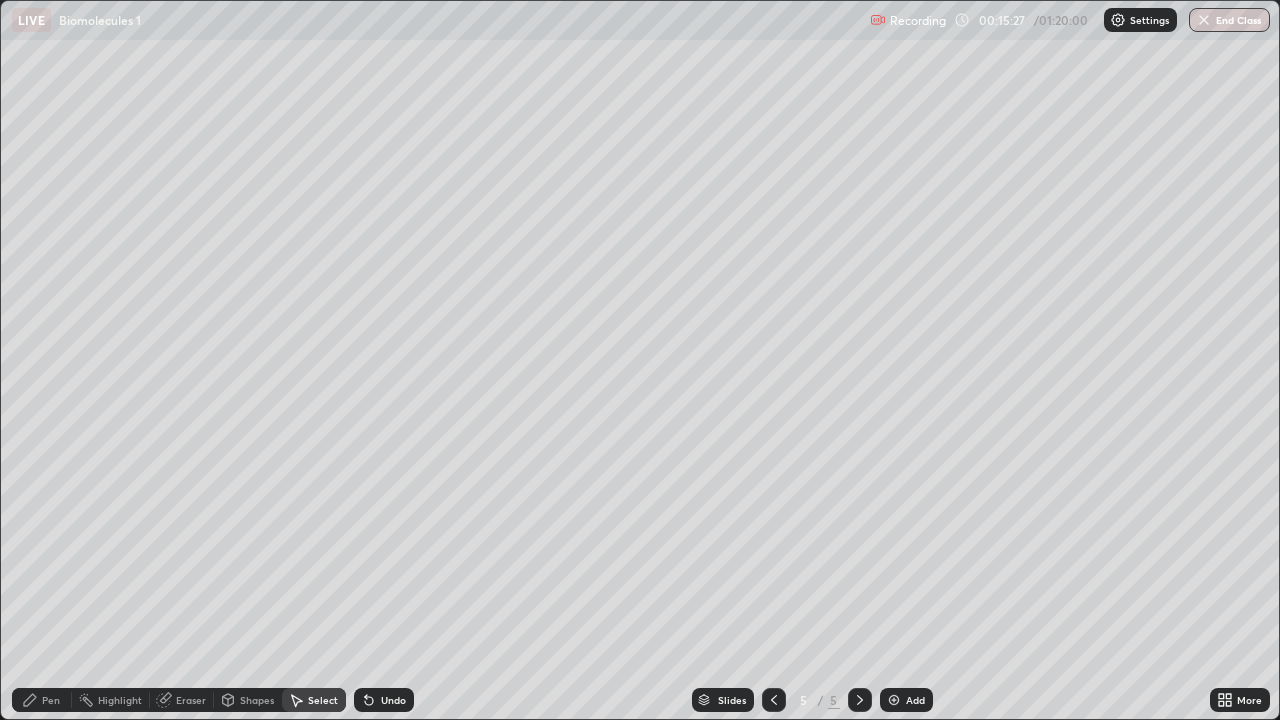 click on "Eraser" at bounding box center (191, 700) 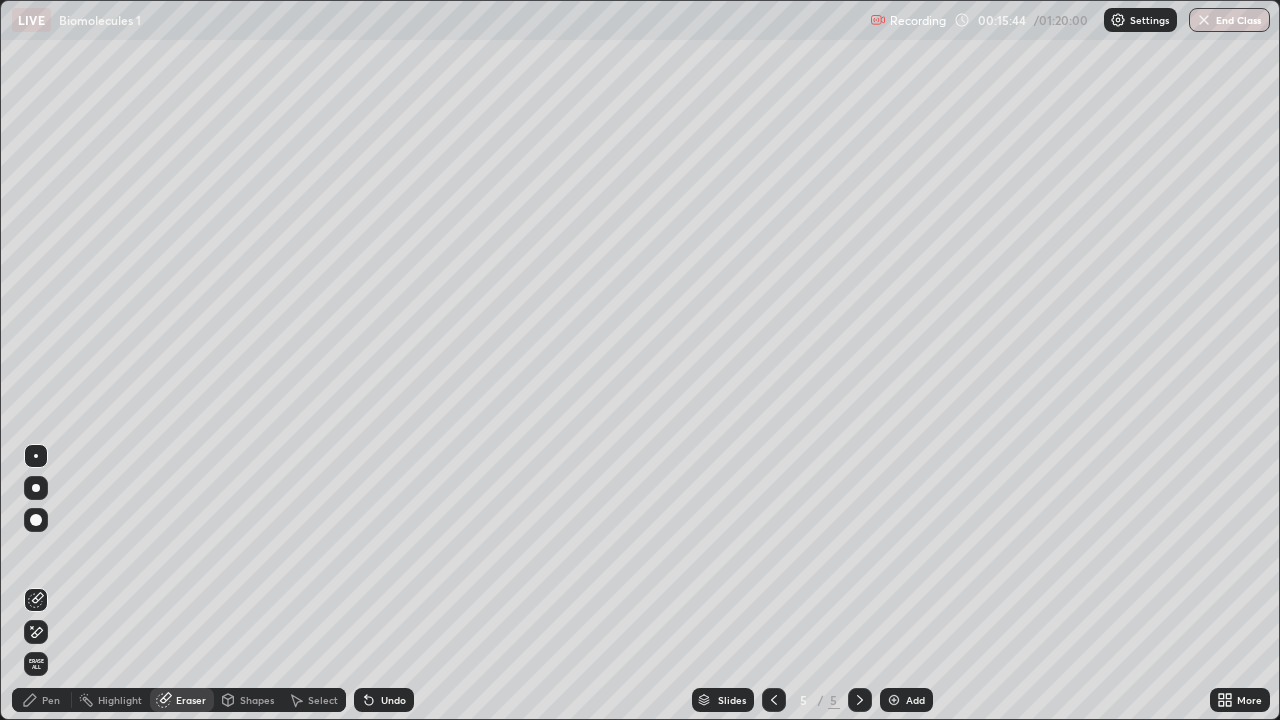 click on "Pen" at bounding box center [51, 700] 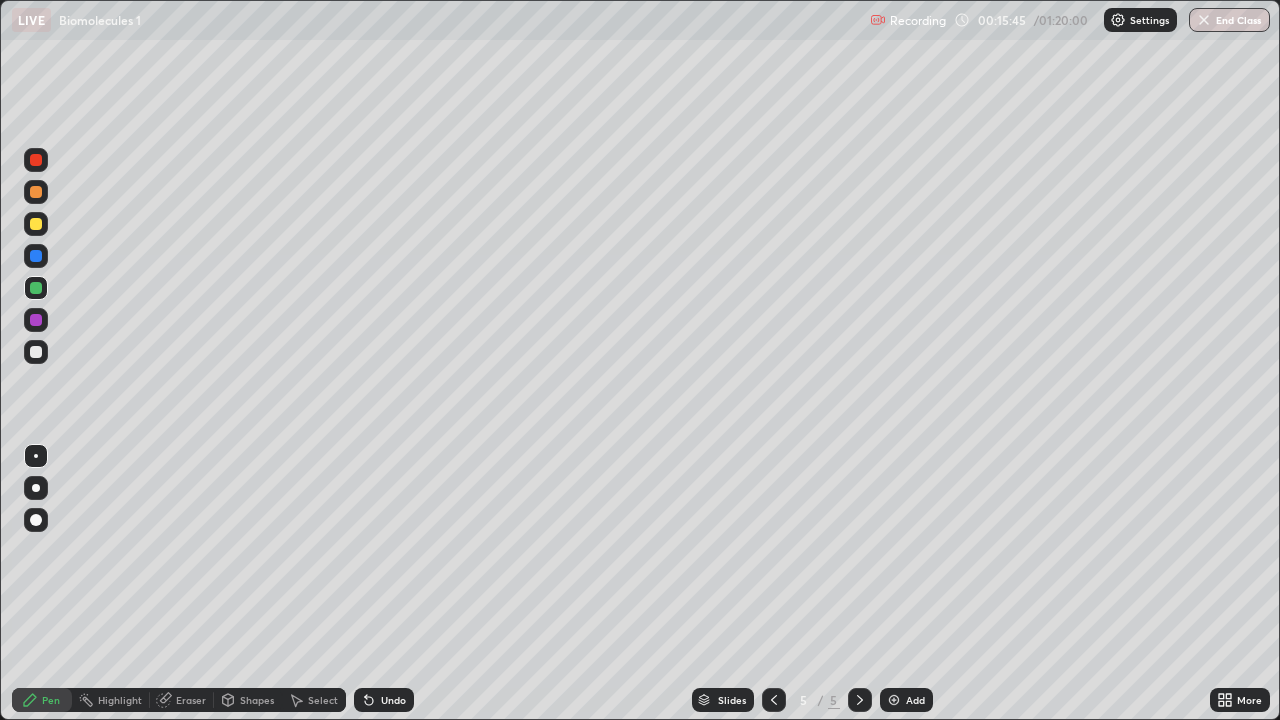click at bounding box center (36, 224) 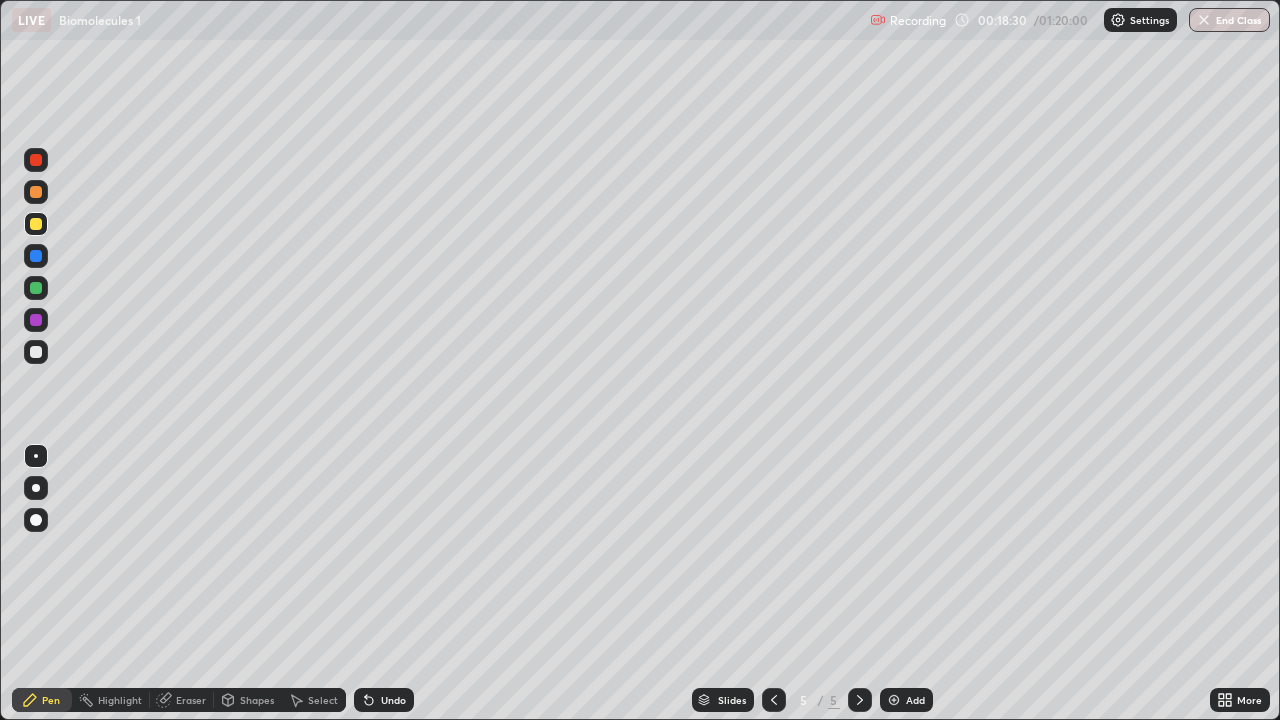 click on "Add" at bounding box center [906, 700] 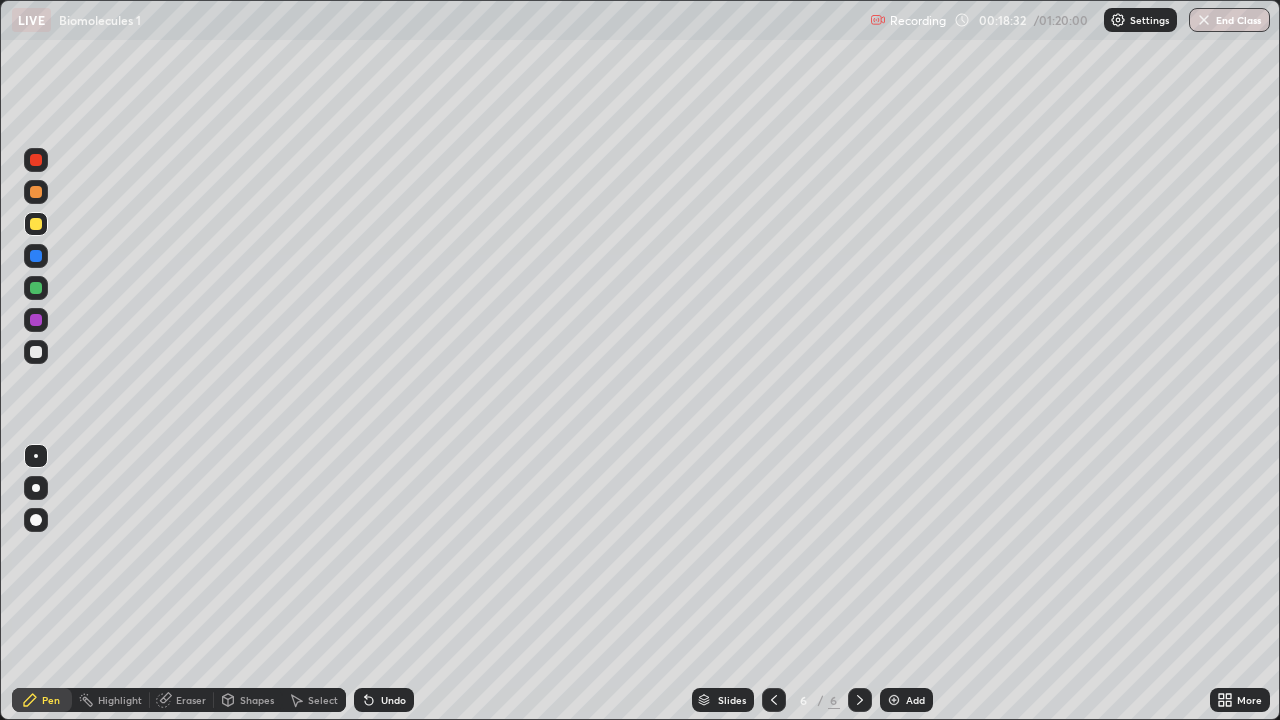 click at bounding box center (36, 352) 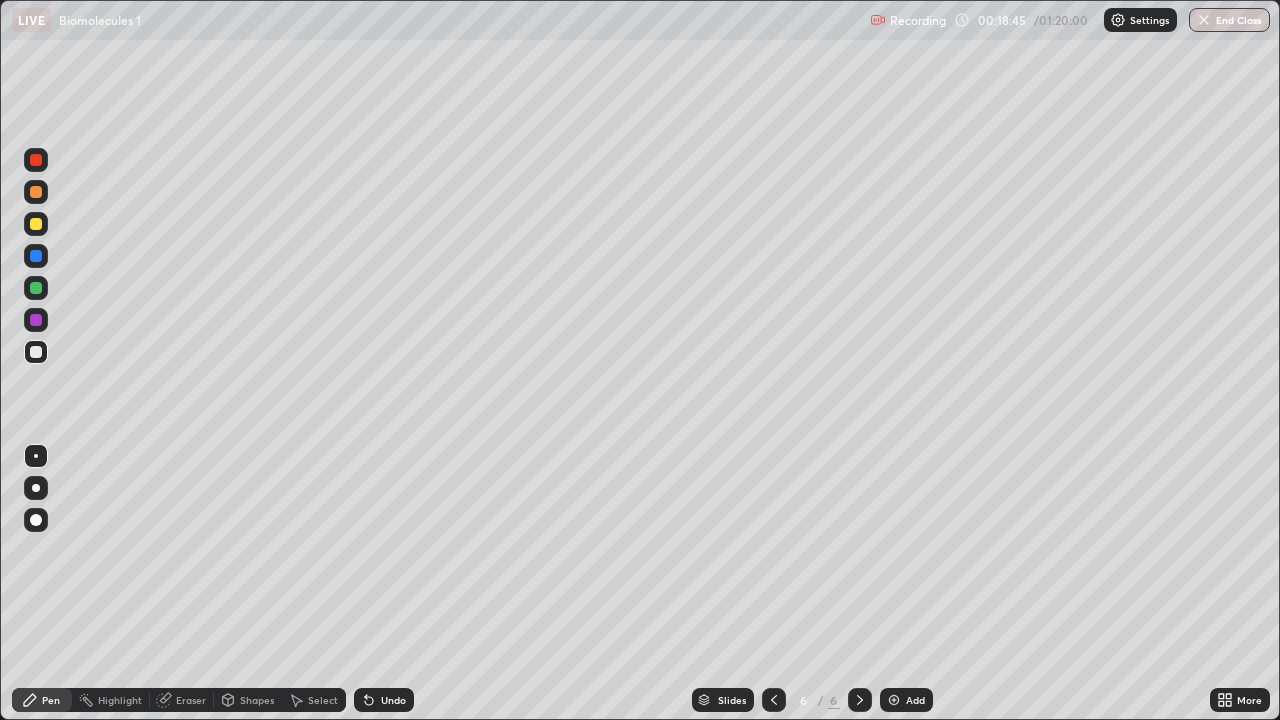 click on "Undo" at bounding box center [384, 700] 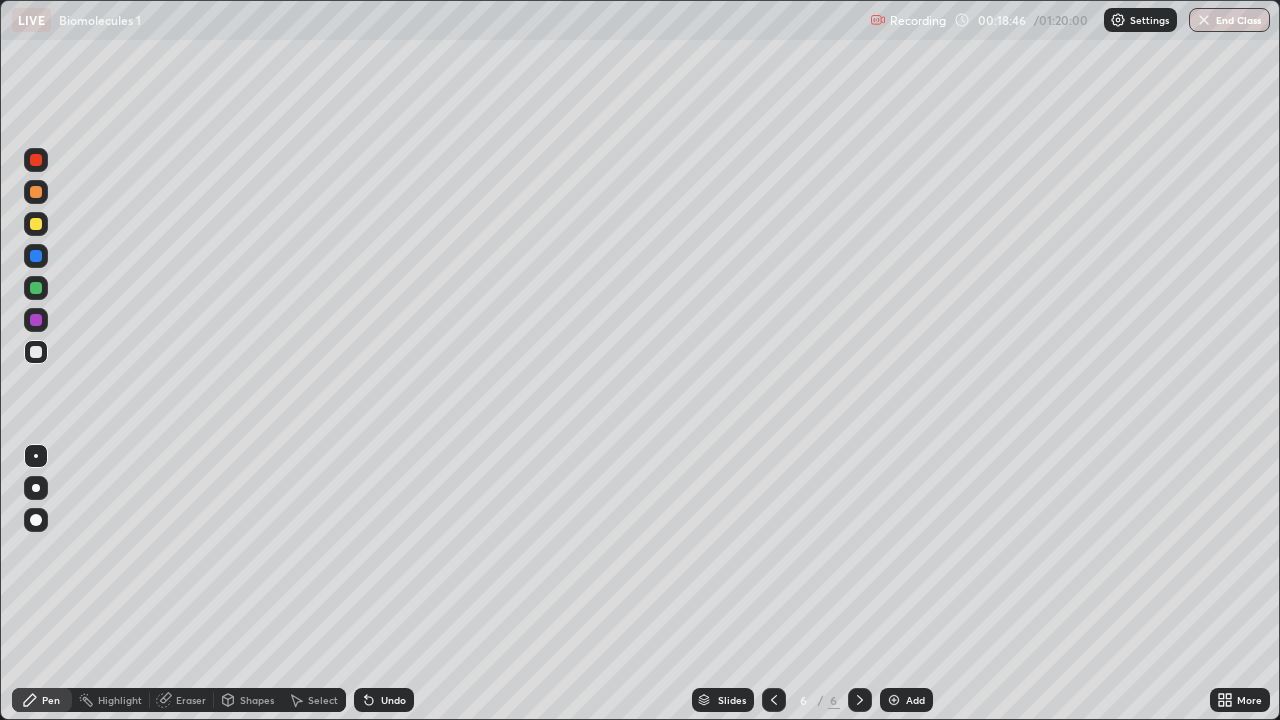 click on "Undo" at bounding box center (393, 700) 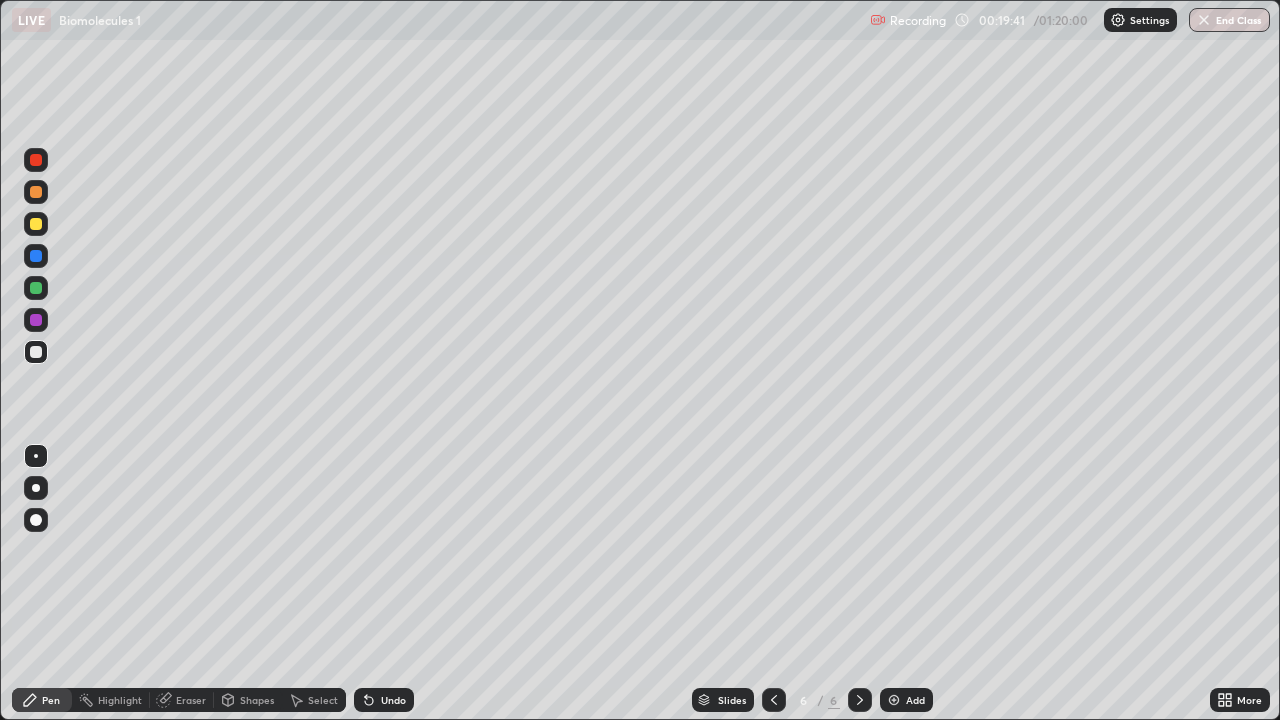 click on "Select" at bounding box center (323, 700) 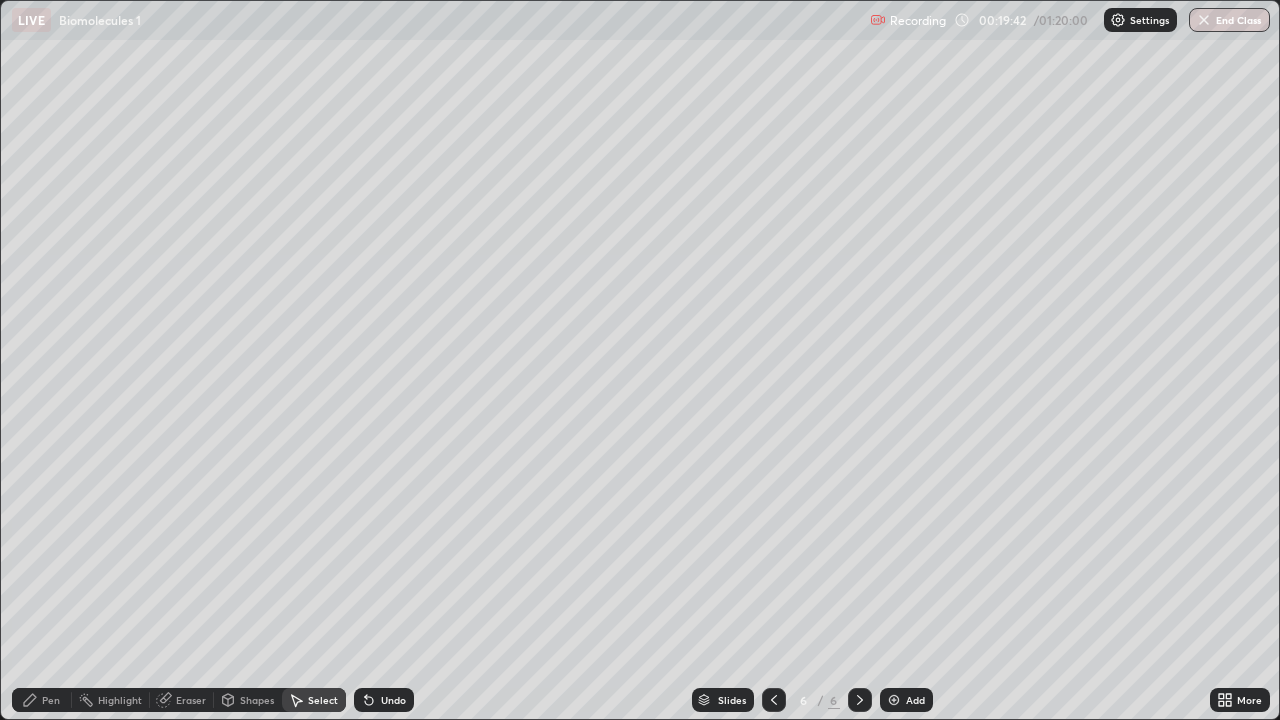 click on "Eraser" at bounding box center [191, 700] 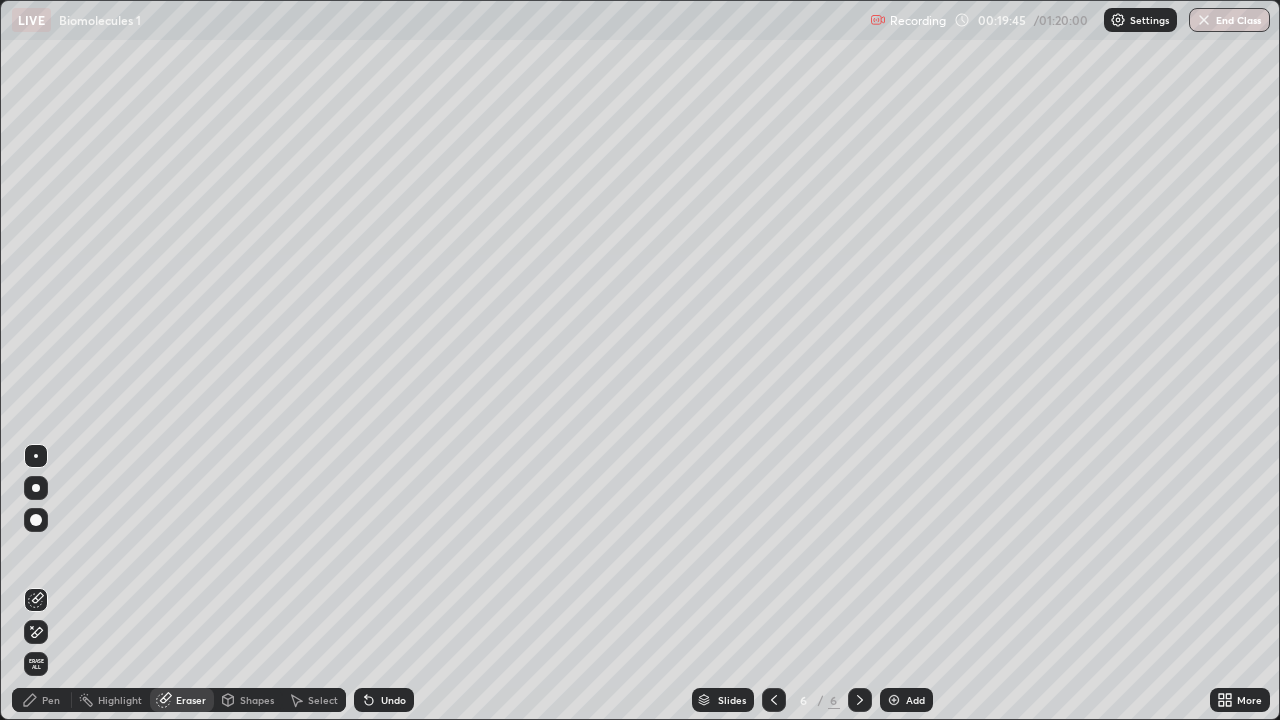 click on "Pen" at bounding box center (51, 700) 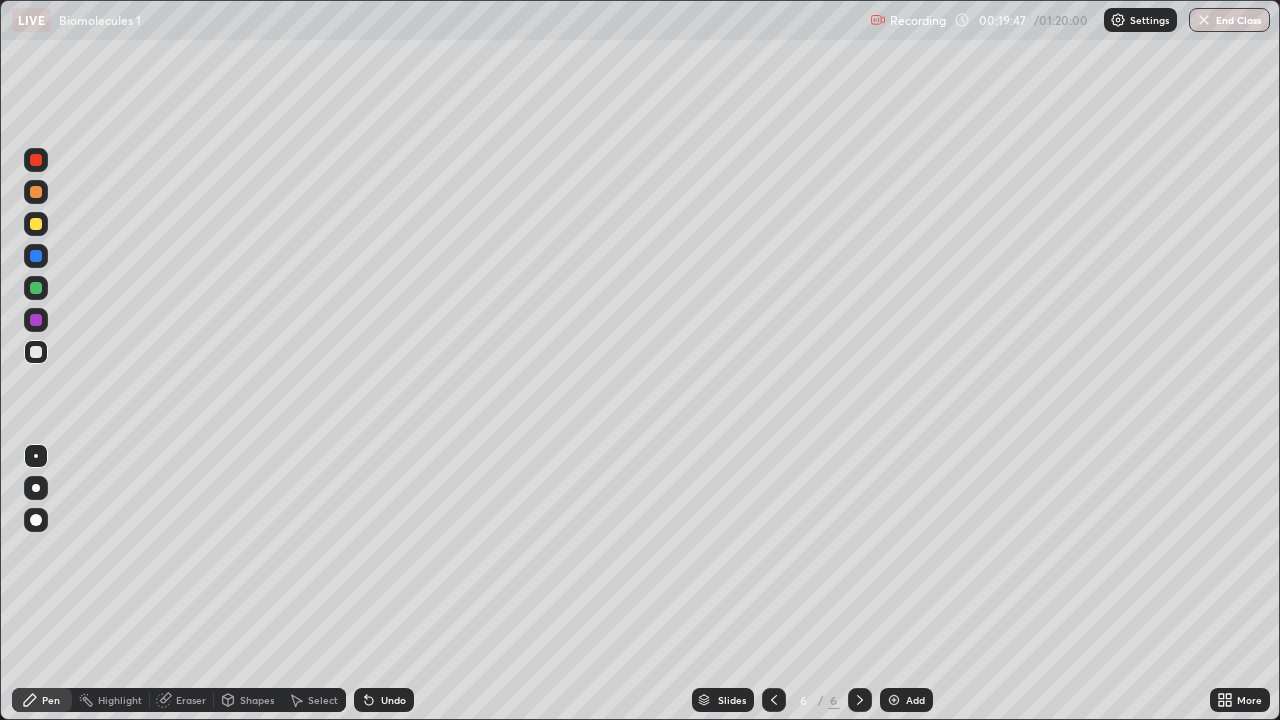 click at bounding box center [36, 352] 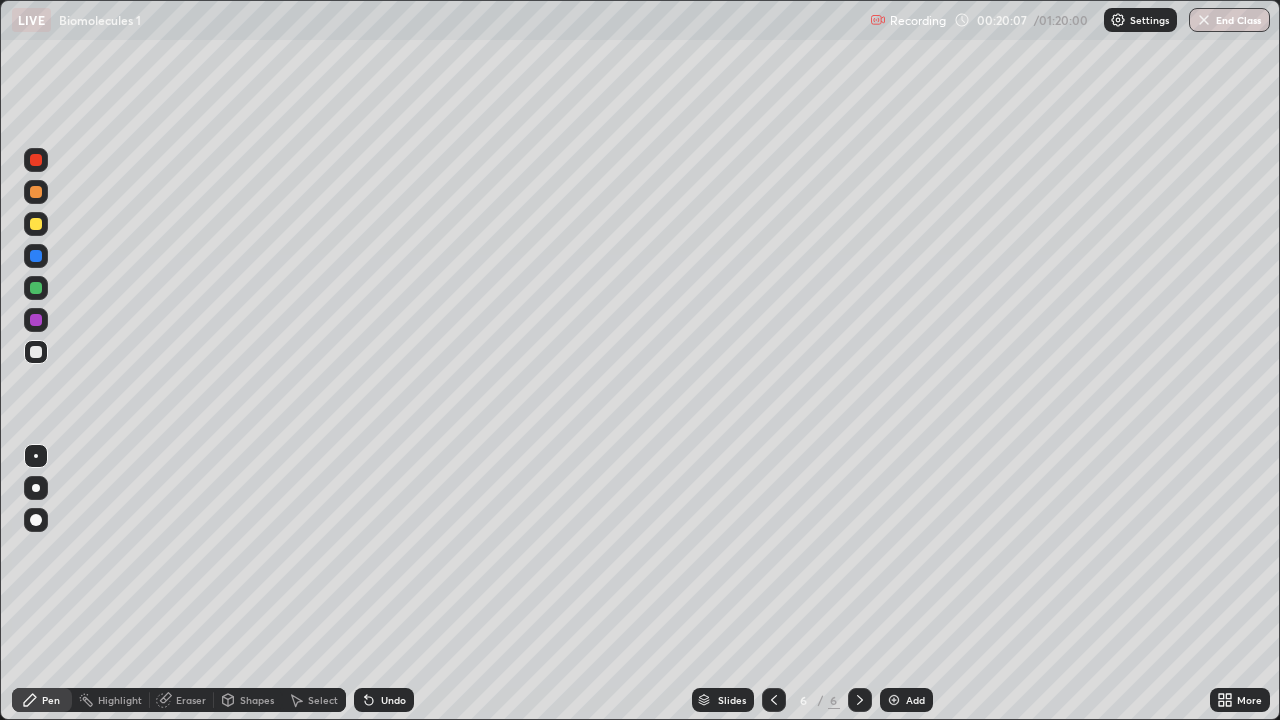 click on "Undo" at bounding box center [393, 700] 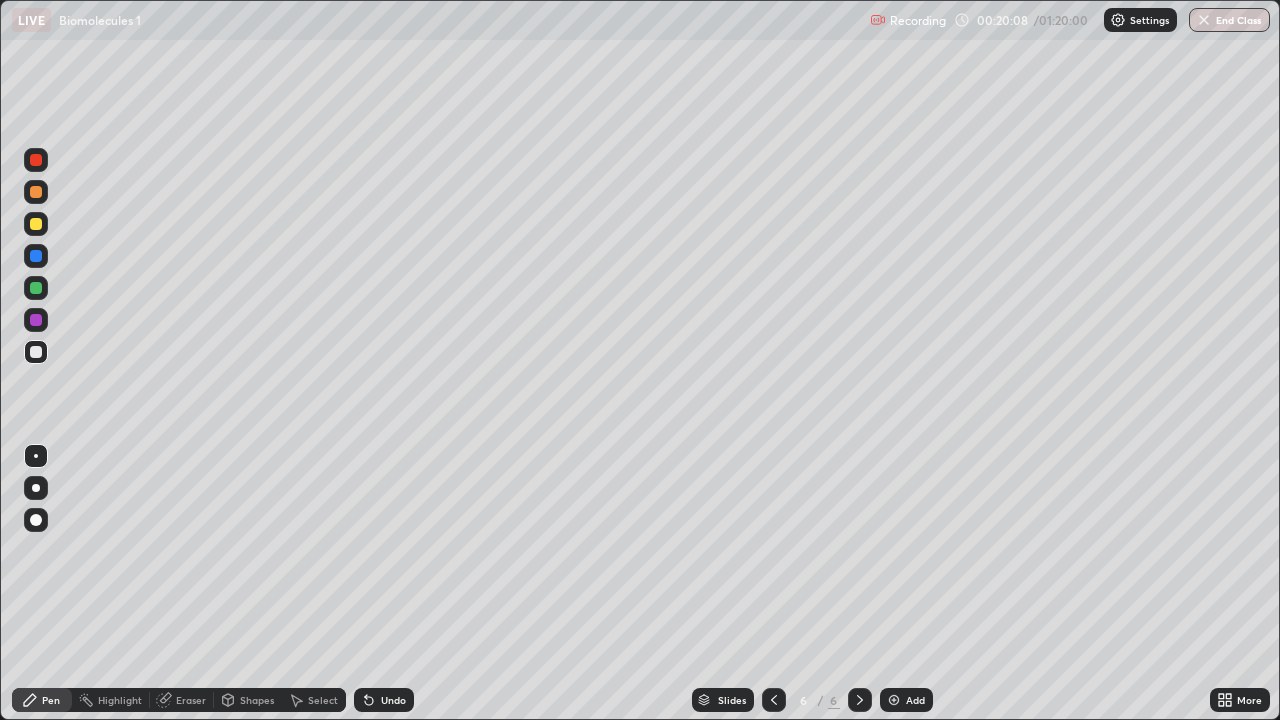 click on "Undo" at bounding box center [384, 700] 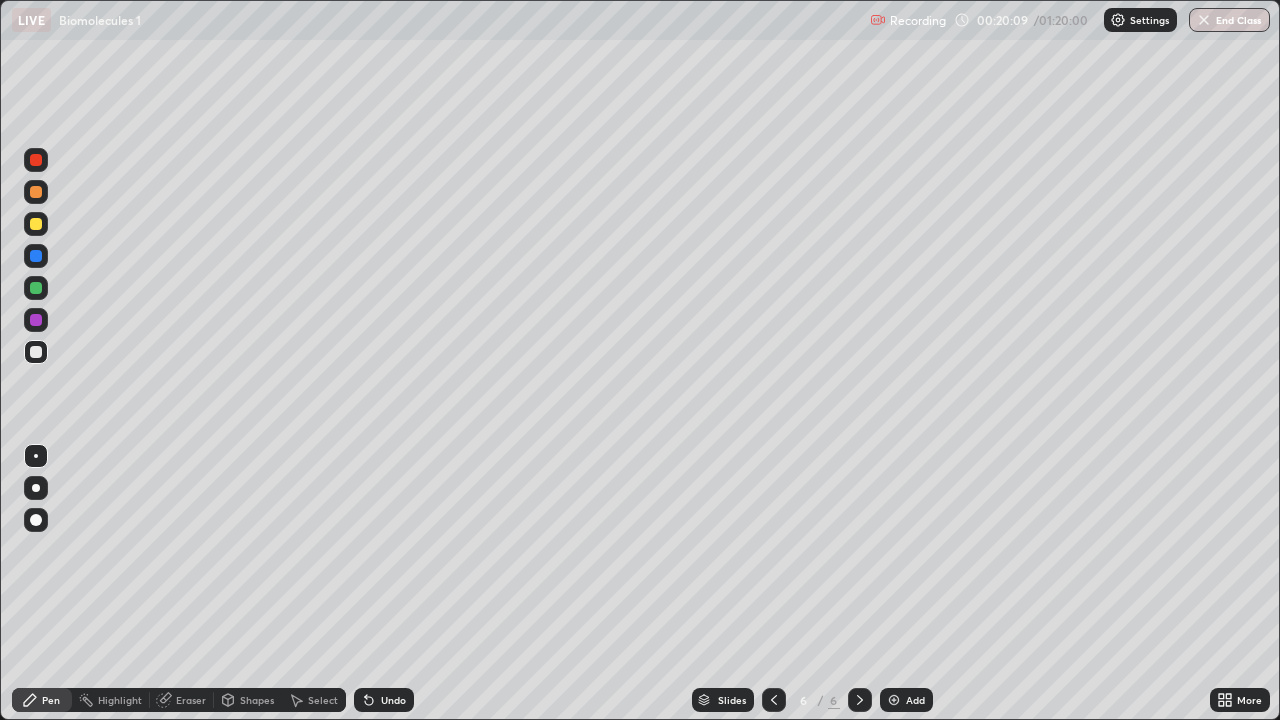 click on "Undo" at bounding box center (384, 700) 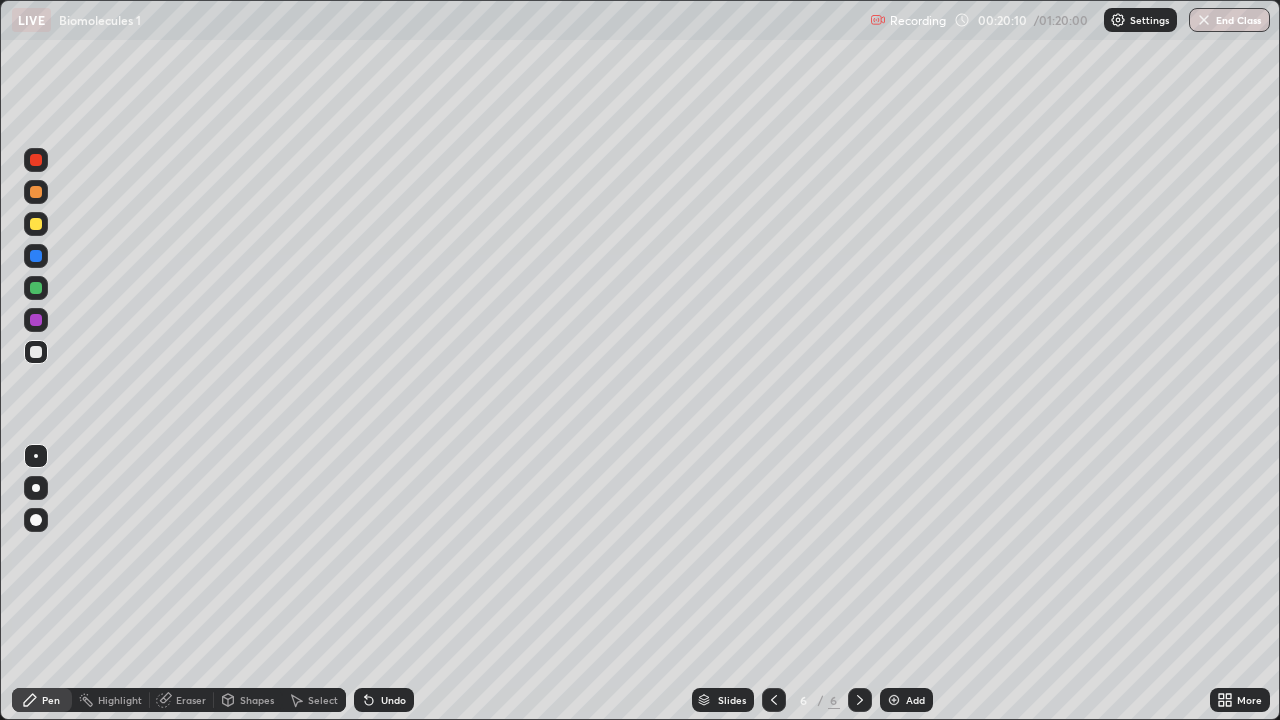 click on "Pen" at bounding box center (51, 700) 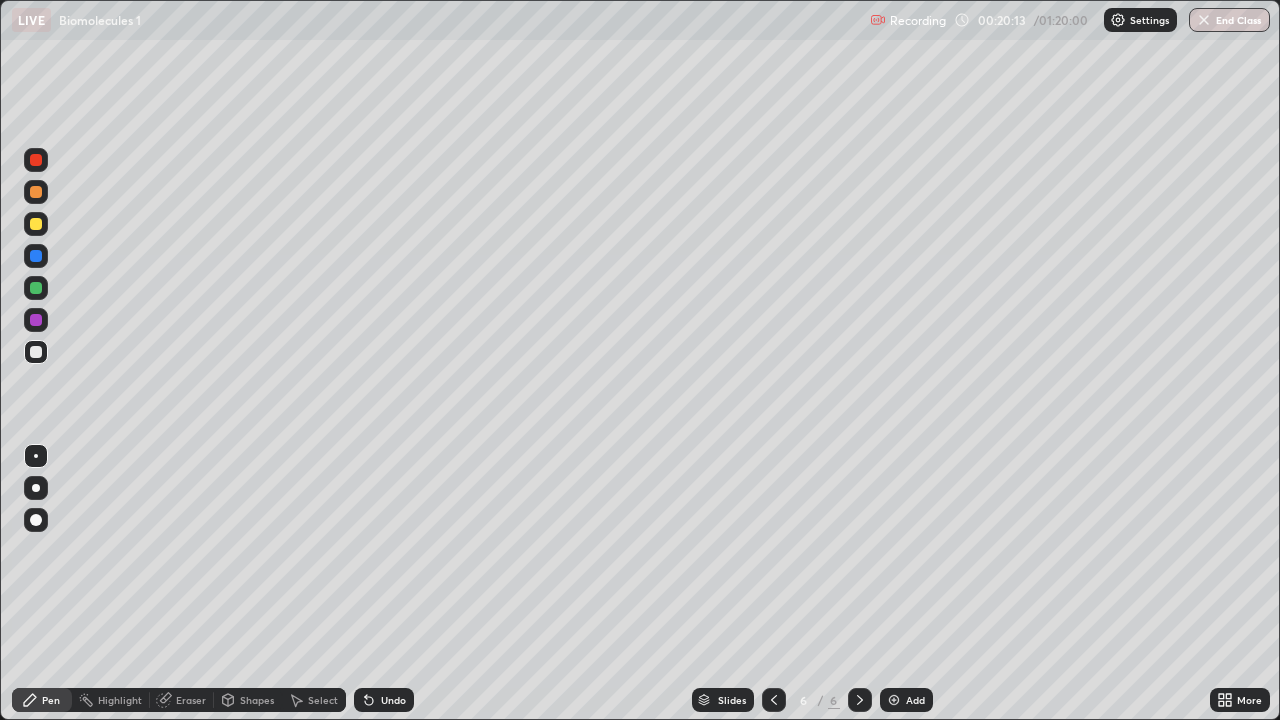 click on "Select" at bounding box center [323, 700] 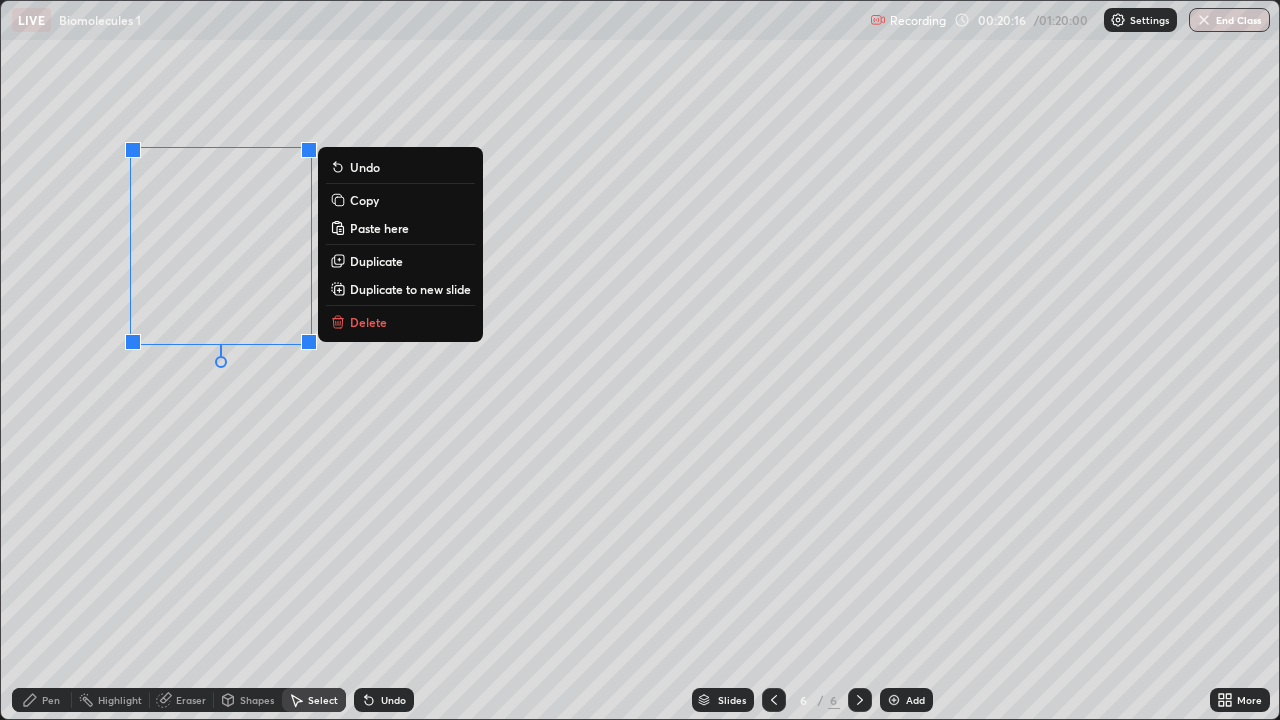 click on "0 ° Undo Copy Paste here Duplicate Duplicate to new slide Delete" at bounding box center [640, 360] 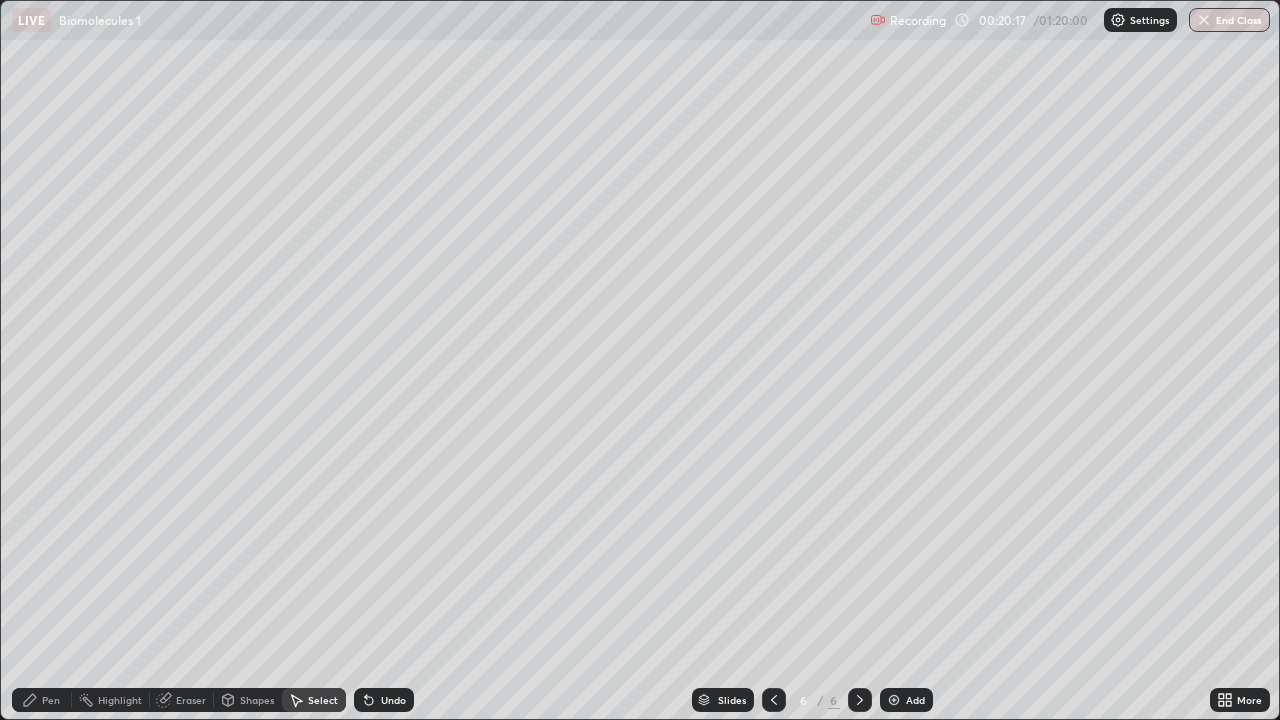 click on "Pen" at bounding box center [51, 700] 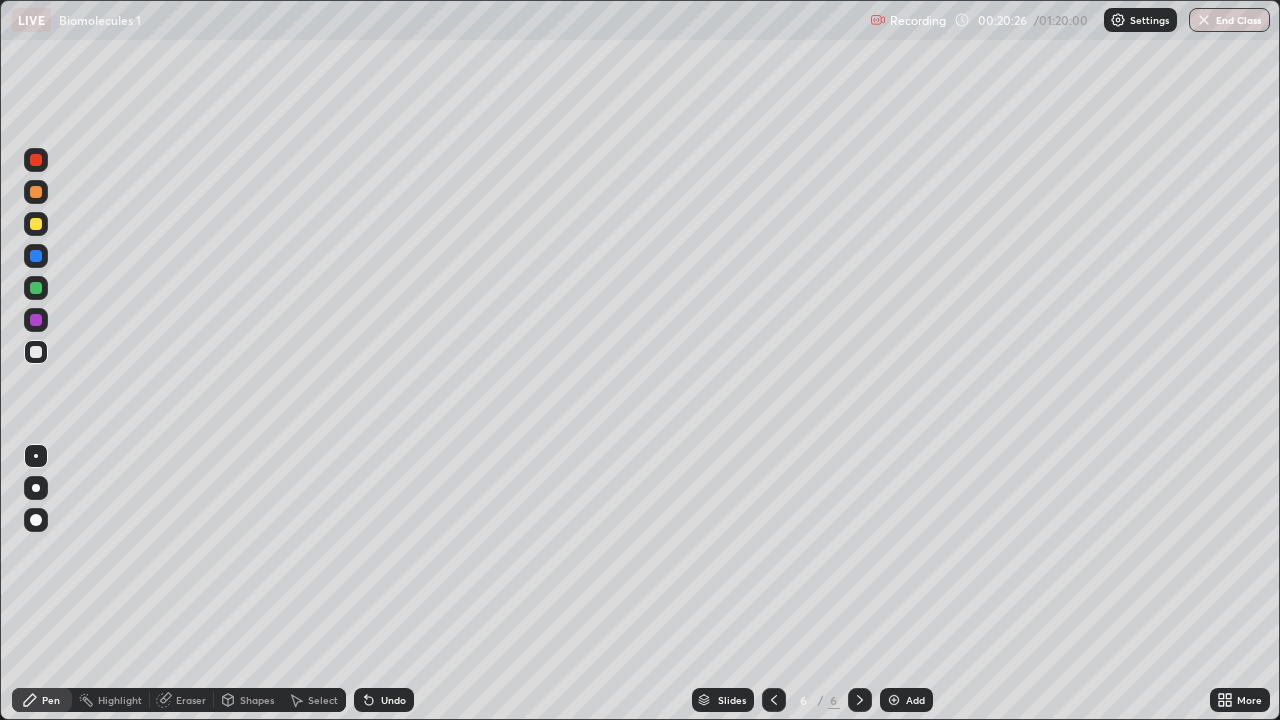 click on "Undo" at bounding box center [393, 700] 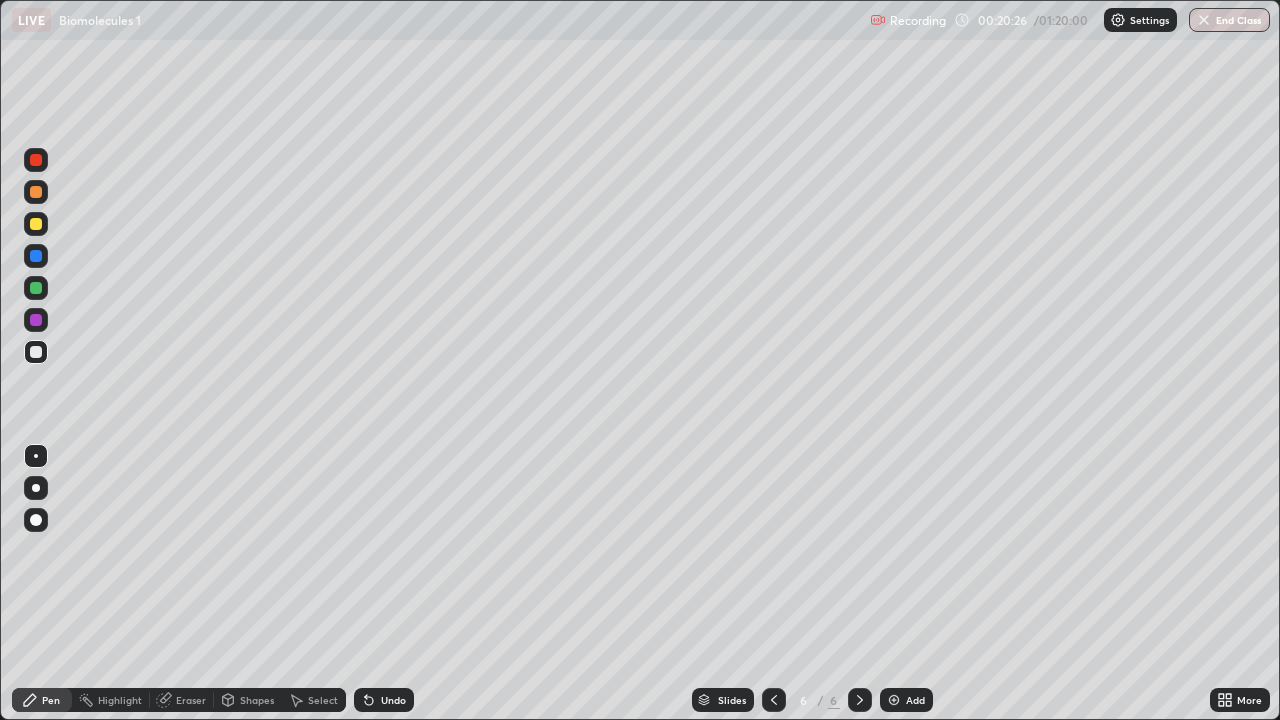 click on "Undo" at bounding box center (393, 700) 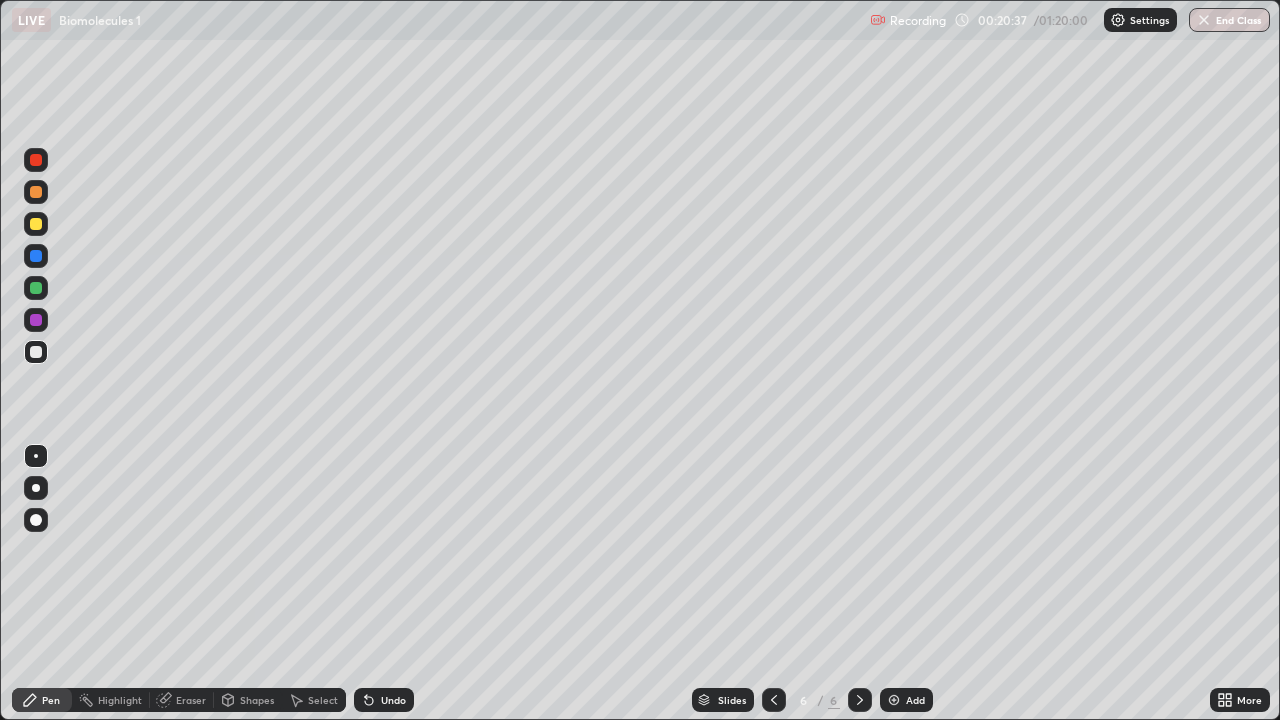 click 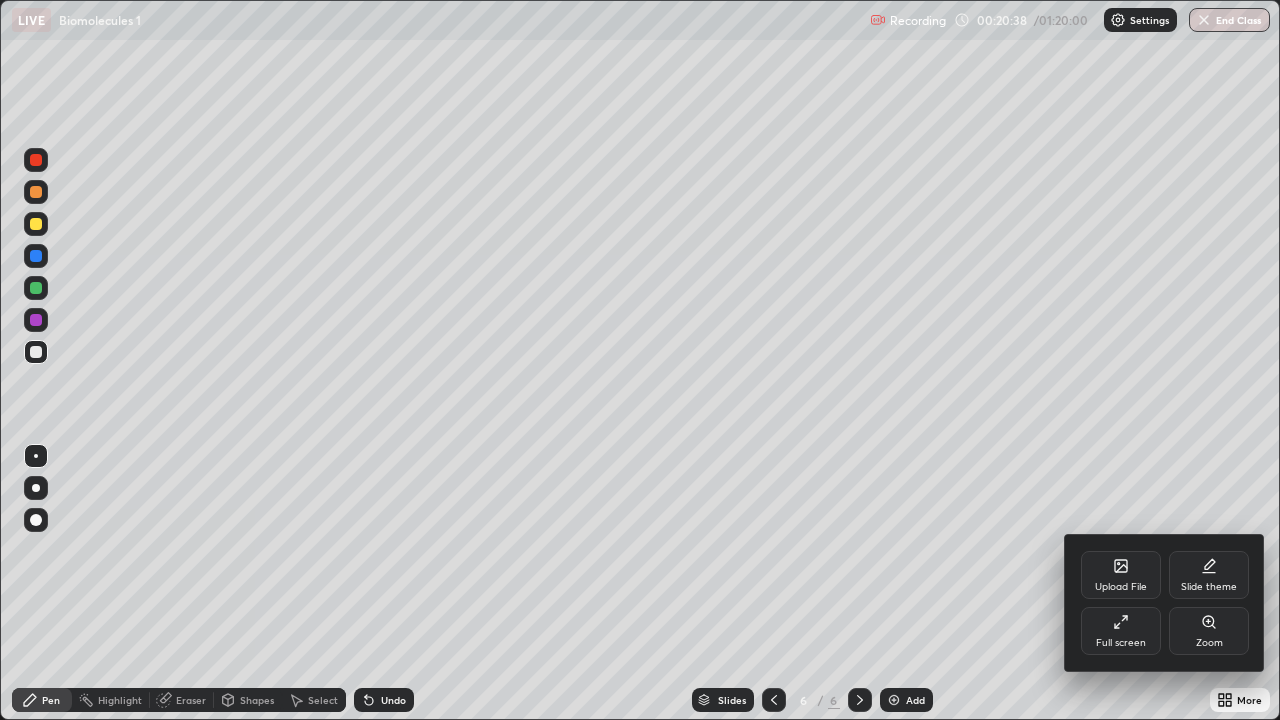 click 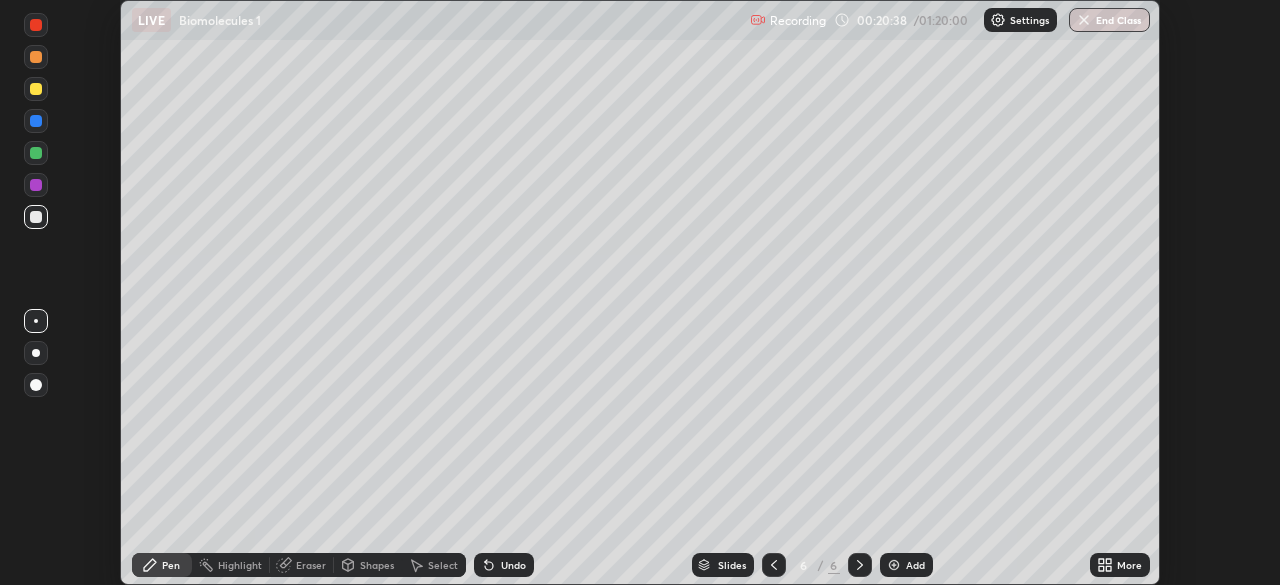 scroll, scrollTop: 585, scrollLeft: 1280, axis: both 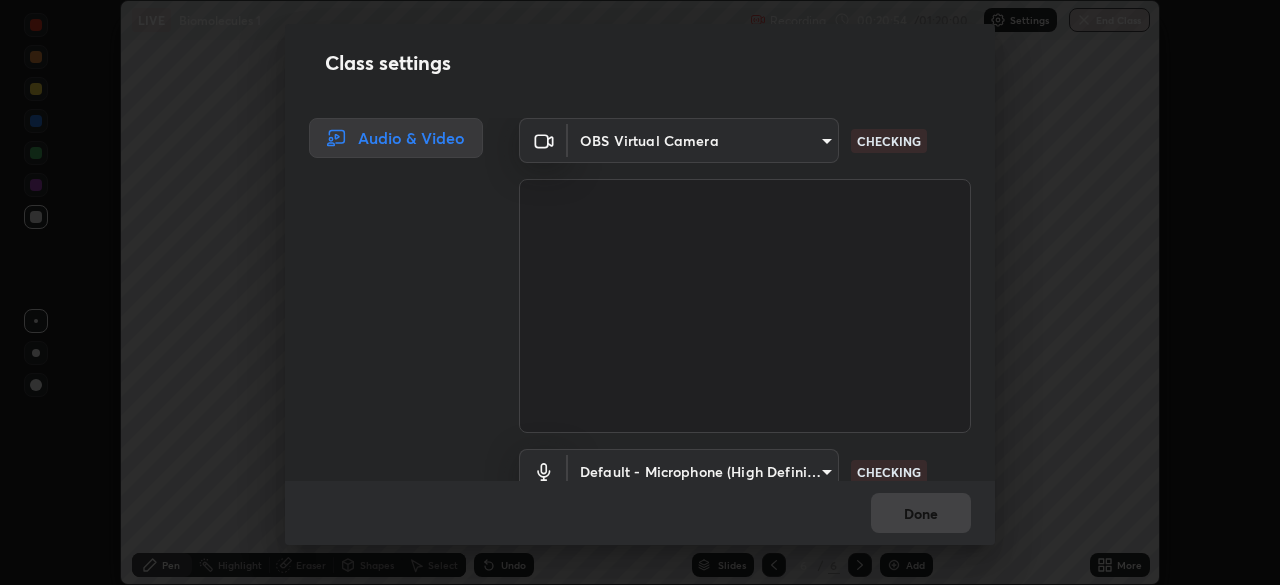 click on "Erase all LIVE Biomolecules 1 Recording 00:20:54 /  01:20:00 Settings End Class Setting up your live class Biomolecules 1 • L48 of Zoology [FIRST] [LAST] Pen Highlight Eraser Shapes Select Undo Slides 6 / 6 Add More No doubts shared Encourage your learners to ask a doubt for better clarity Report an issue Reason for reporting Buffering Chat not working Audio - Video sync issue Educator video quality low ​ Attach an image Report Class settings Audio & Video OBS Virtual Camera [HASH] CHECKING Default - Microphone (High Definition Audio Device) default CHECKING Done" at bounding box center (640, 292) 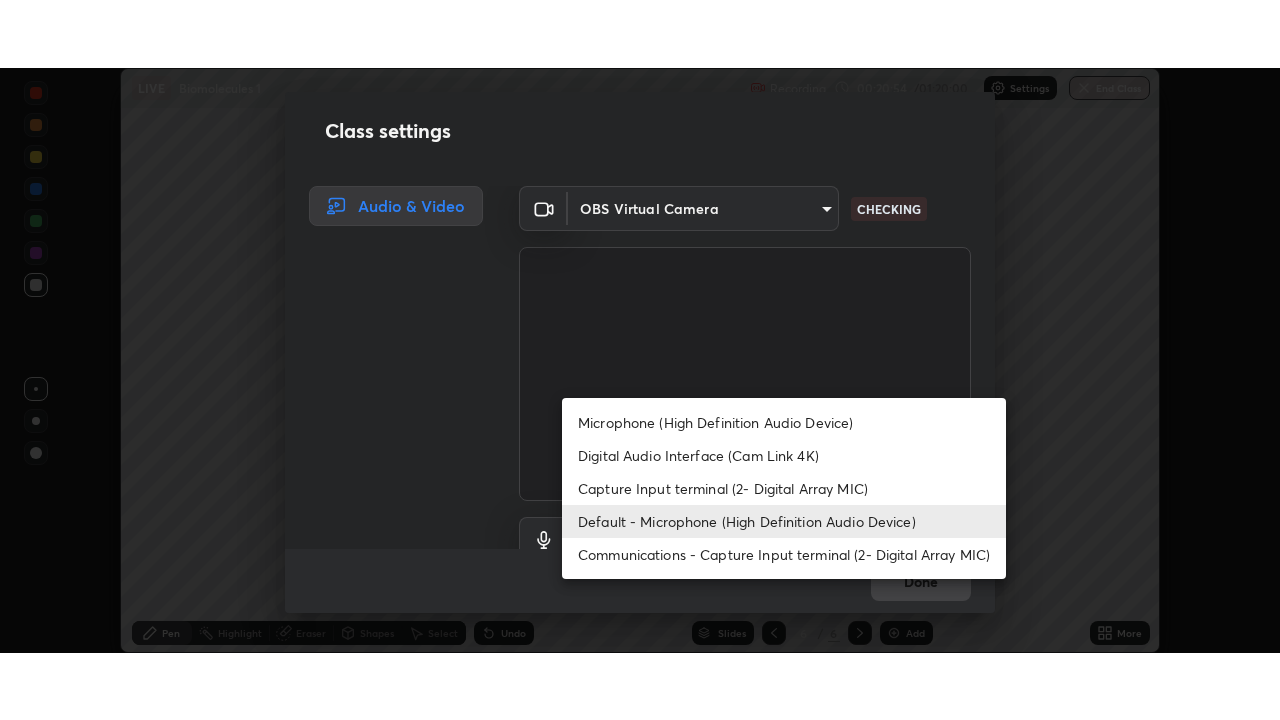 scroll, scrollTop: 18, scrollLeft: 0, axis: vertical 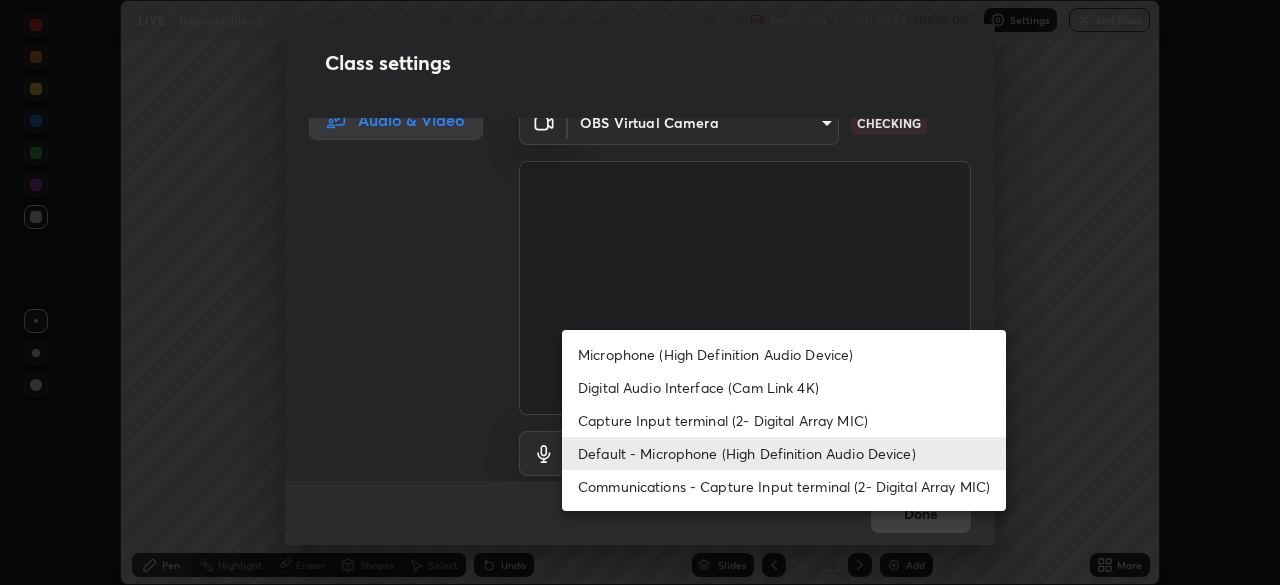 click on "Communications - Capture Input terminal (2- Digital Array MIC)" at bounding box center [784, 486] 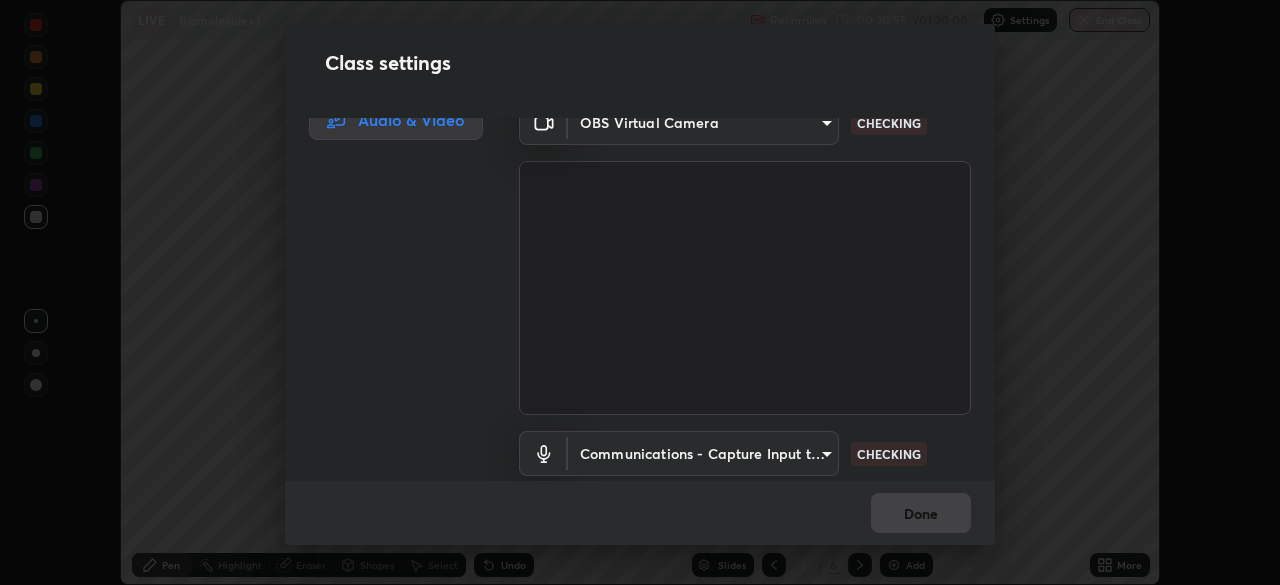click on "Erase all LIVE Biomolecules 1 Recording 00:20:55 /  01:20:00 Settings End Class Setting up your live class Biomolecules 1 • L48 of Zoology [FIRST] [LAST] Pen Highlight Eraser Shapes Select Undo Slides 6 / 6 Add More No doubts shared Encourage your learners to ask a doubt for better clarity Report an issue Reason for reporting Buffering Chat not working Audio - Video sync issue Educator video quality low ​ Attach an image Report Class settings Audio & Video OBS Virtual Camera [HASH] CHECKING Communications - Capture Input terminal (2- Digital Array MIC) communications CHECKING Done" at bounding box center [640, 292] 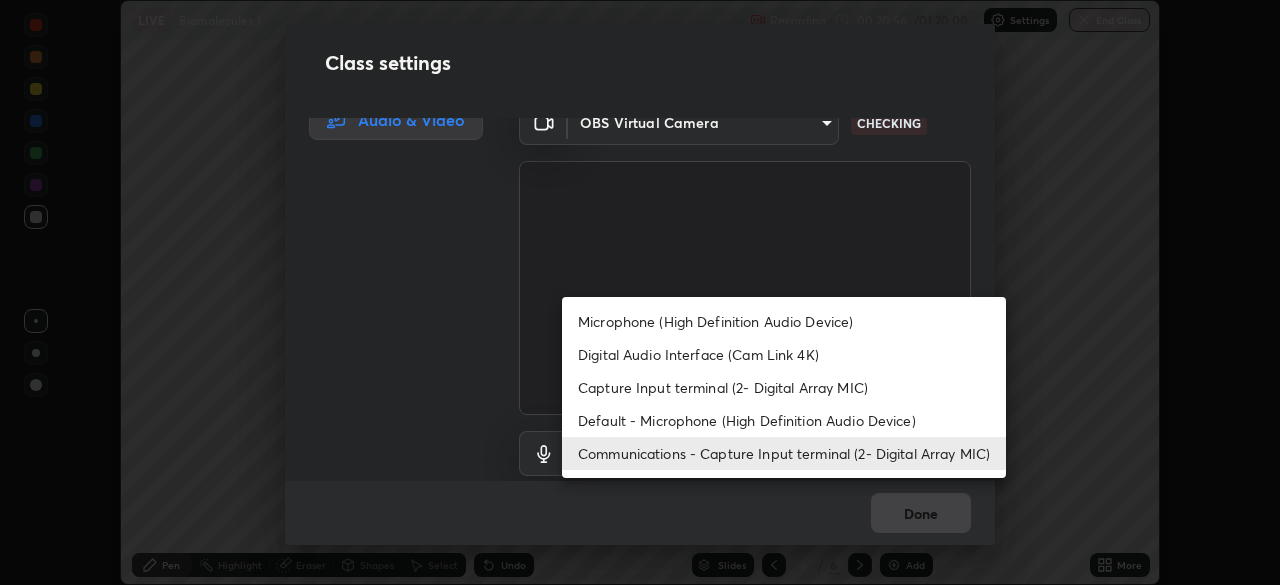 click on "Default - Microphone (High Definition Audio Device)" at bounding box center [784, 420] 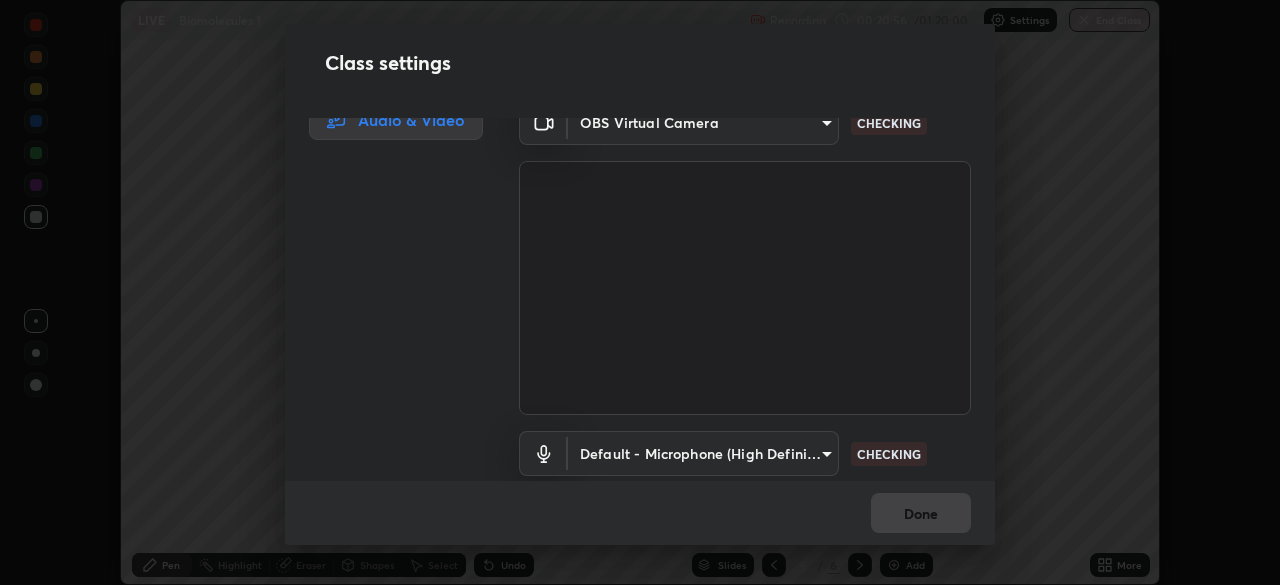 type on "default" 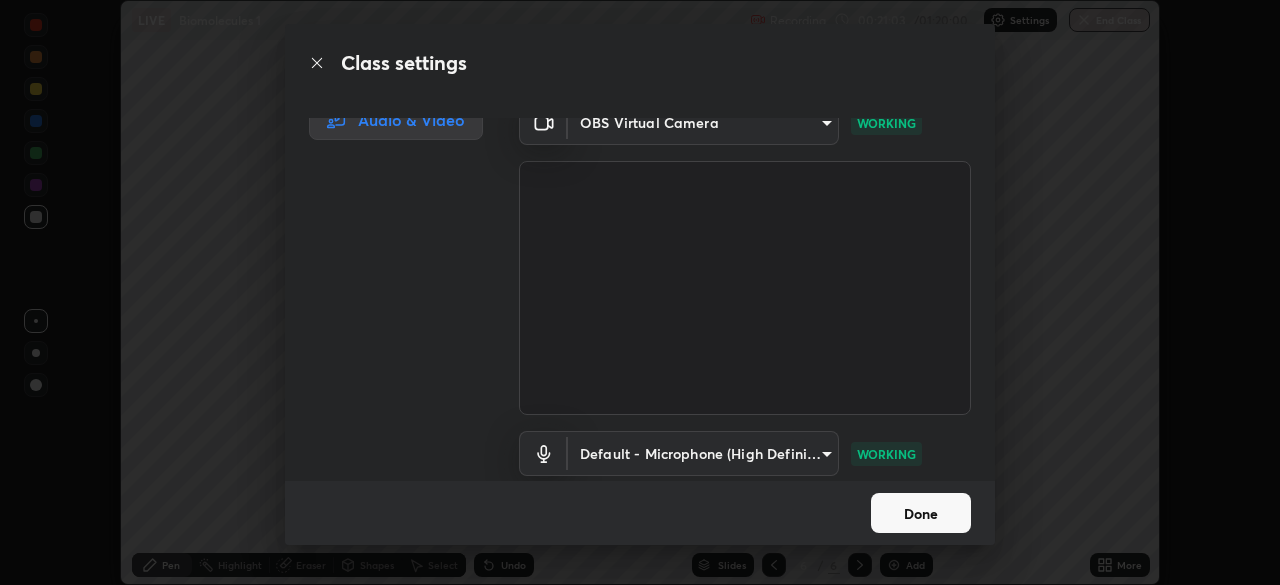 click on "Done" at bounding box center (921, 513) 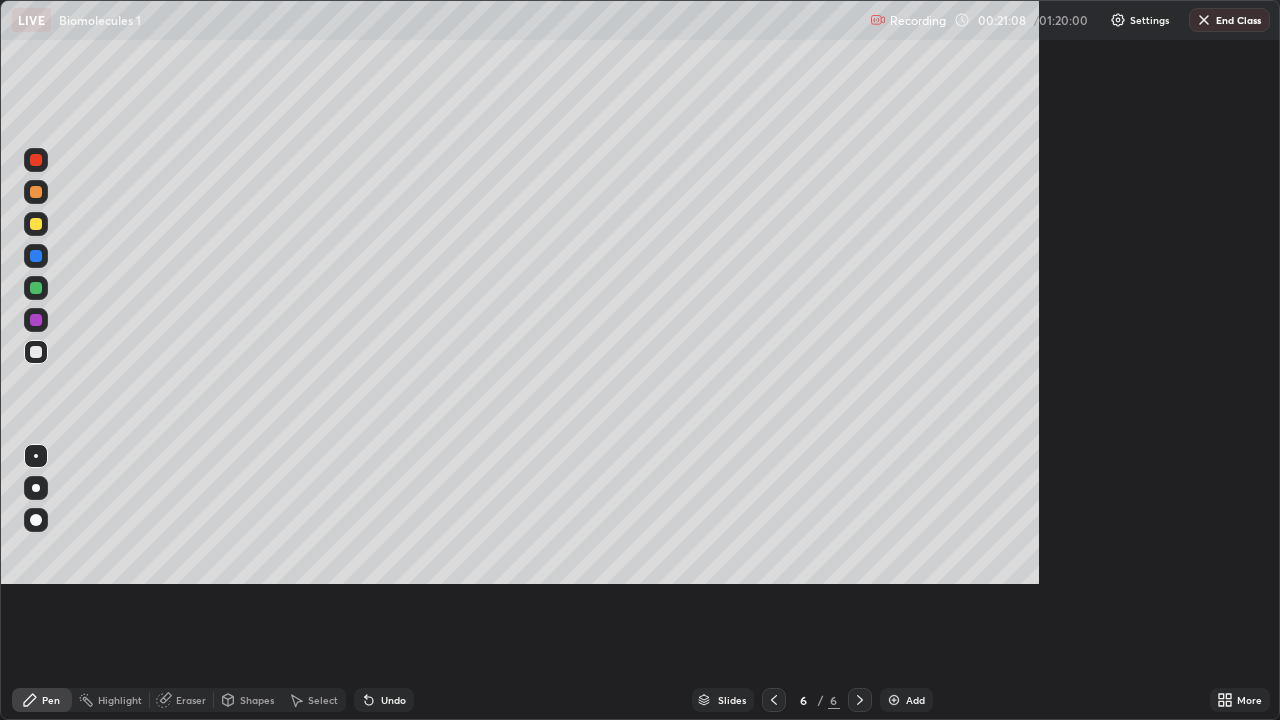 scroll, scrollTop: 99280, scrollLeft: 98720, axis: both 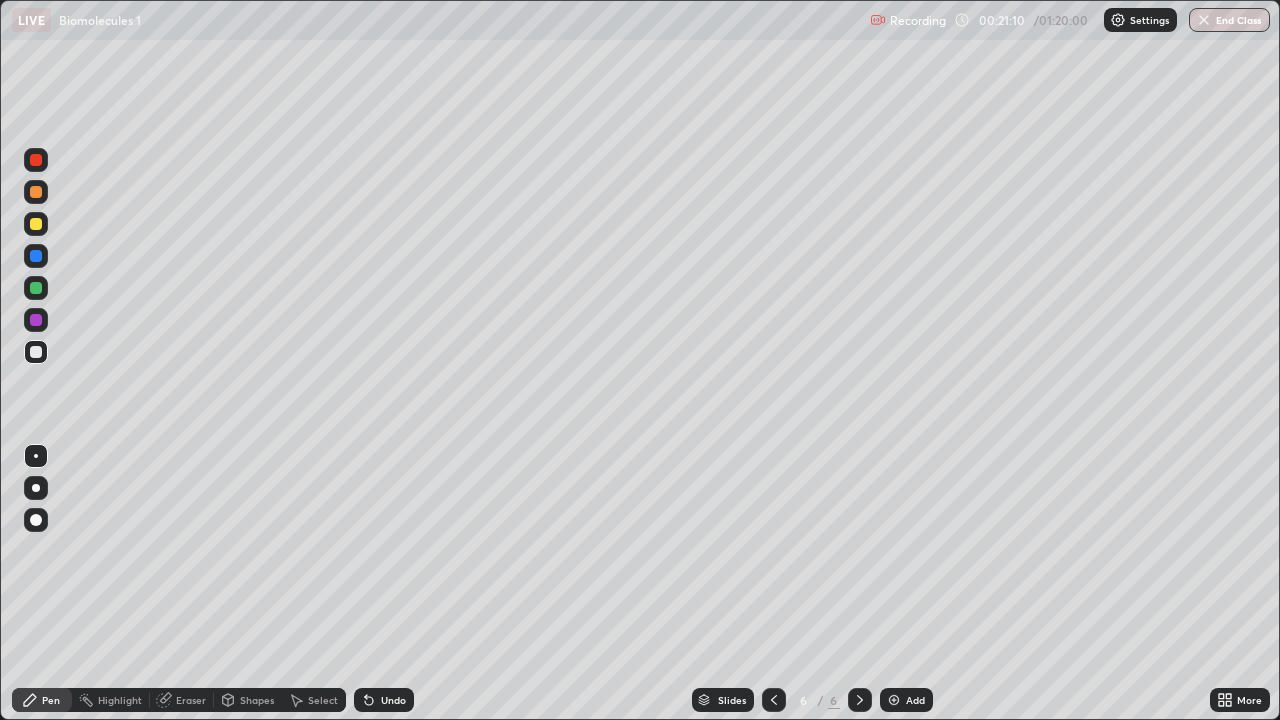 click at bounding box center (36, 352) 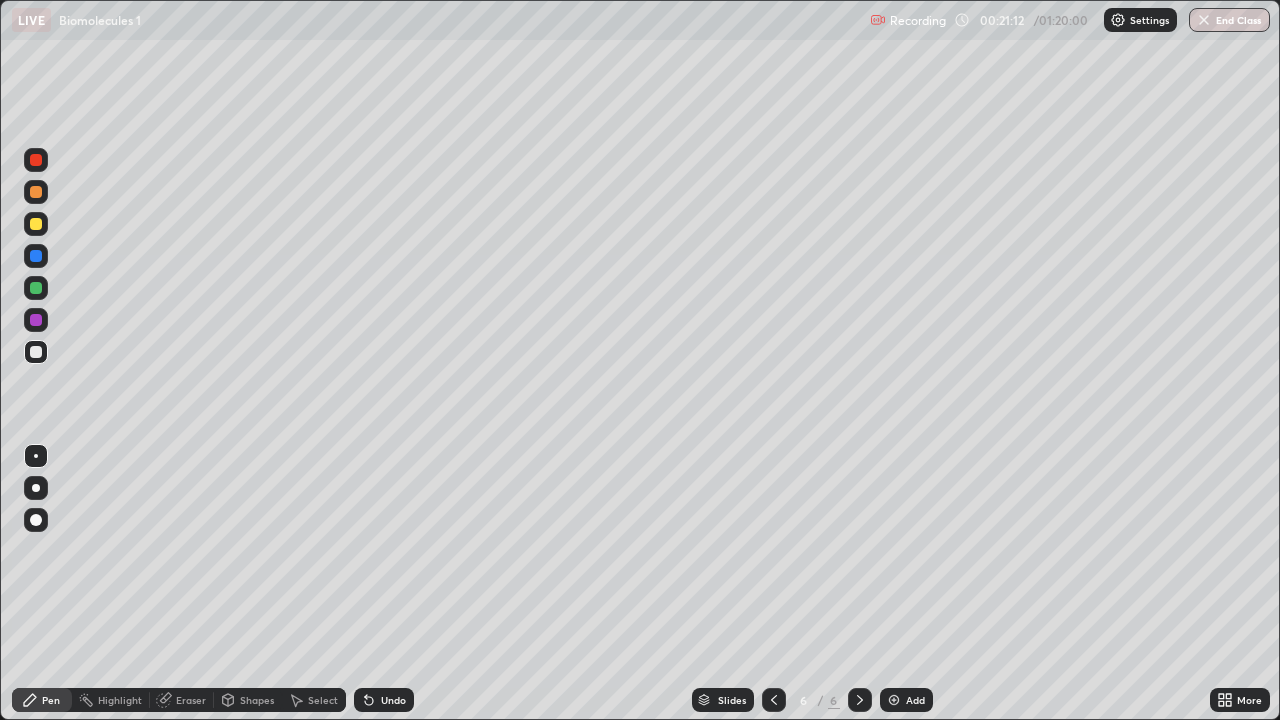 click at bounding box center [36, 288] 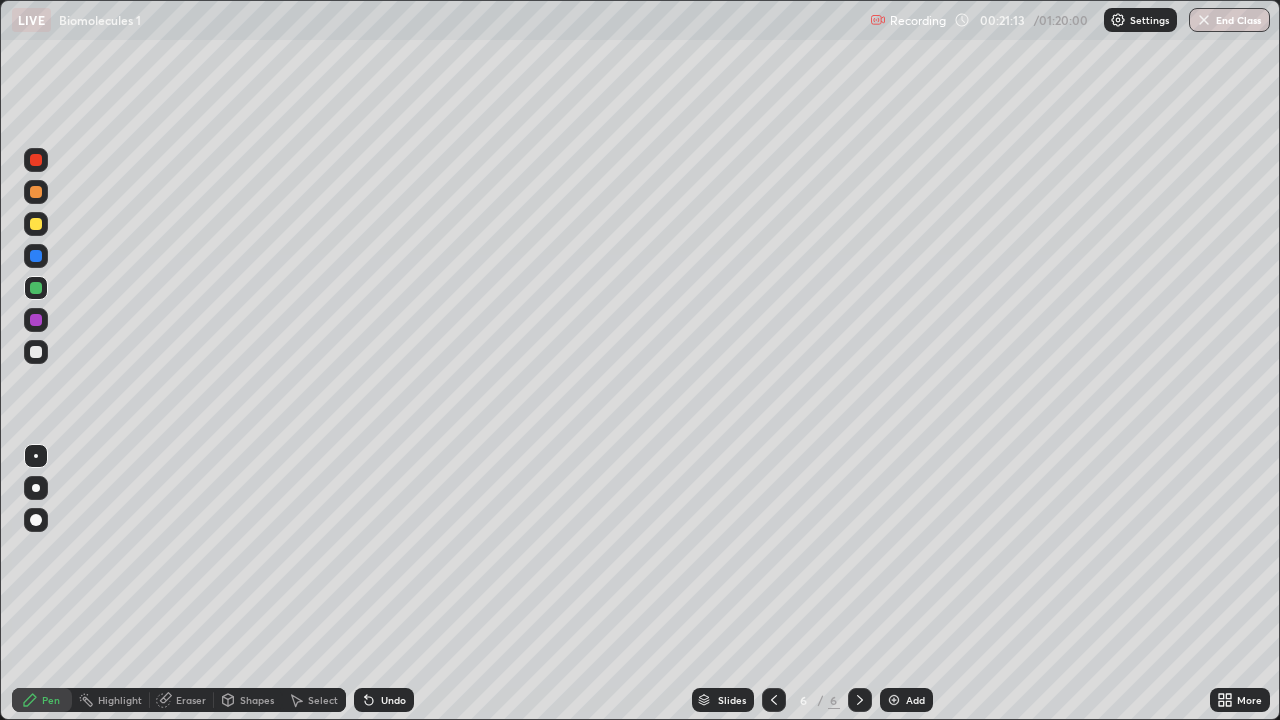 click at bounding box center [36, 520] 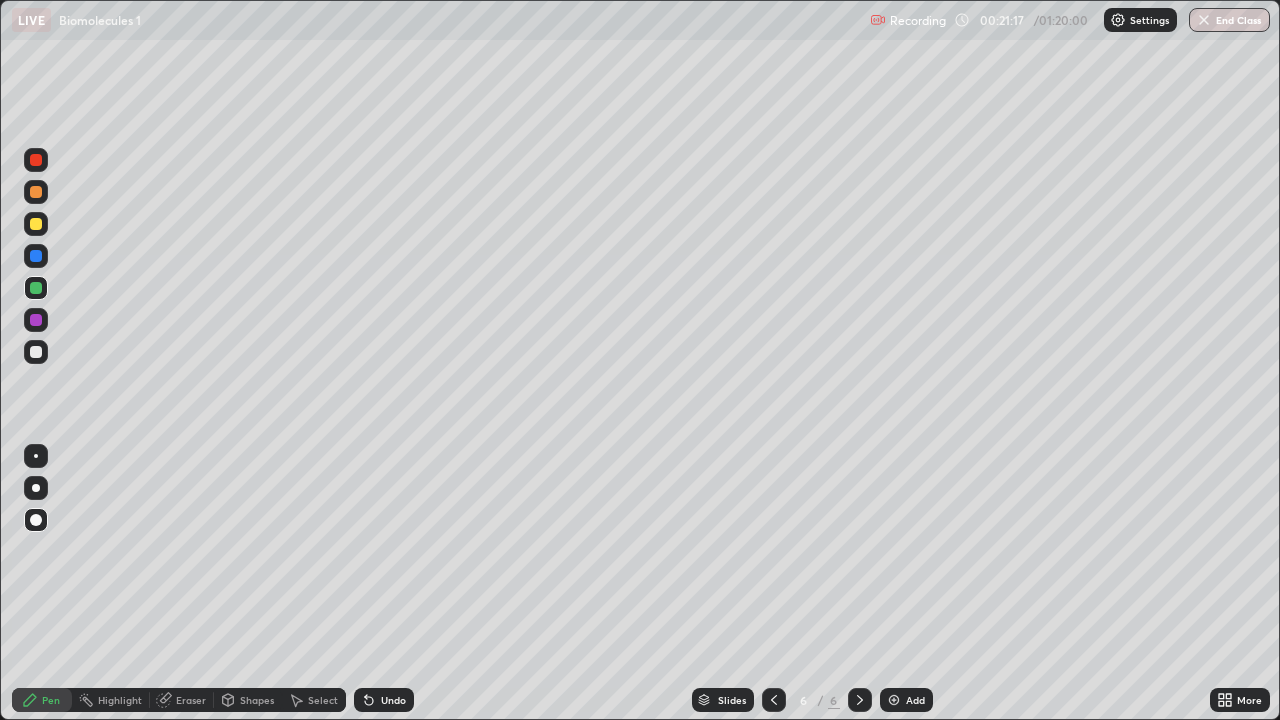 click at bounding box center (36, 456) 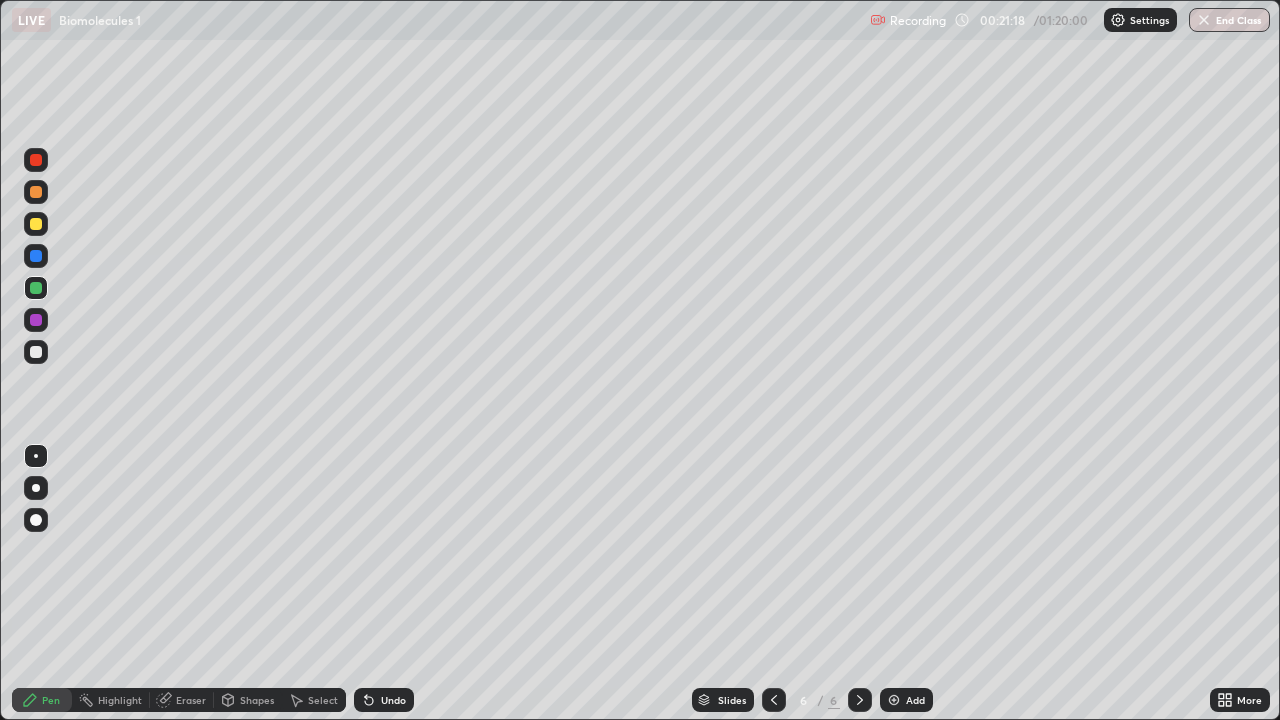 click at bounding box center [36, 224] 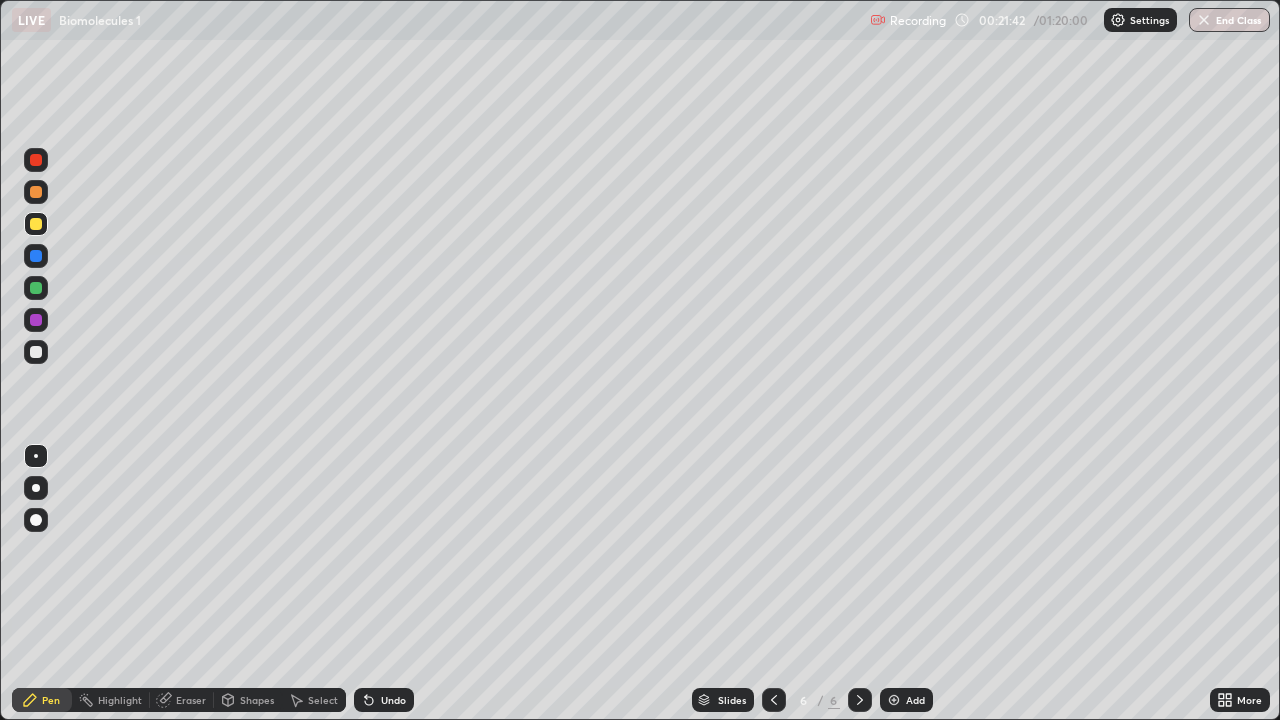 click on "Select" at bounding box center (323, 700) 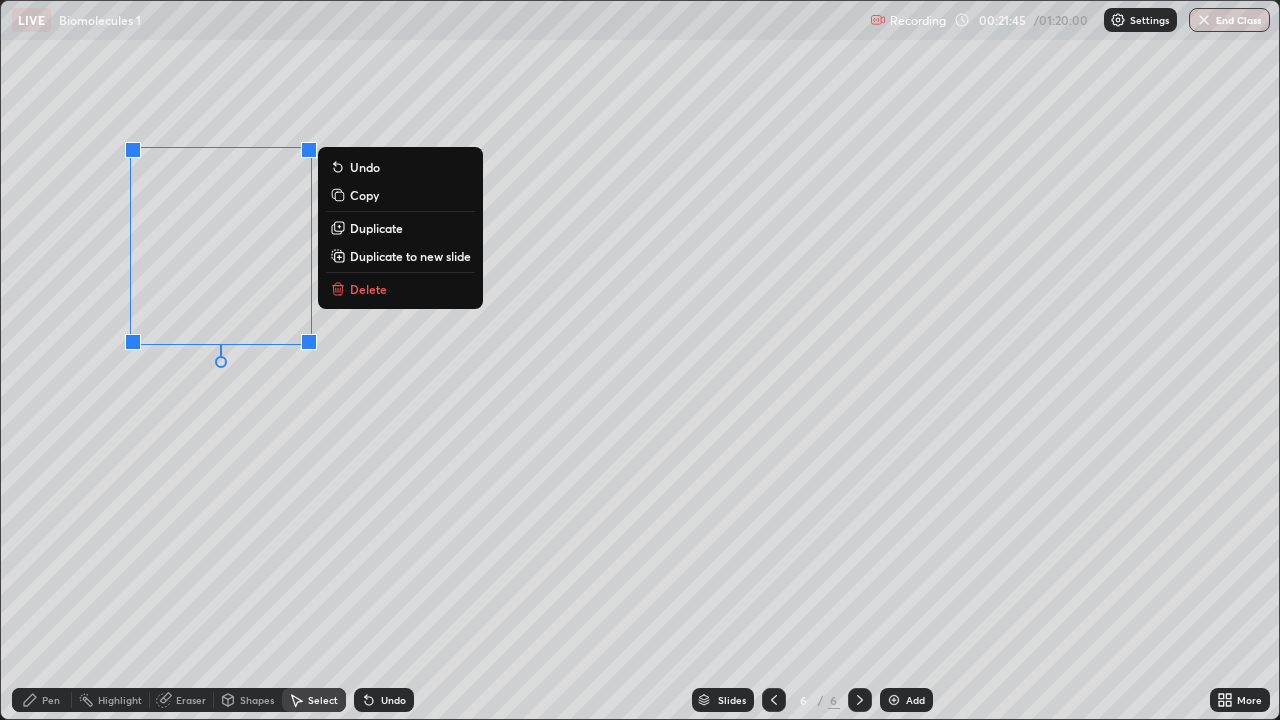 click on "Copy" at bounding box center (400, 195) 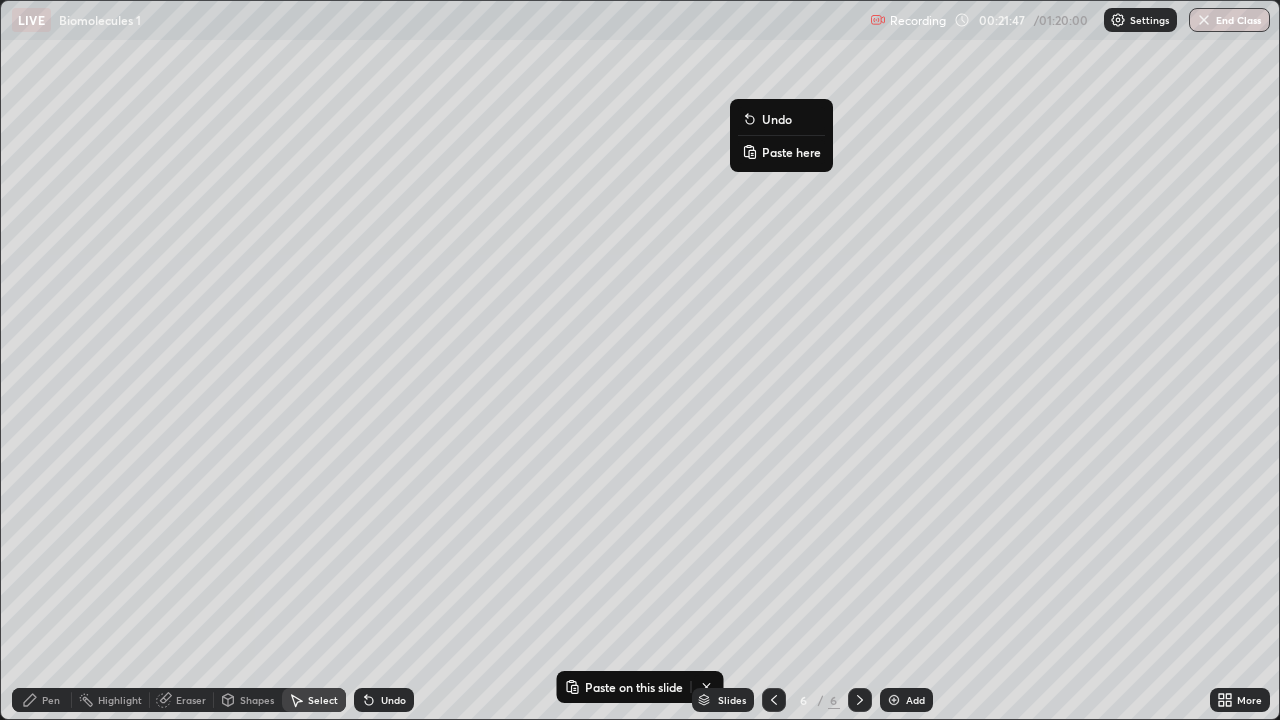 click on "Paste here" at bounding box center [791, 152] 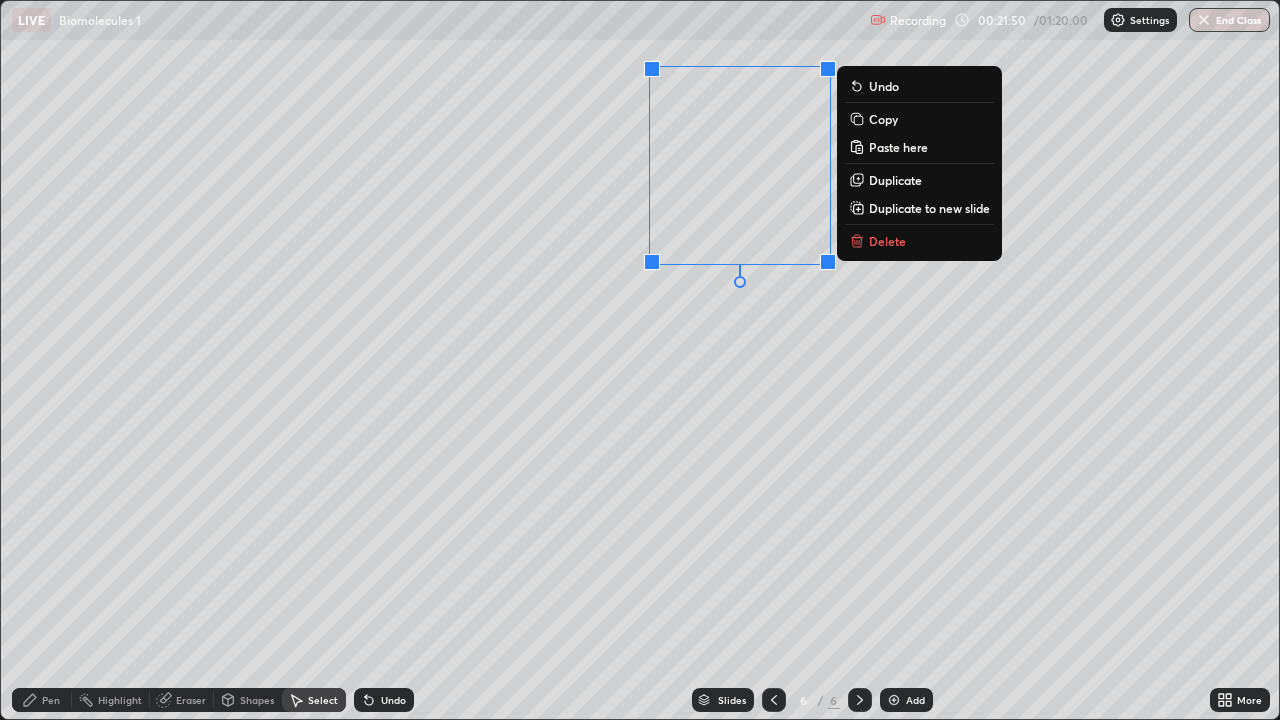 click on "0 ° Undo Copy Paste here Duplicate Duplicate to new slide Delete" at bounding box center [640, 360] 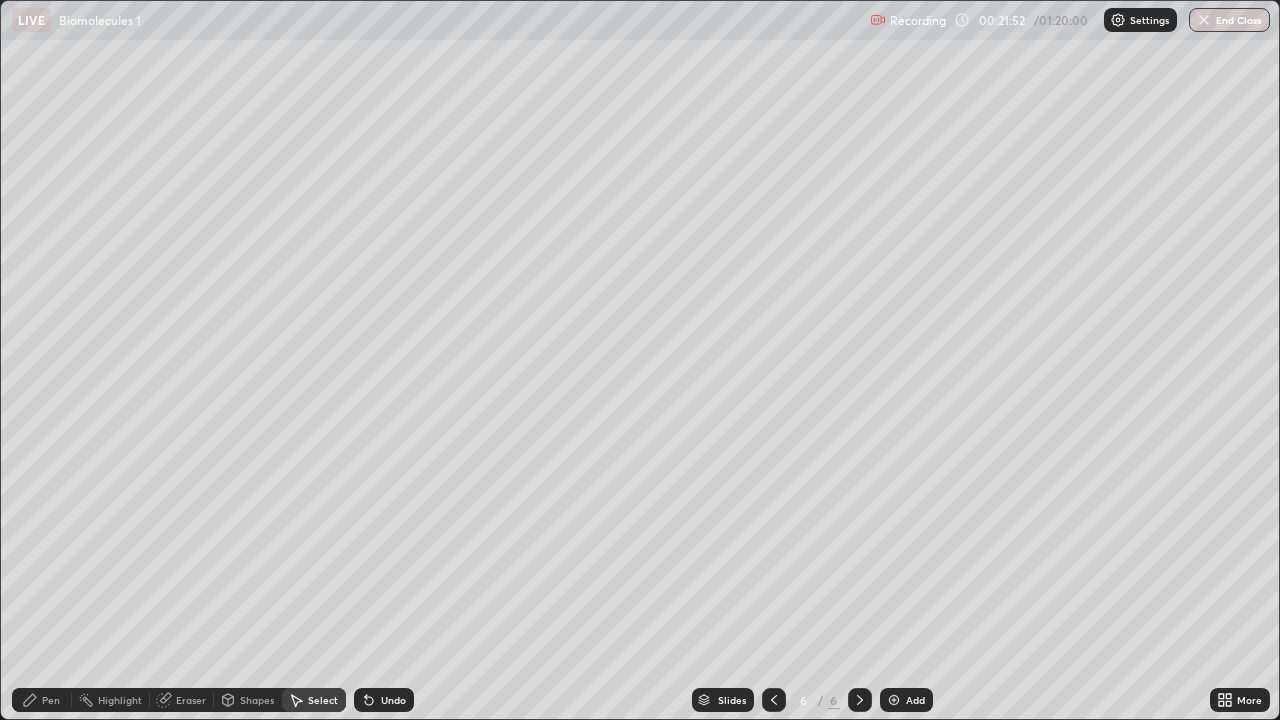 click on "Eraser" at bounding box center (191, 700) 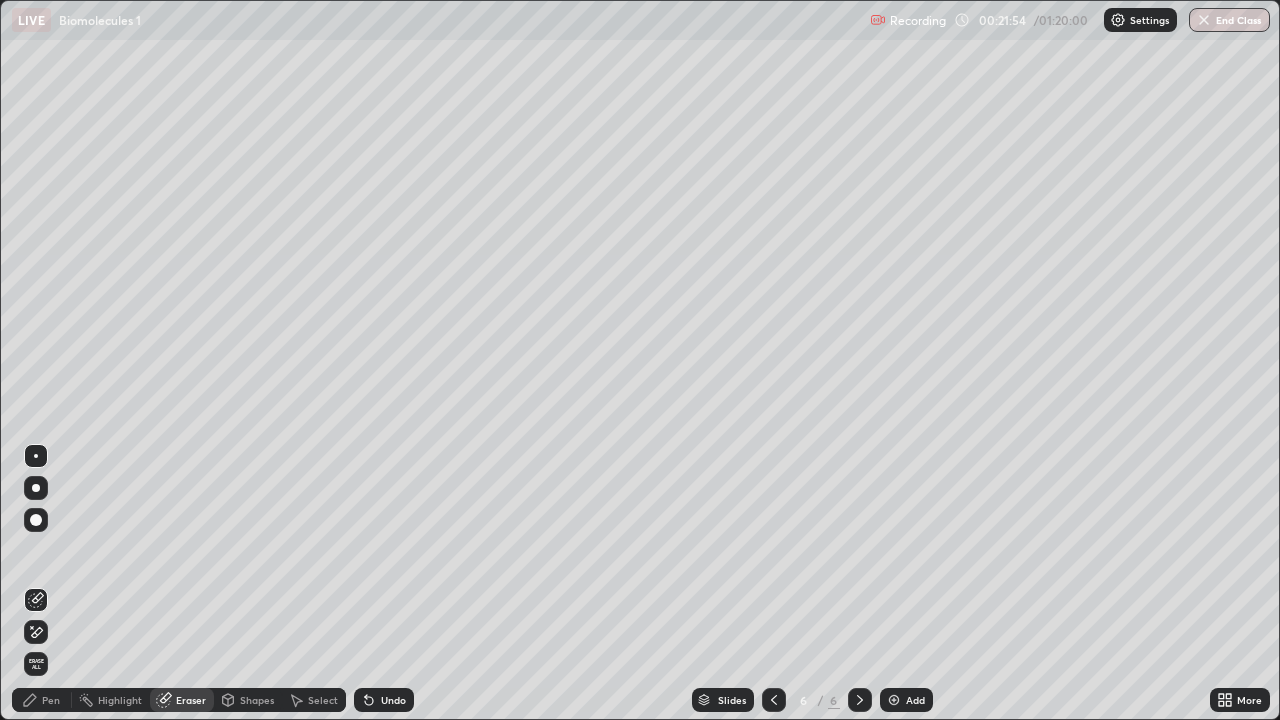 click on "Pen" at bounding box center (51, 700) 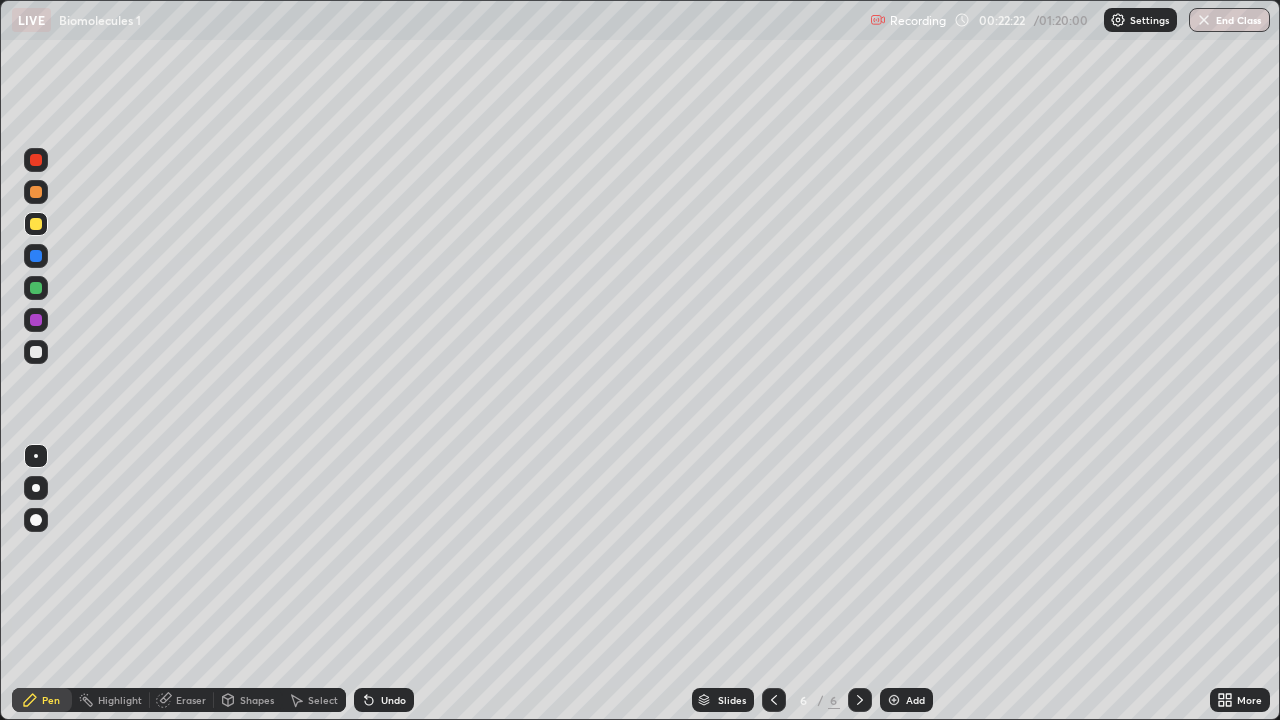 click on "Select" at bounding box center [314, 700] 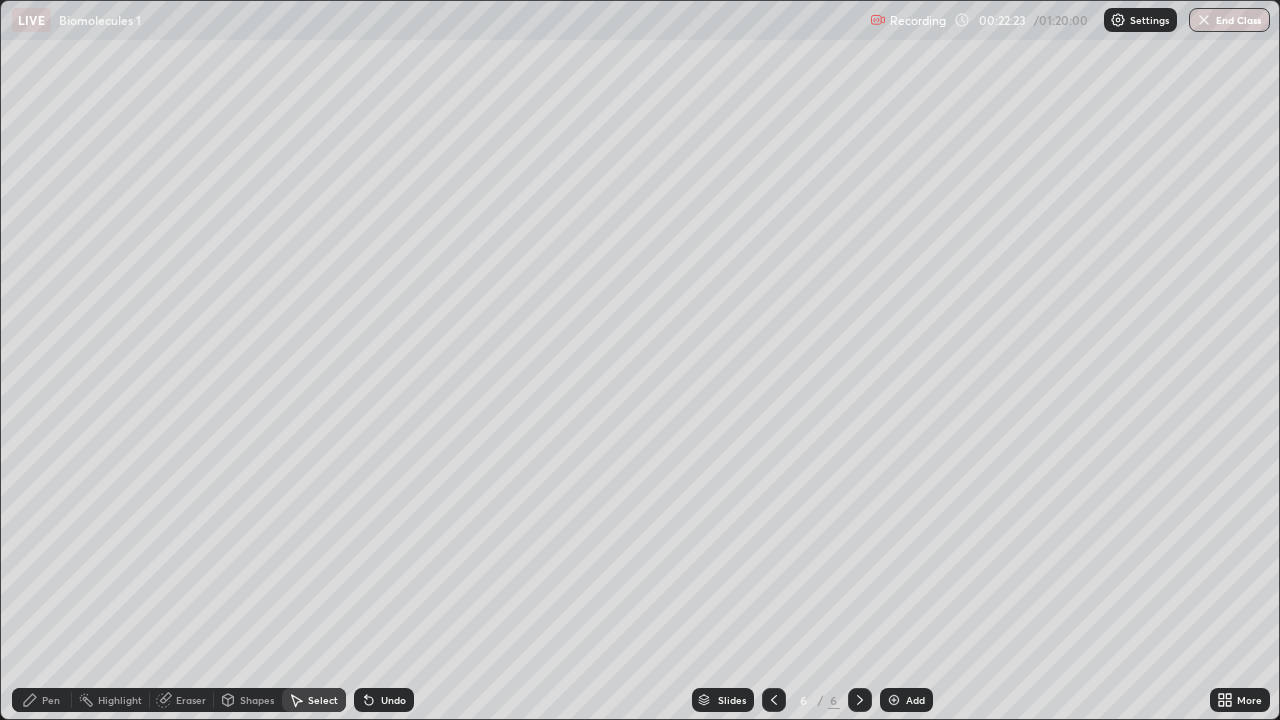 click on "Pen" at bounding box center (42, 700) 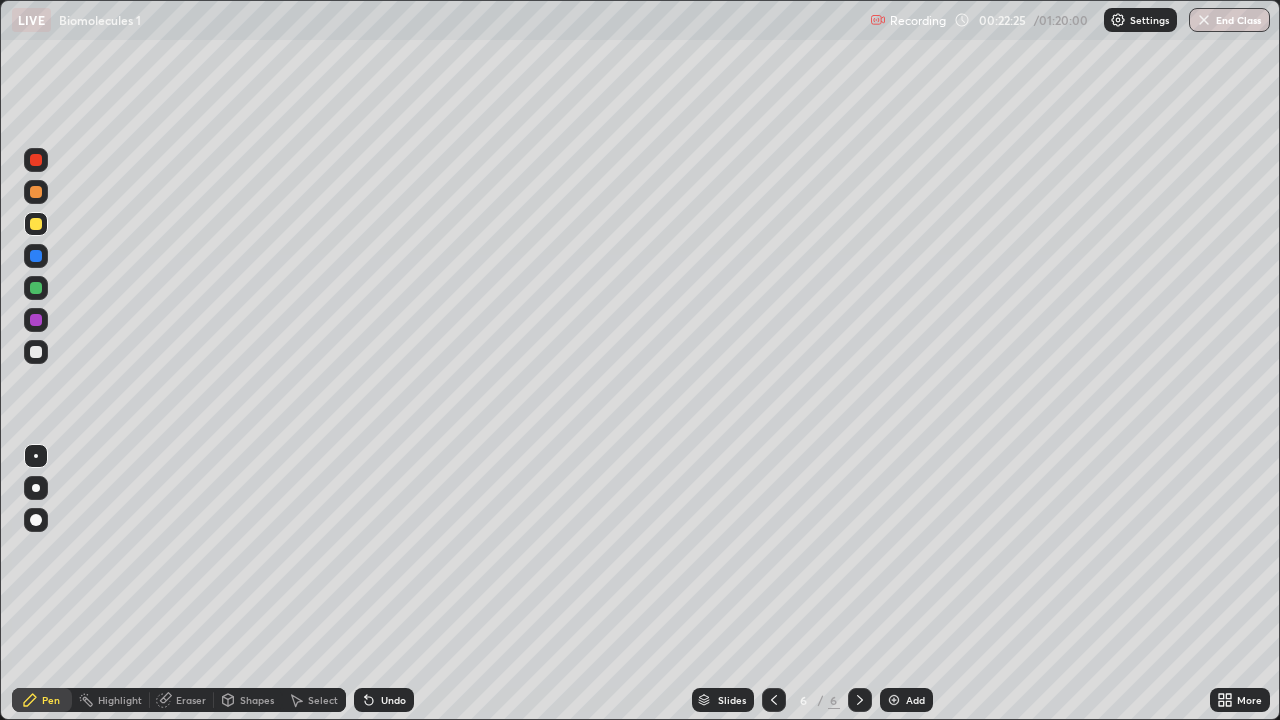 click at bounding box center (36, 520) 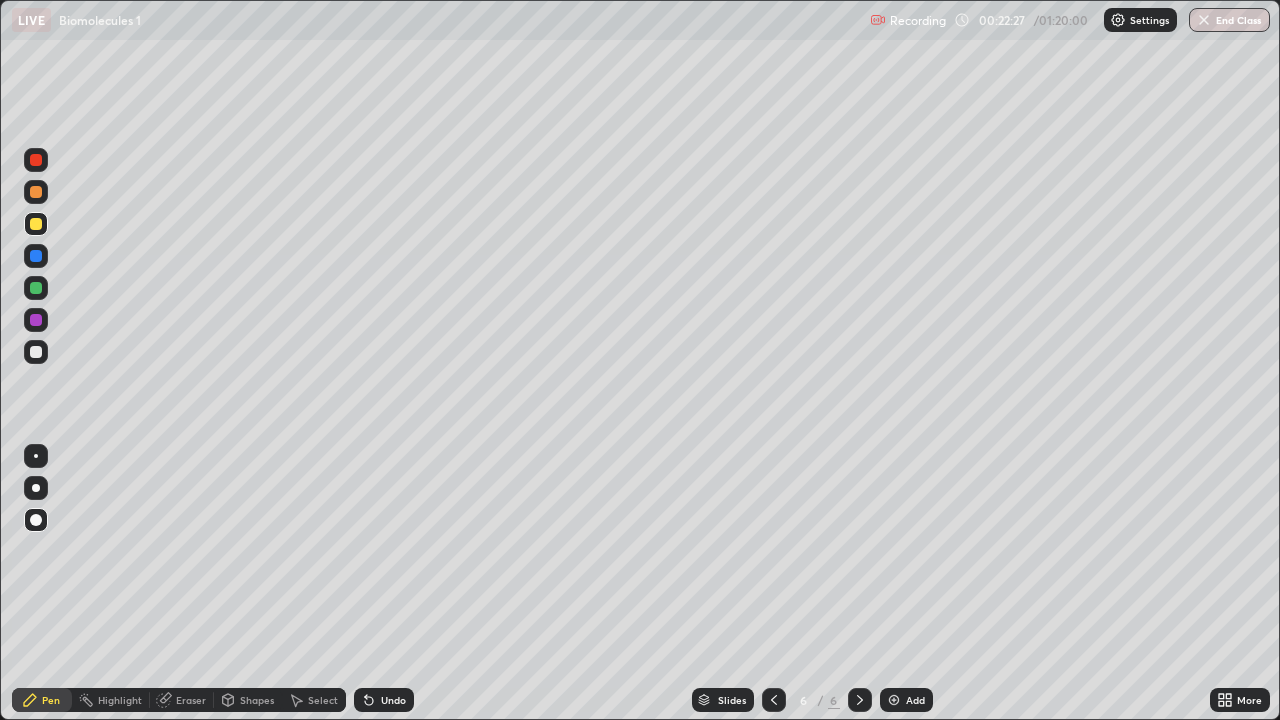 click at bounding box center [36, 288] 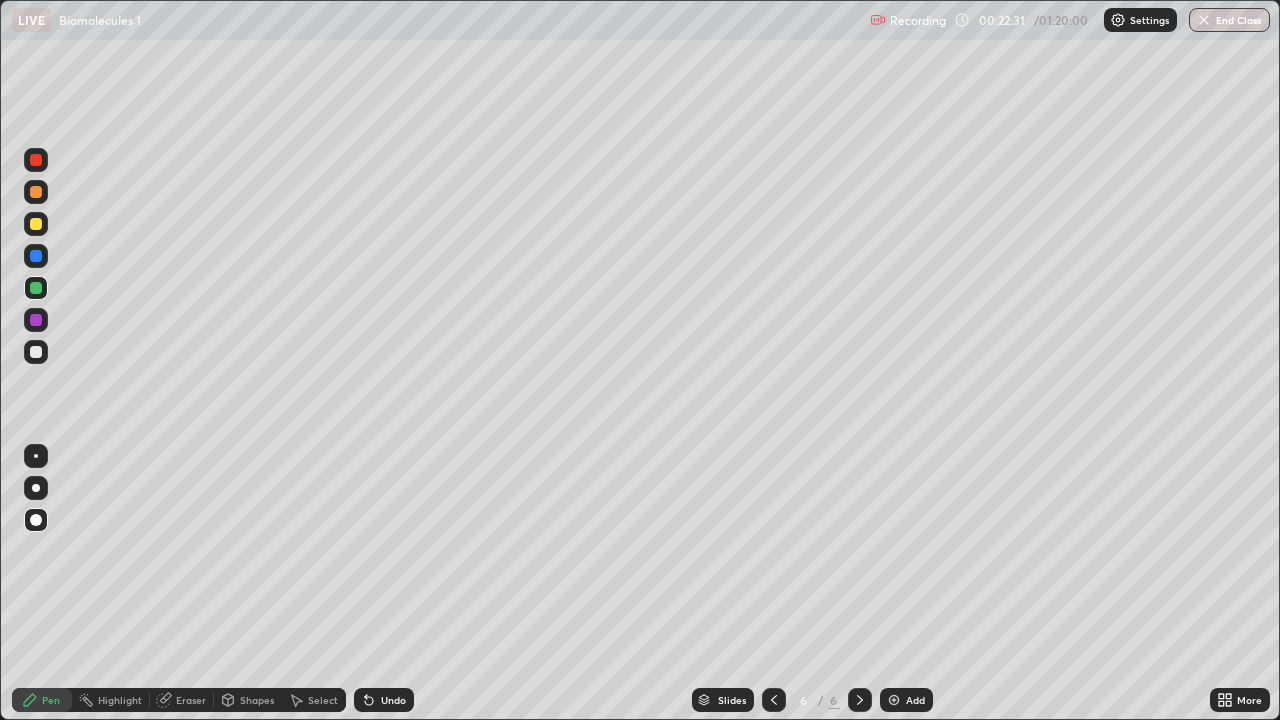 click at bounding box center [36, 456] 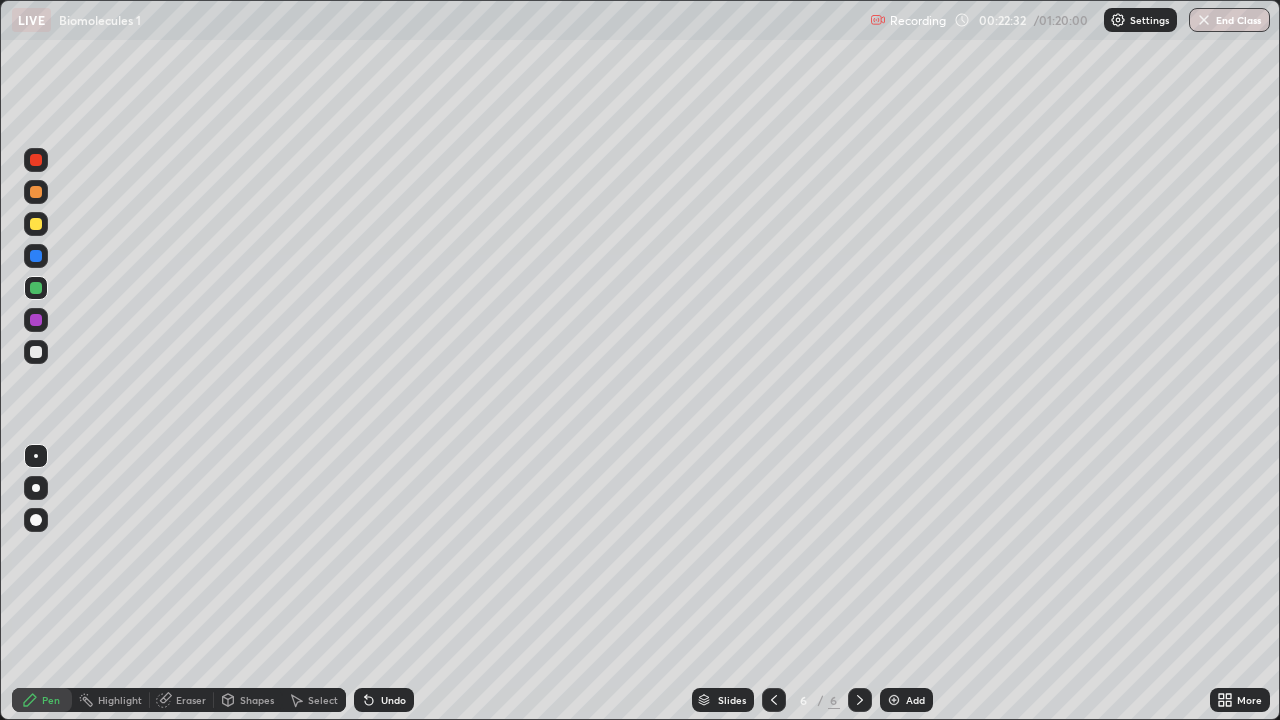 click at bounding box center (36, 352) 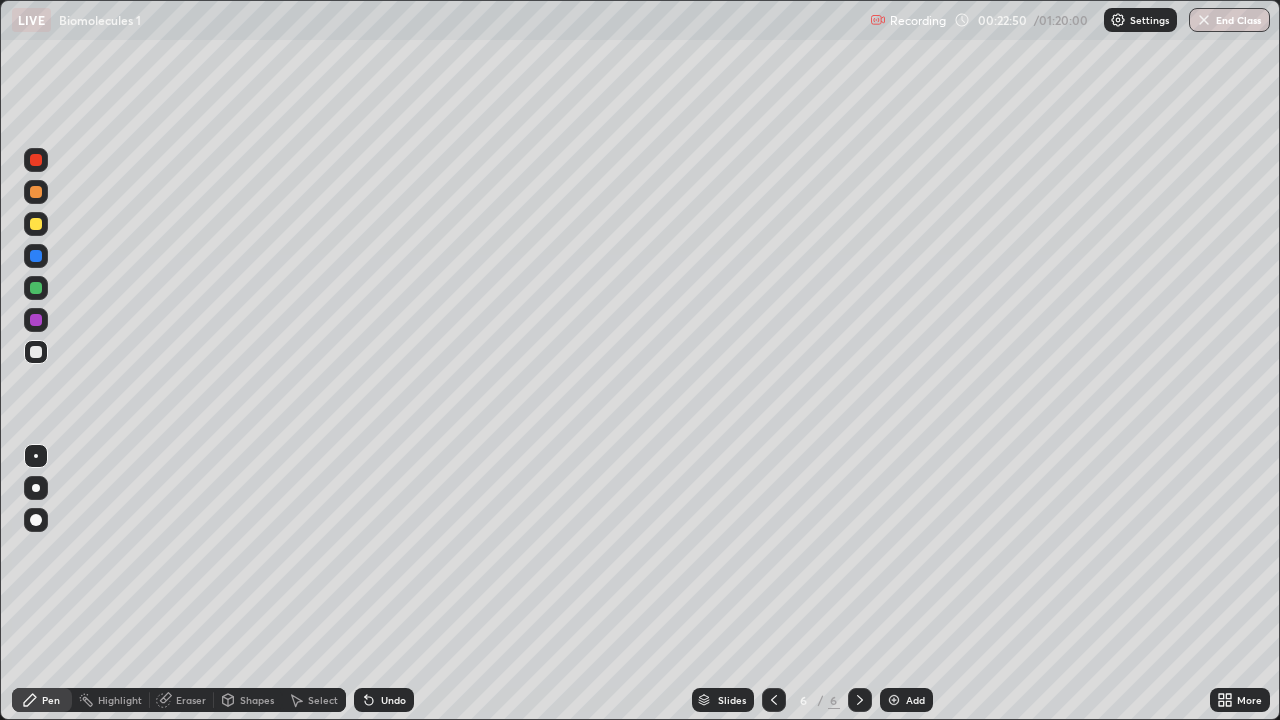 click on "Select" at bounding box center [314, 700] 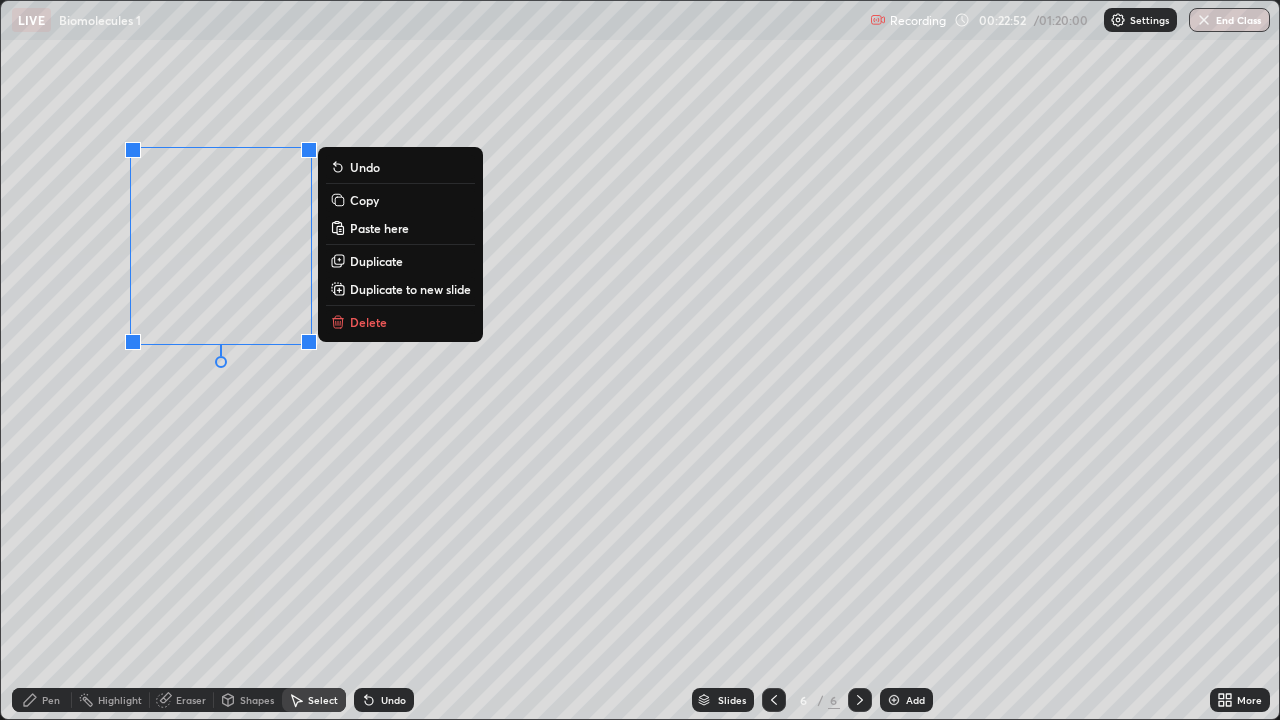 click on "Copy" at bounding box center [364, 200] 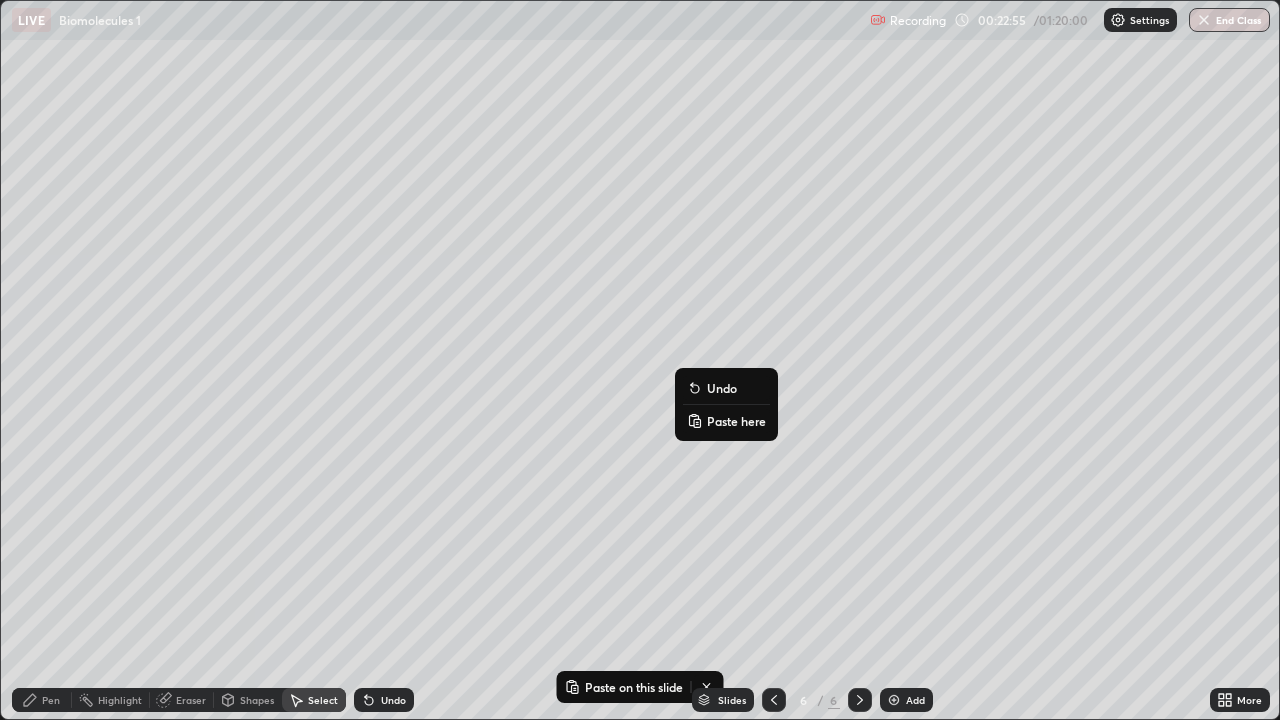 click on "Paste here" at bounding box center (736, 421) 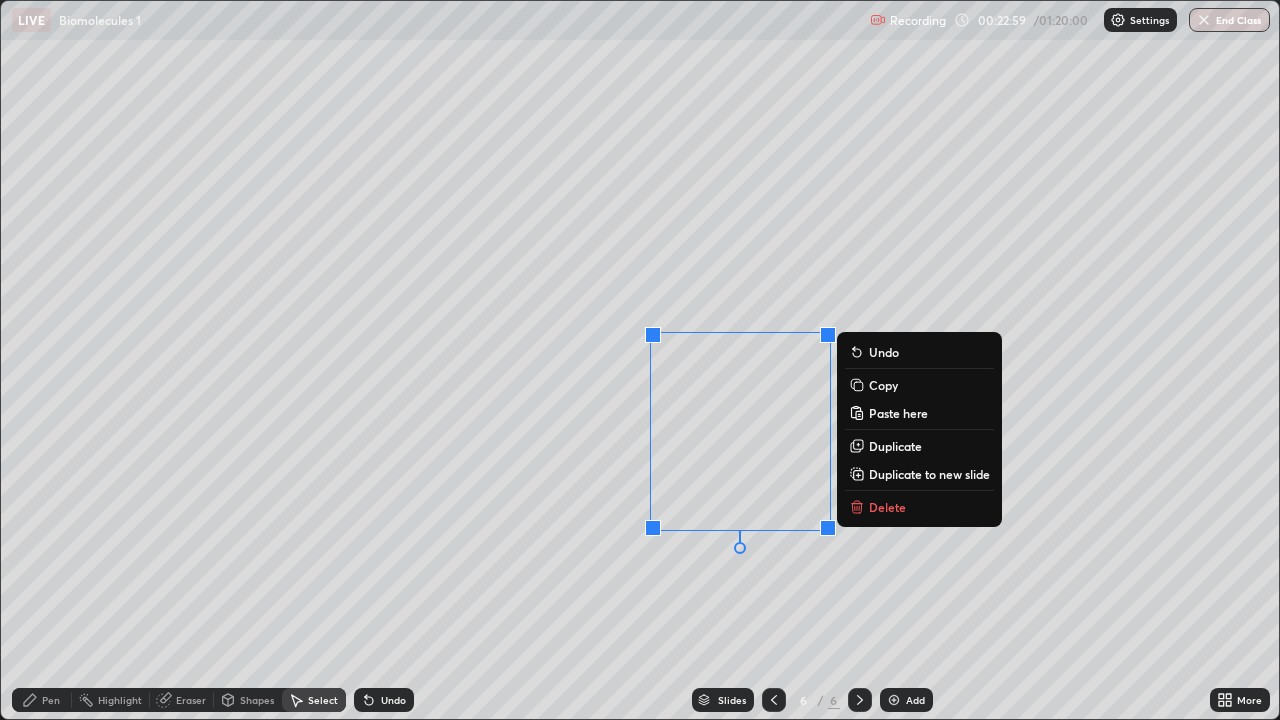 click on "0 ° Undo Copy Paste here Duplicate Duplicate to new slide Delete" at bounding box center (640, 360) 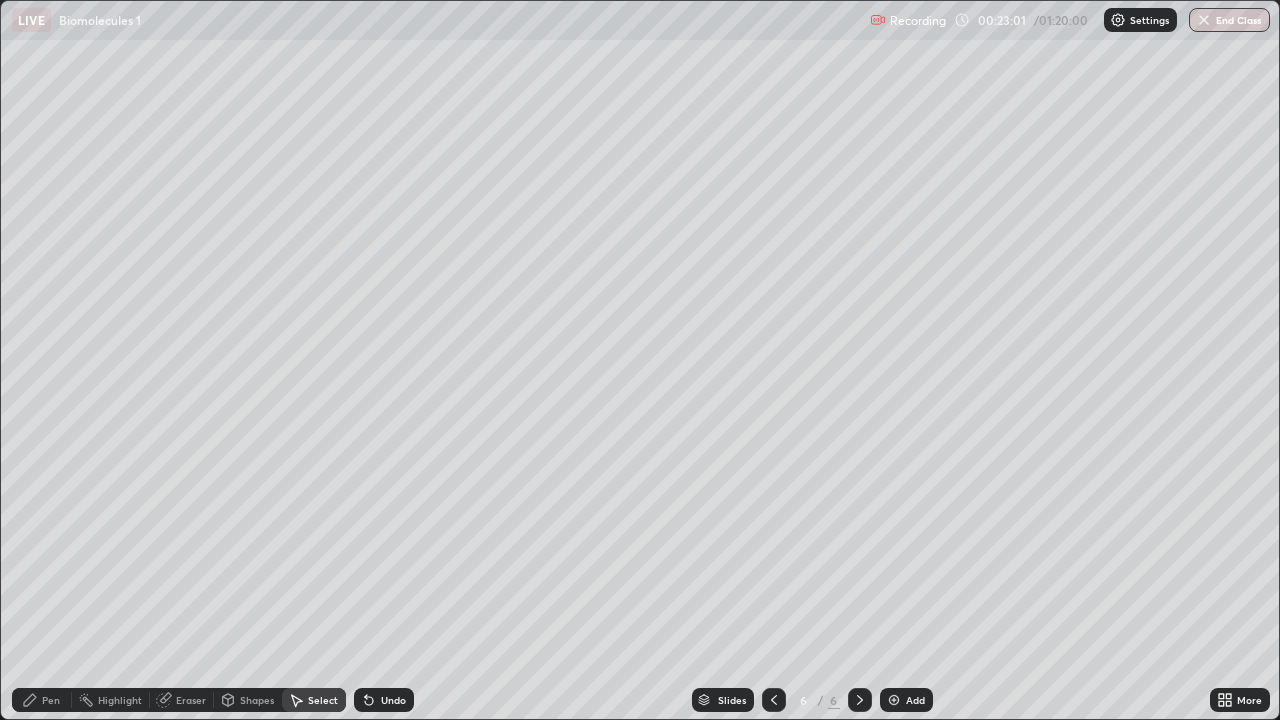 click on "0 ° Undo Copy Paste here Duplicate Duplicate to new slide Delete" at bounding box center [640, 360] 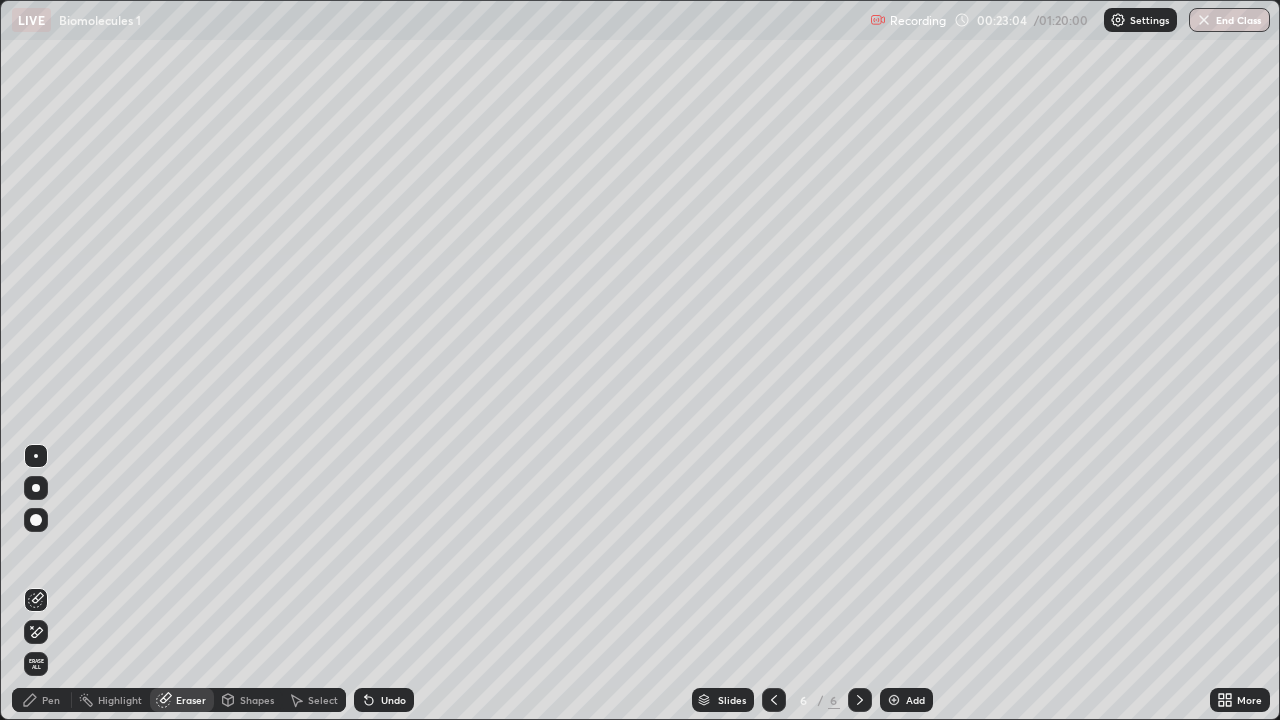 click on "Pen" at bounding box center (51, 700) 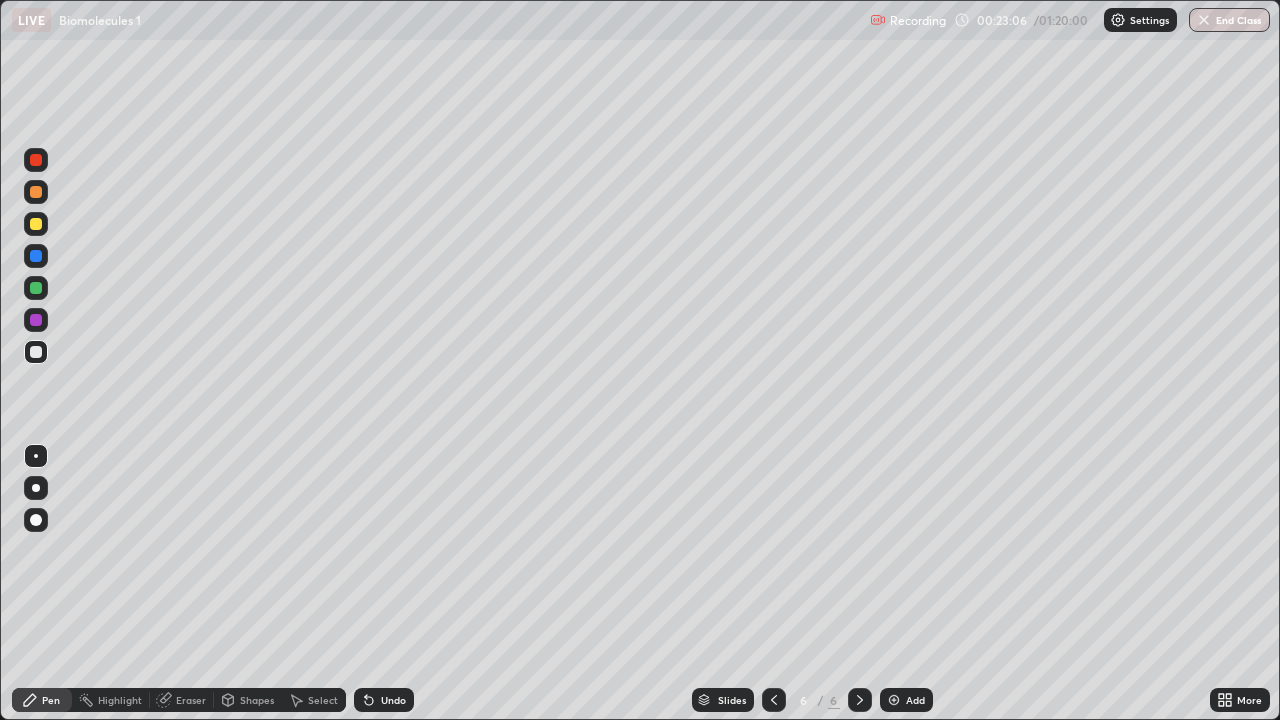 click at bounding box center [36, 224] 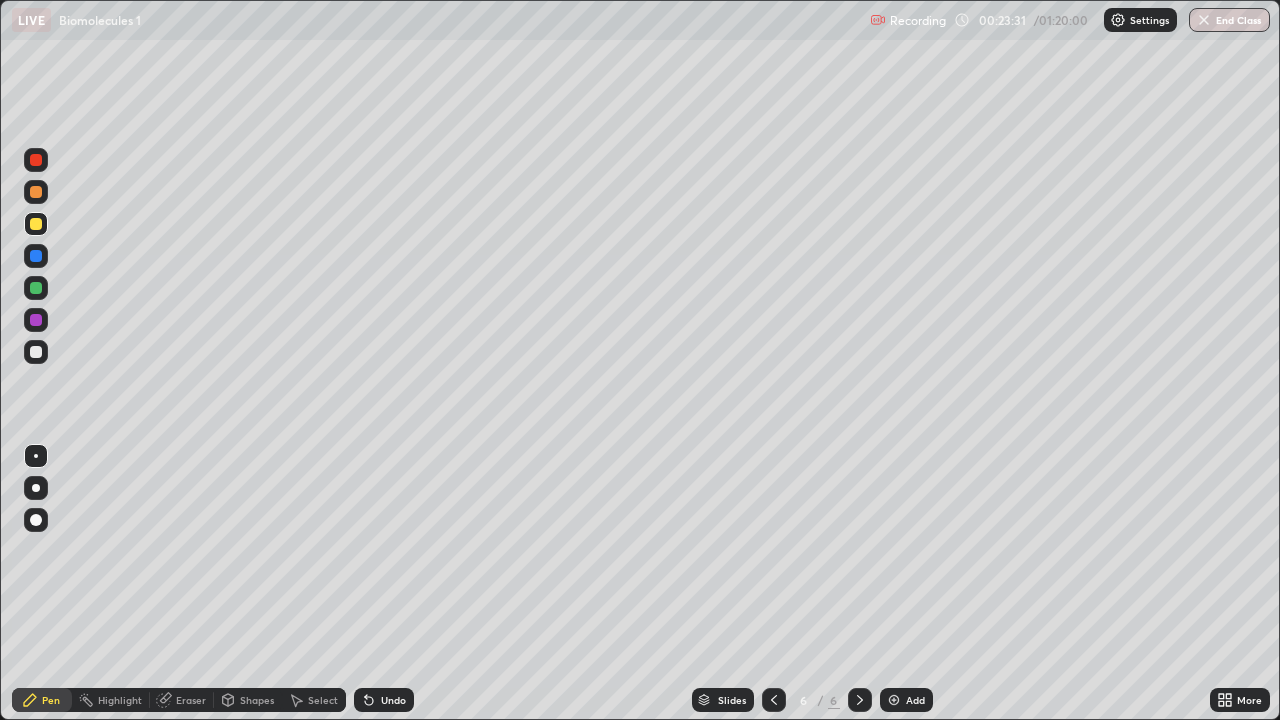click on "Eraser" at bounding box center (191, 700) 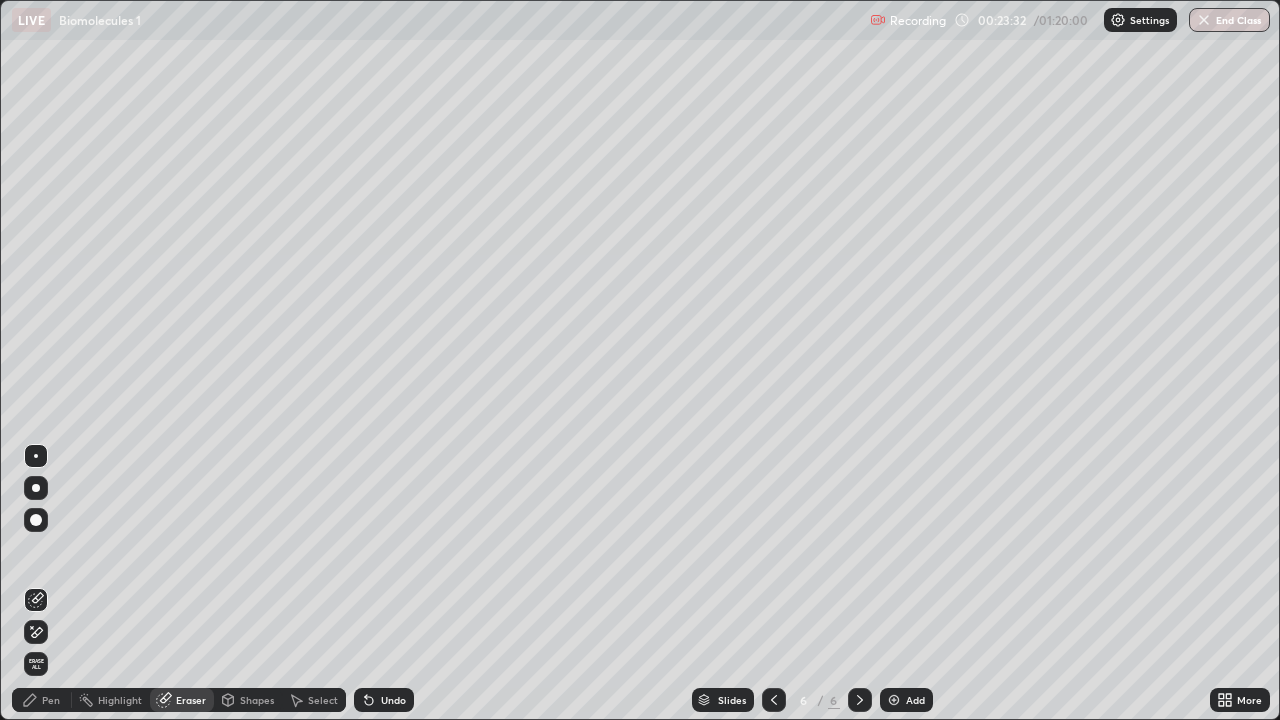 click on "Undo" at bounding box center [393, 700] 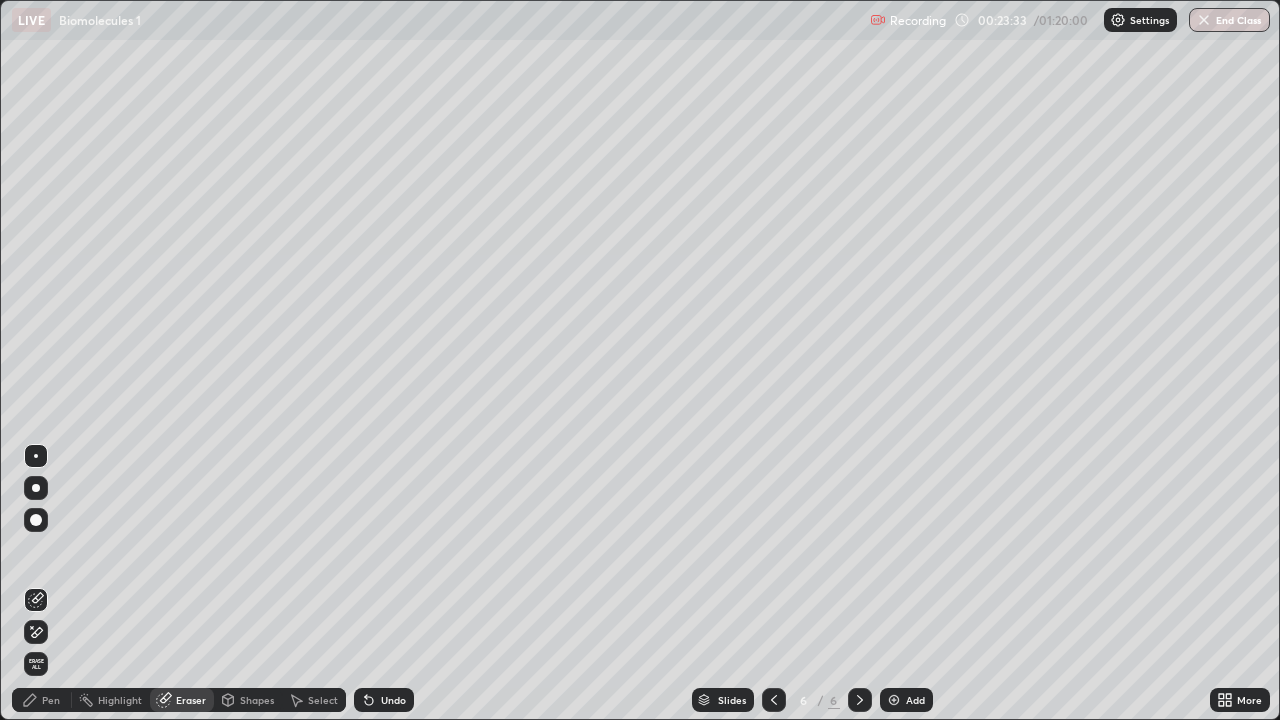 click on "Undo" at bounding box center (393, 700) 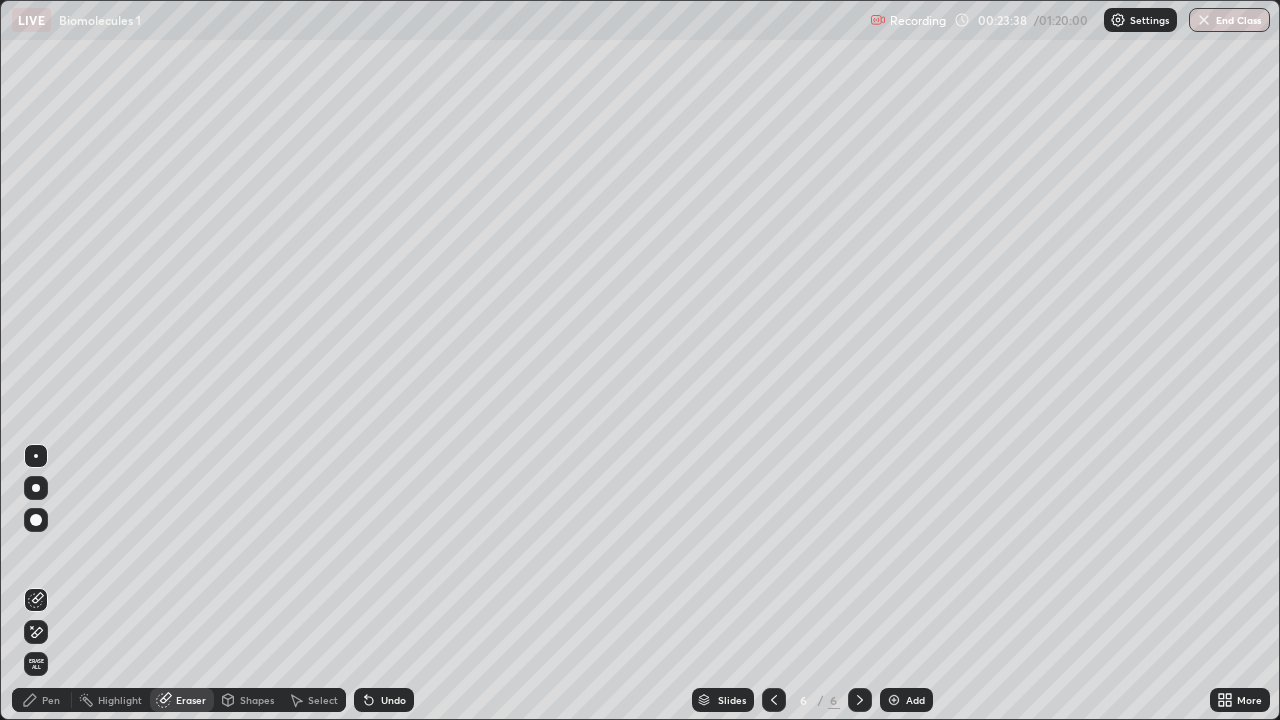 click 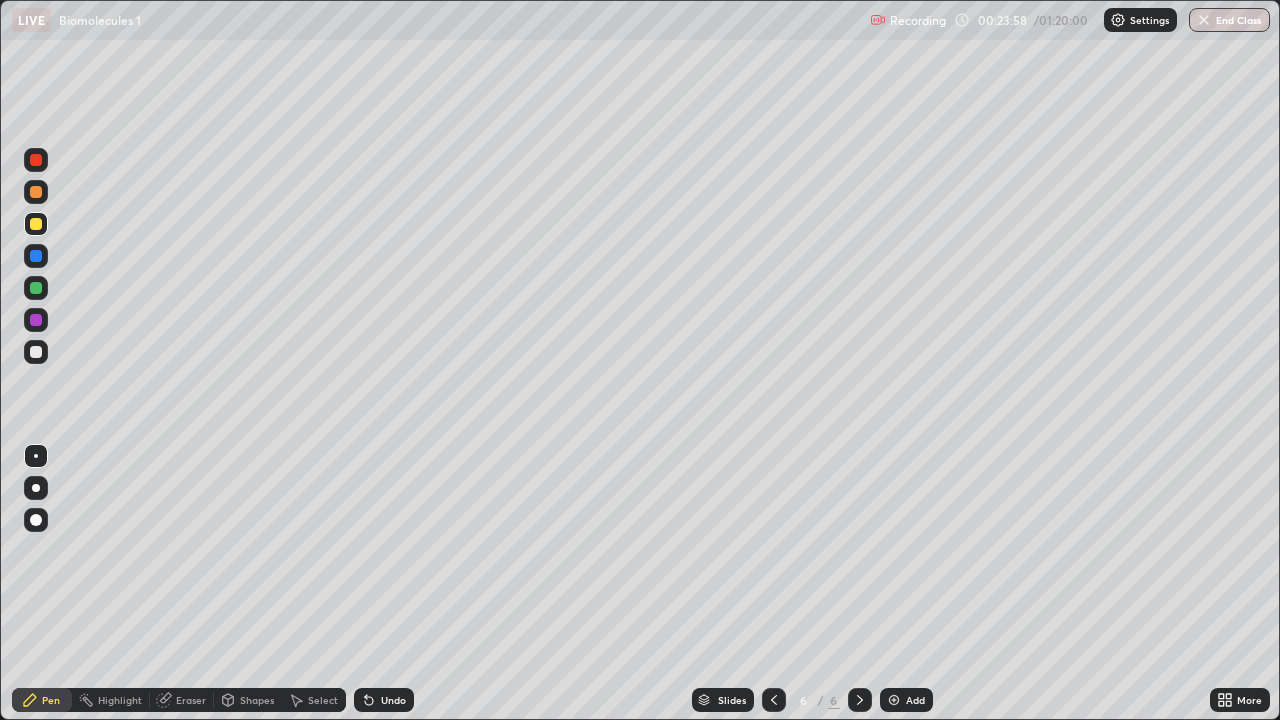 click at bounding box center [36, 352] 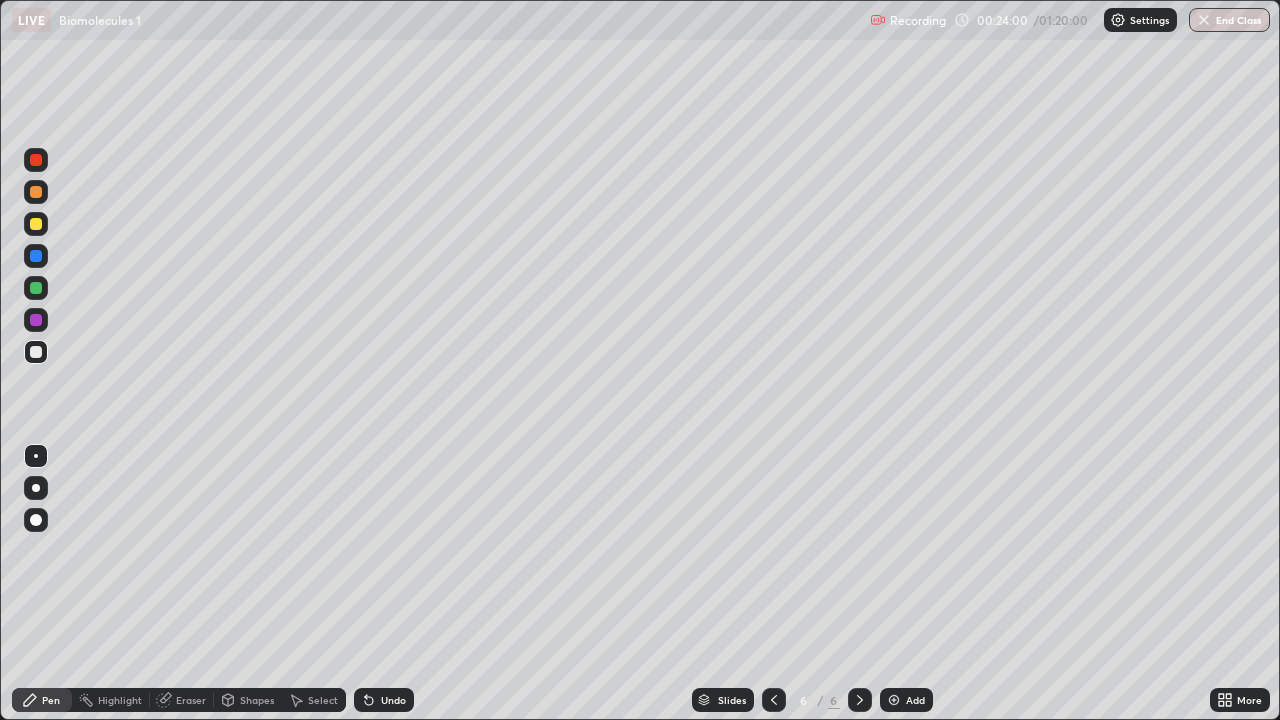 click at bounding box center (36, 288) 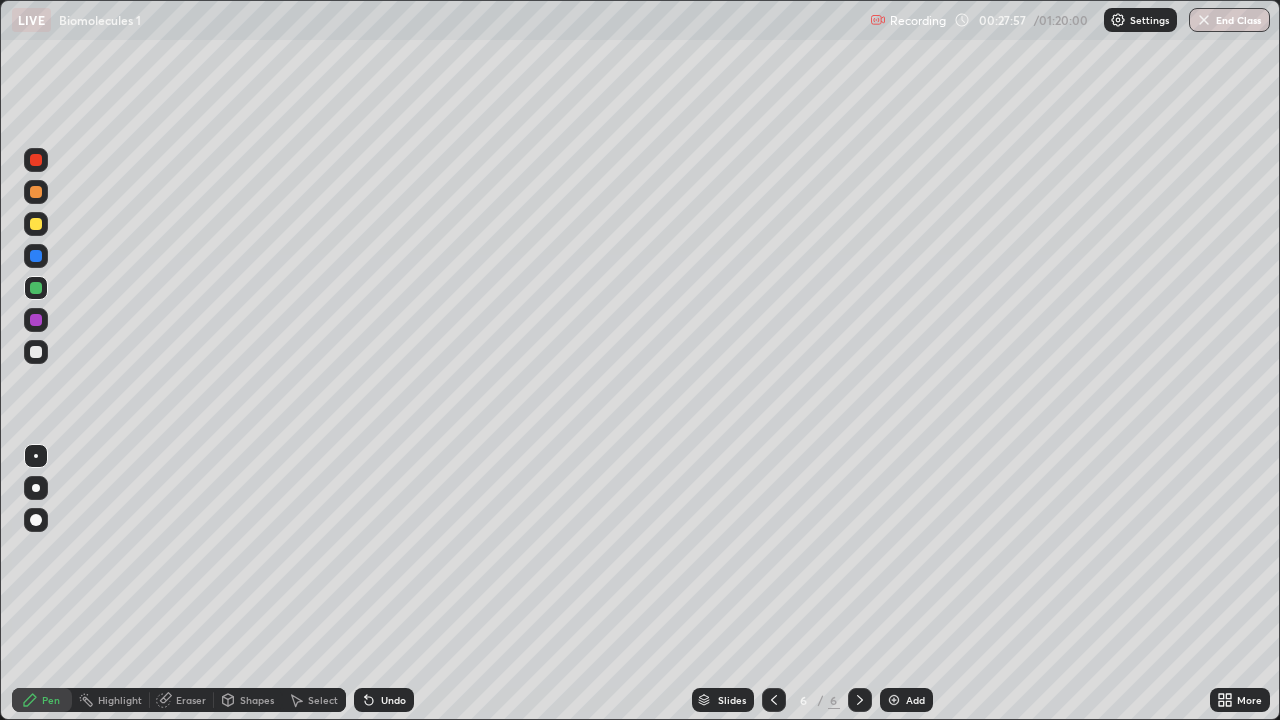click on "Add" at bounding box center (915, 700) 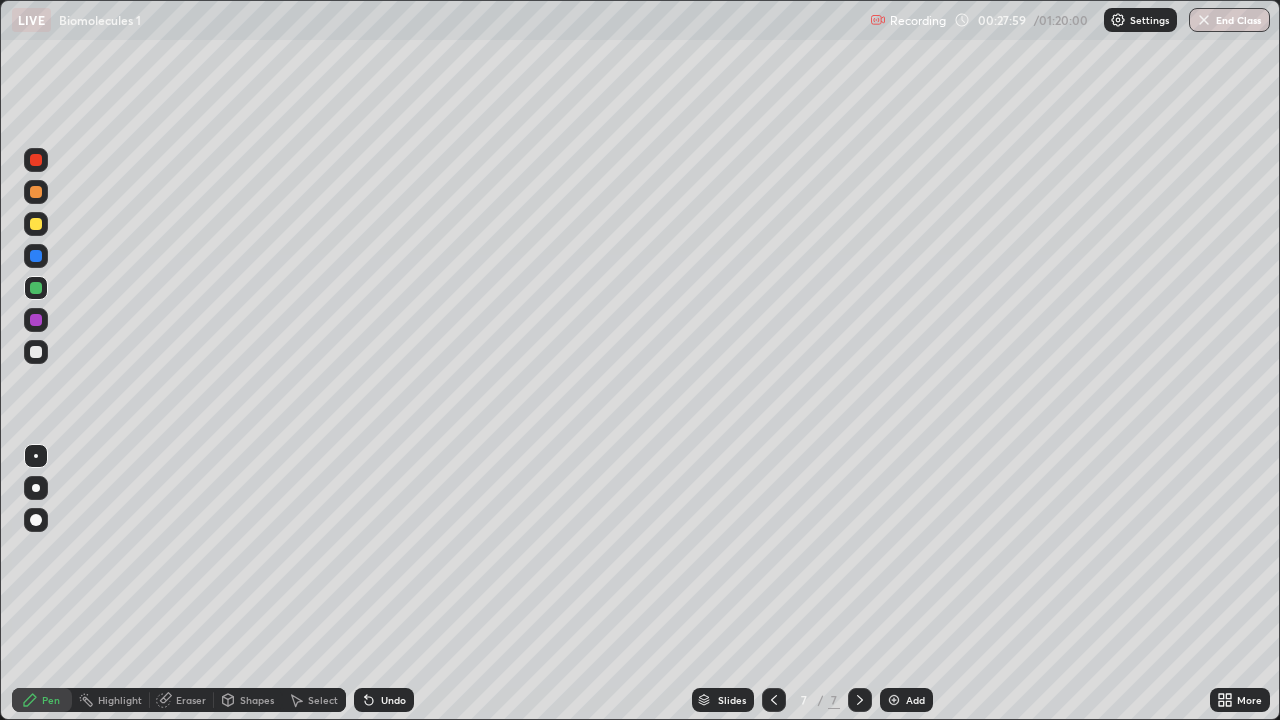click at bounding box center (36, 352) 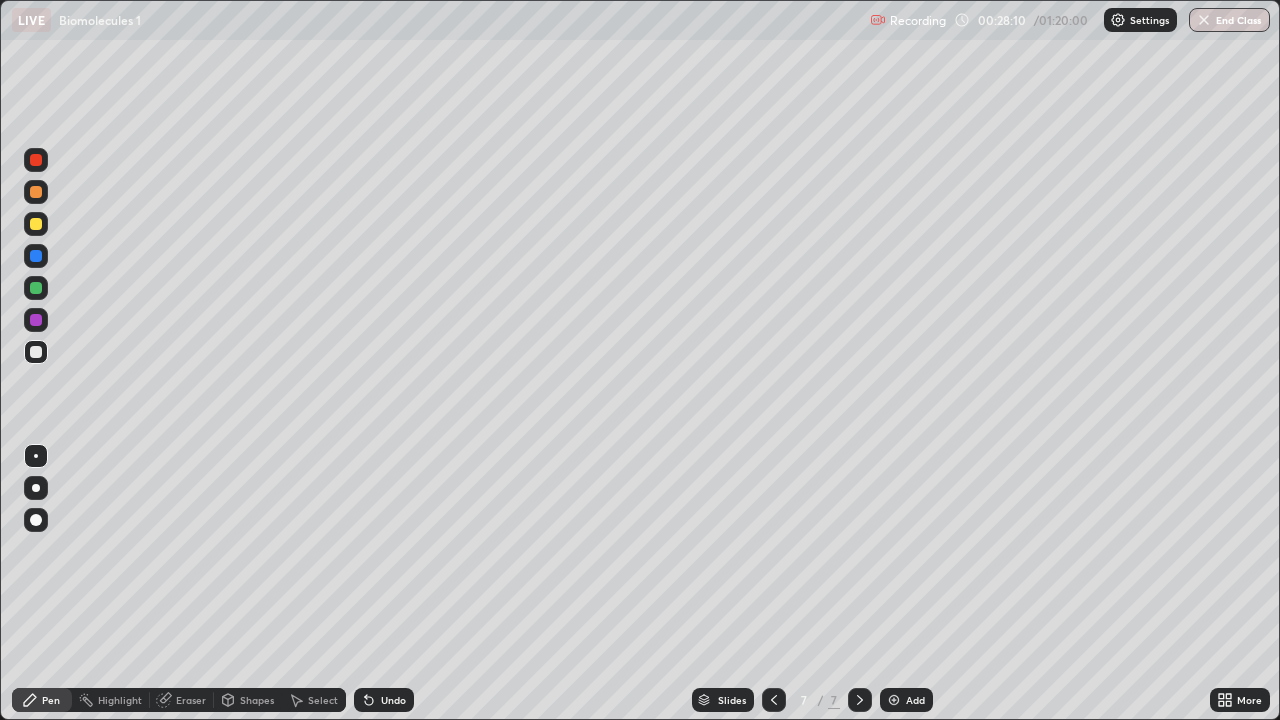 click 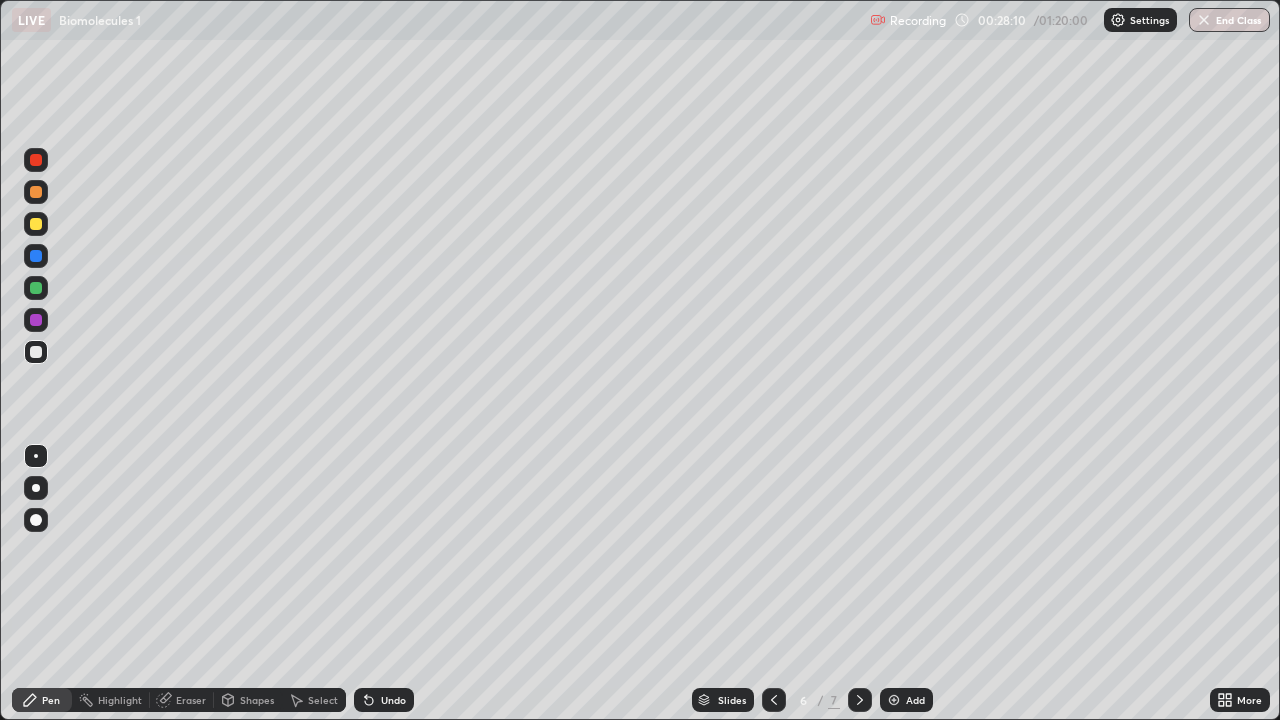 click 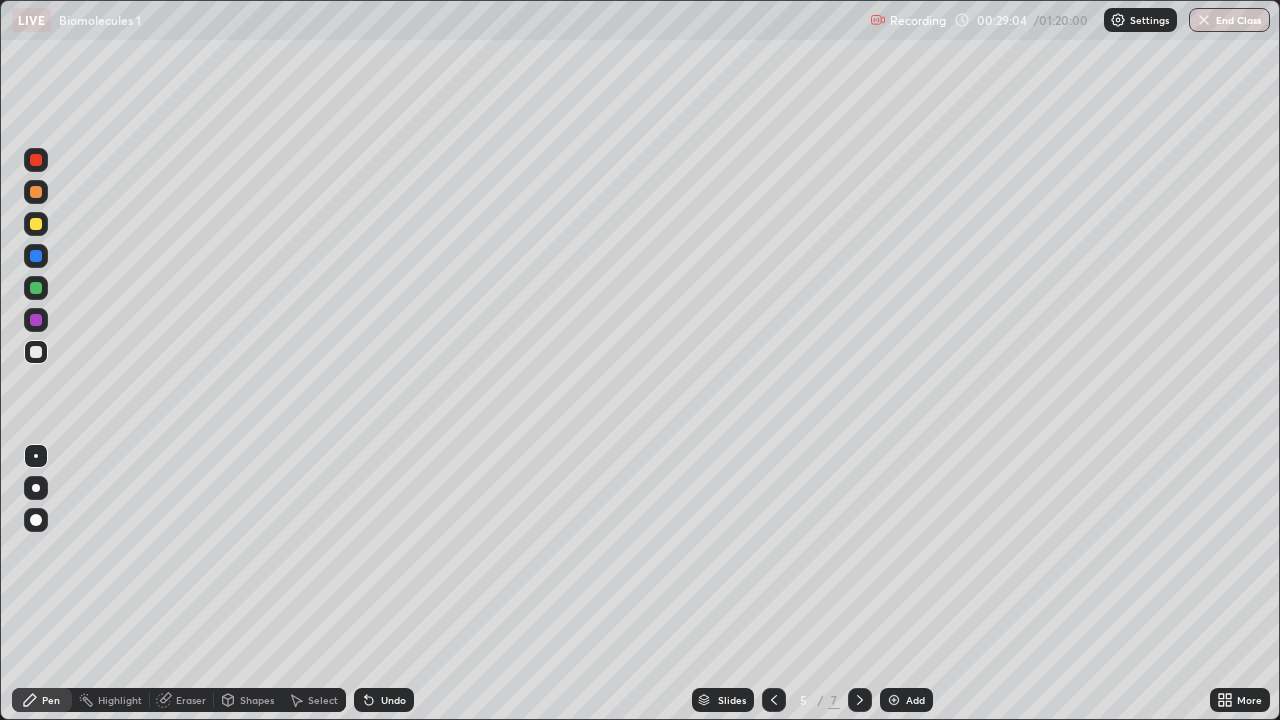 click 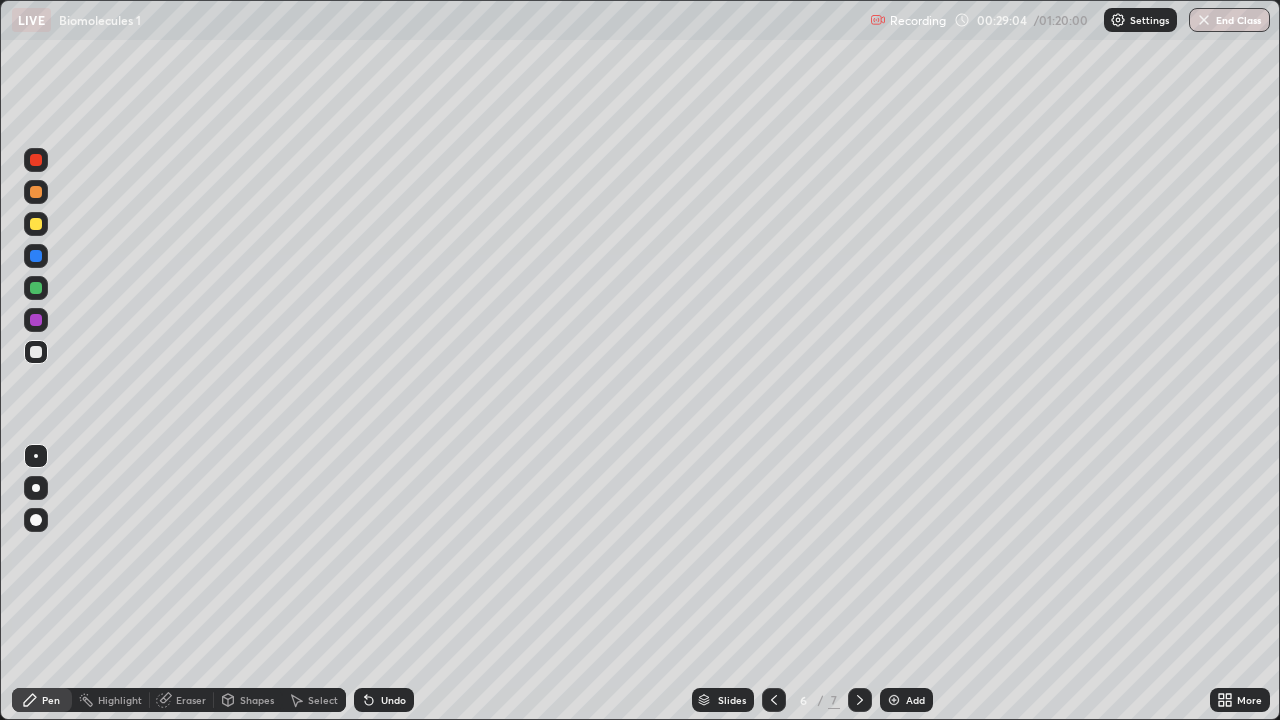 click 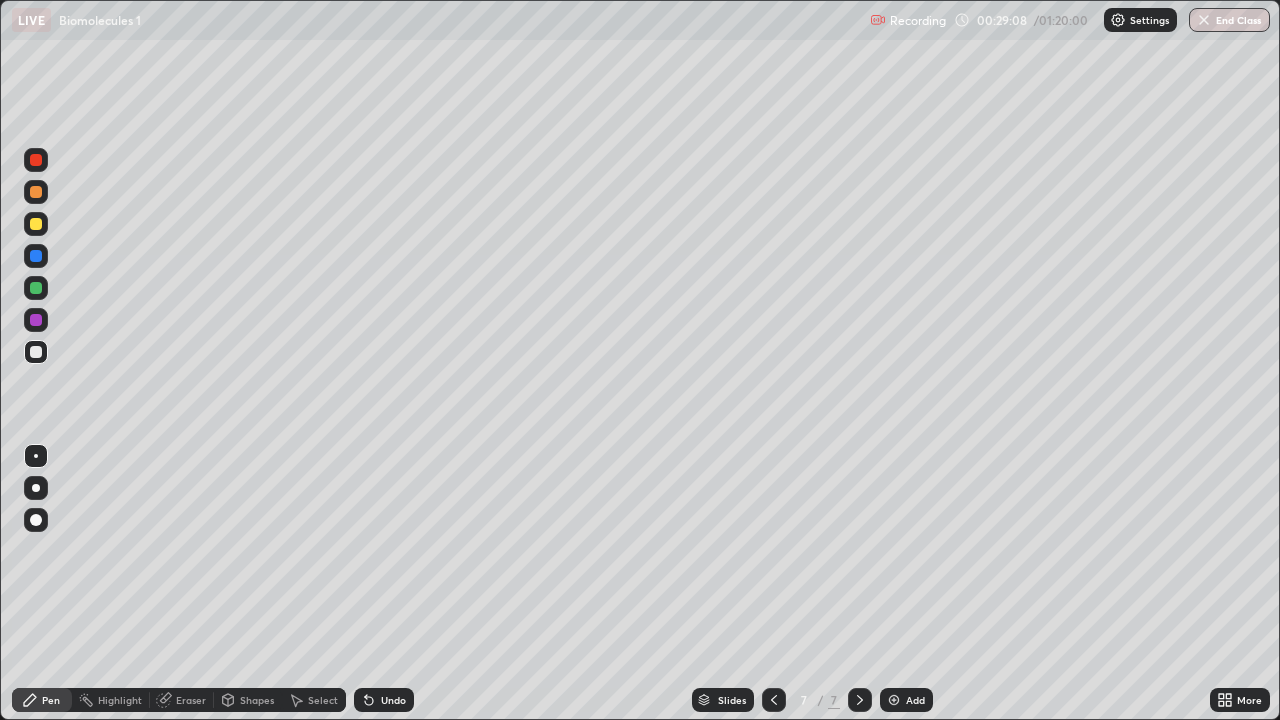 click on "Undo" at bounding box center [393, 700] 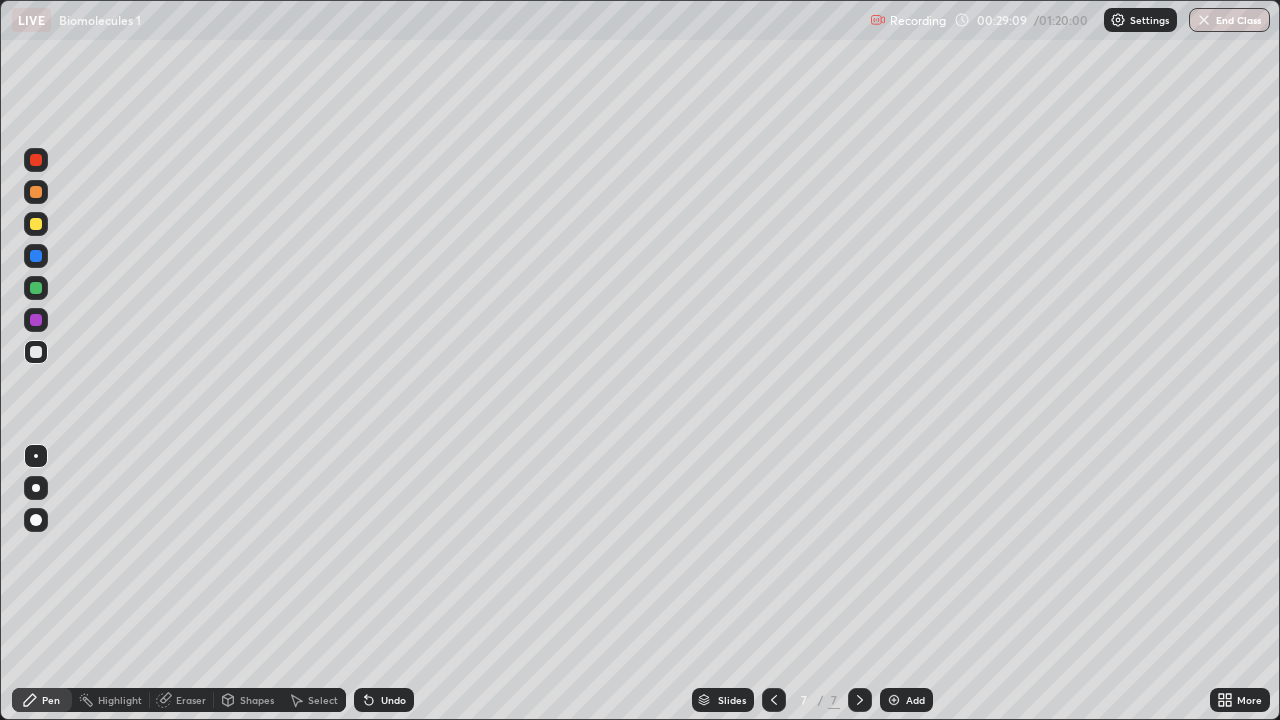 click on "Undo" at bounding box center [393, 700] 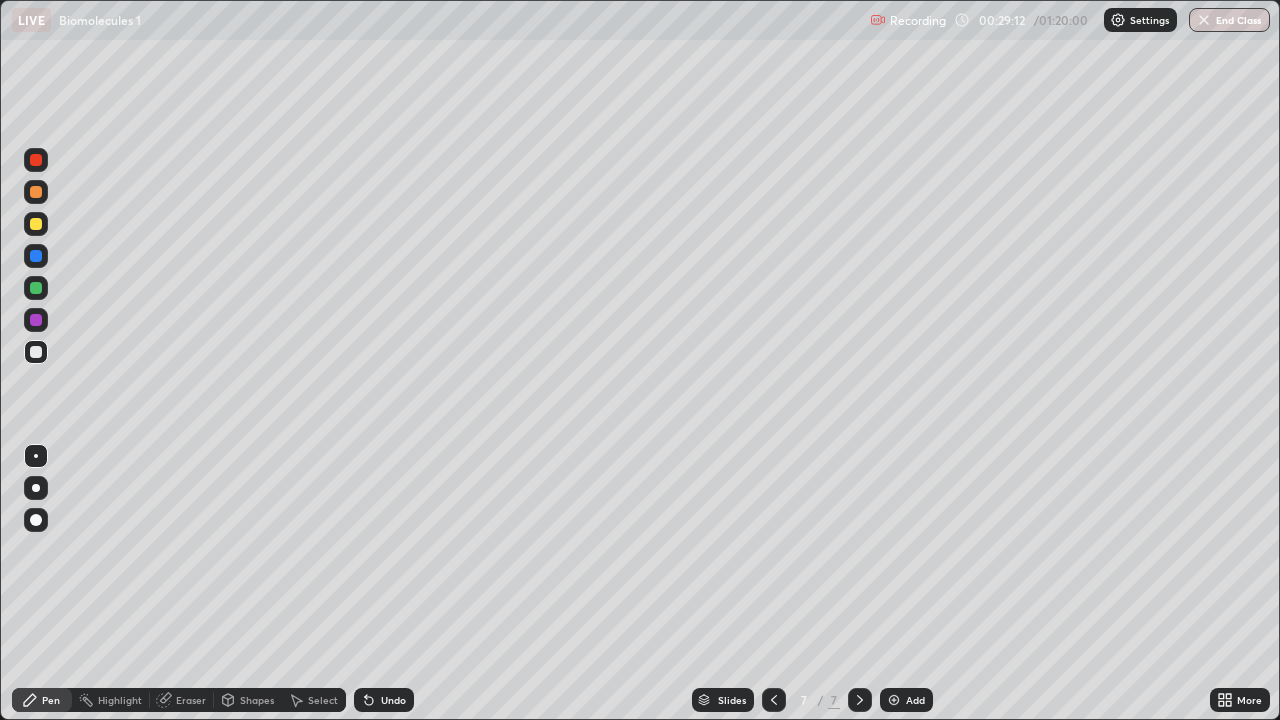 click 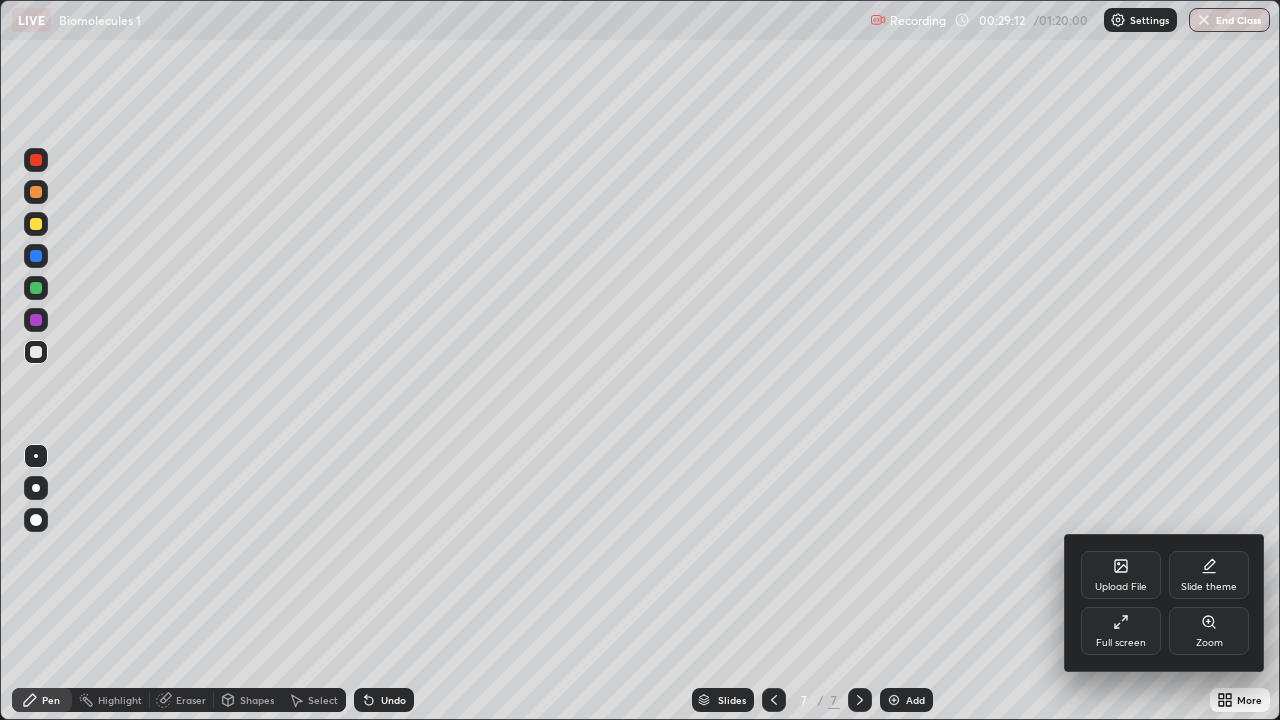 click on "Full screen" at bounding box center [1121, 631] 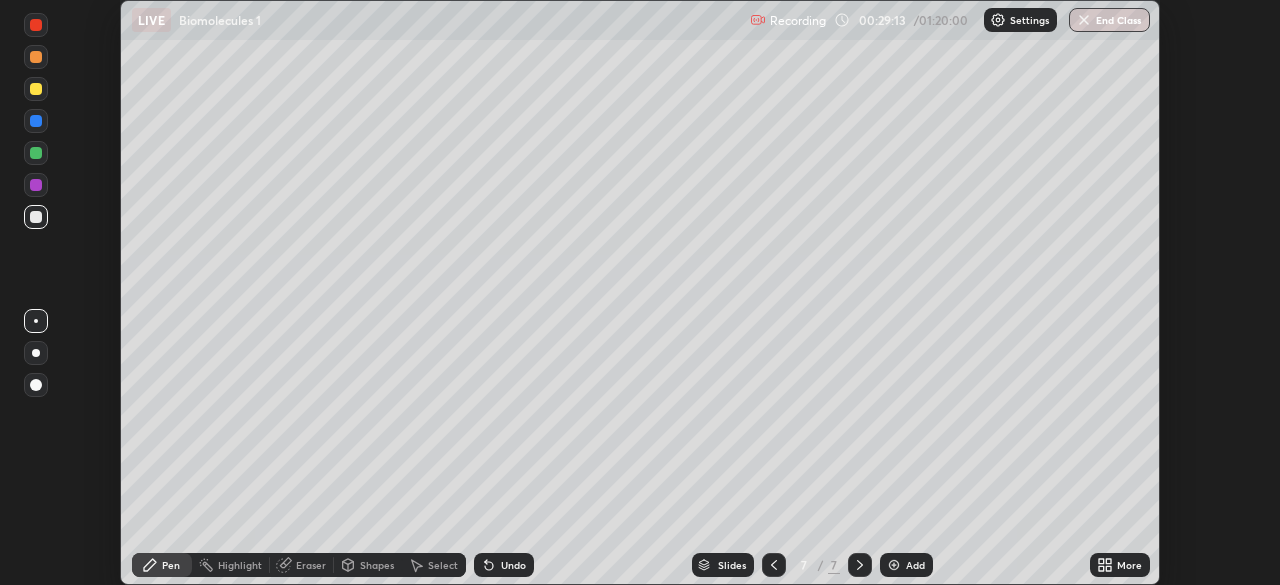 scroll, scrollTop: 585, scrollLeft: 1280, axis: both 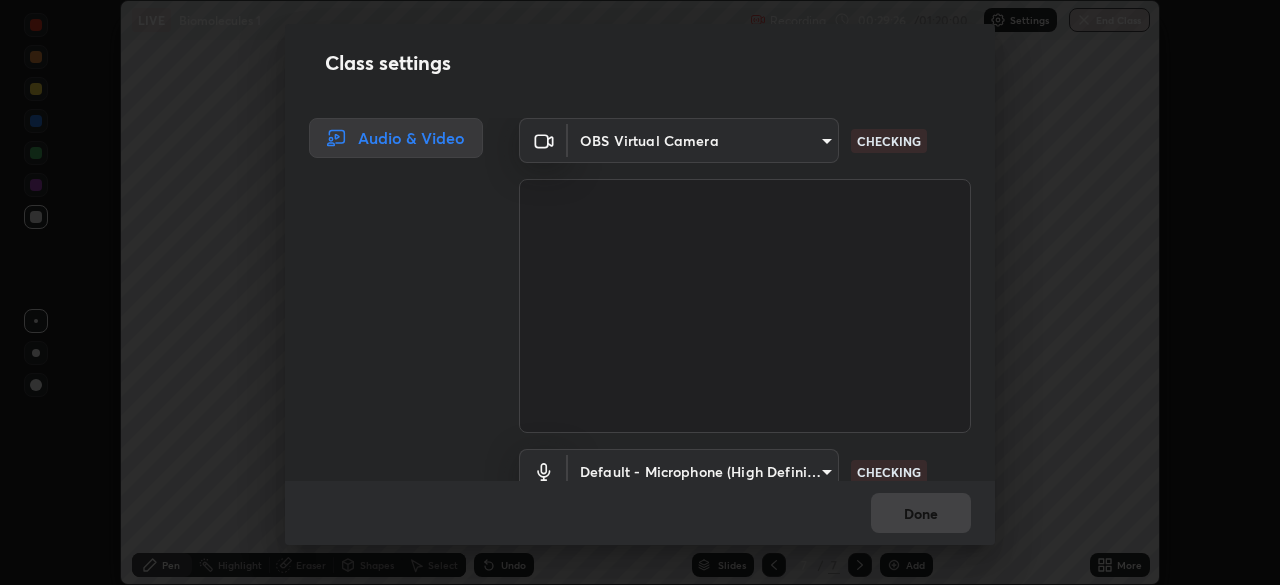 click on "Erase all LIVE Biomolecules 1 Recording 00:29:26 /  01:20:00 Settings End Class Setting up your live class Biomolecules 1 • L48 of Zoology [FIRST] [LAST] Pen Highlight Eraser Shapes Select Undo Slides 7 / 7 Add More No doubts shared Encourage your learners to ask a doubt for better clarity Report an issue Reason for reporting Buffering Chat not working Audio - Video sync issue Educator video quality low ​ Attach an image Report Class settings Audio & Video OBS Virtual Camera [HASH] CHECKING Default - Microphone (High Definition Audio Device) default CHECKING Done" at bounding box center [640, 292] 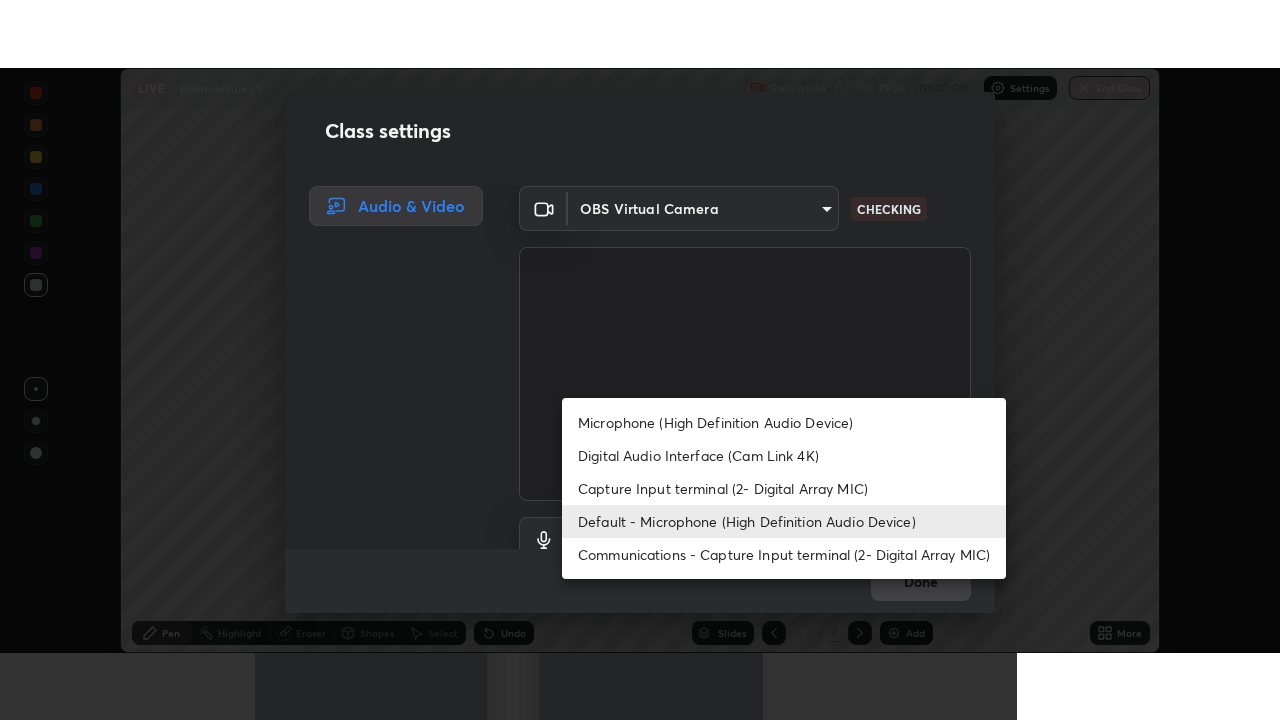 scroll, scrollTop: 18, scrollLeft: 0, axis: vertical 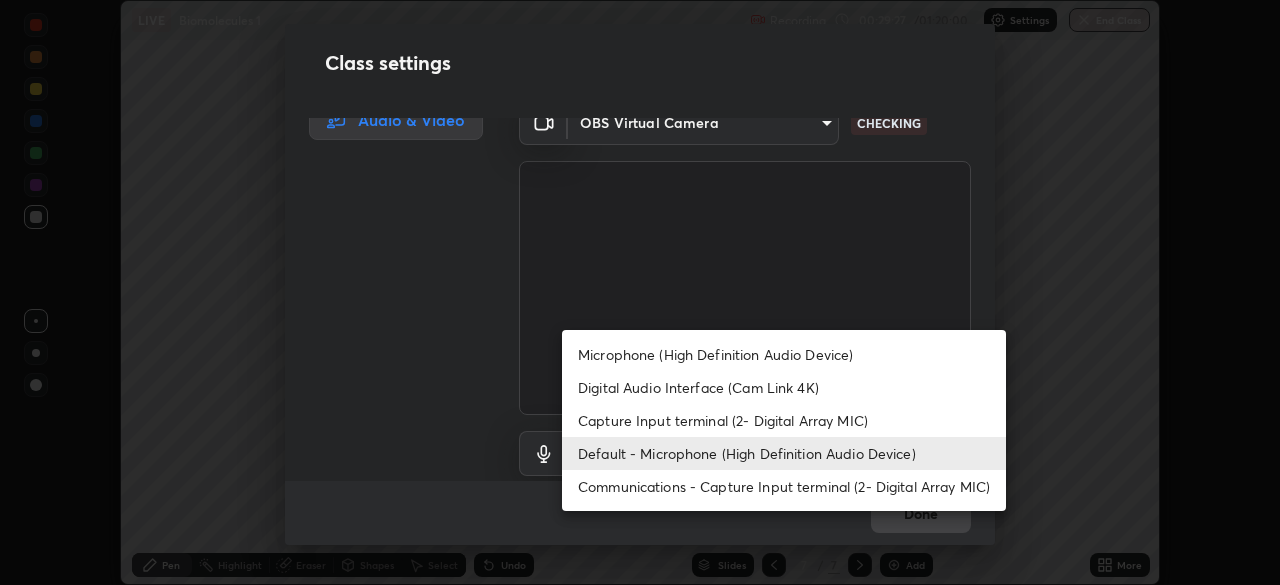 click on "Communications - Capture Input terminal (2- Digital Array MIC)" at bounding box center [784, 486] 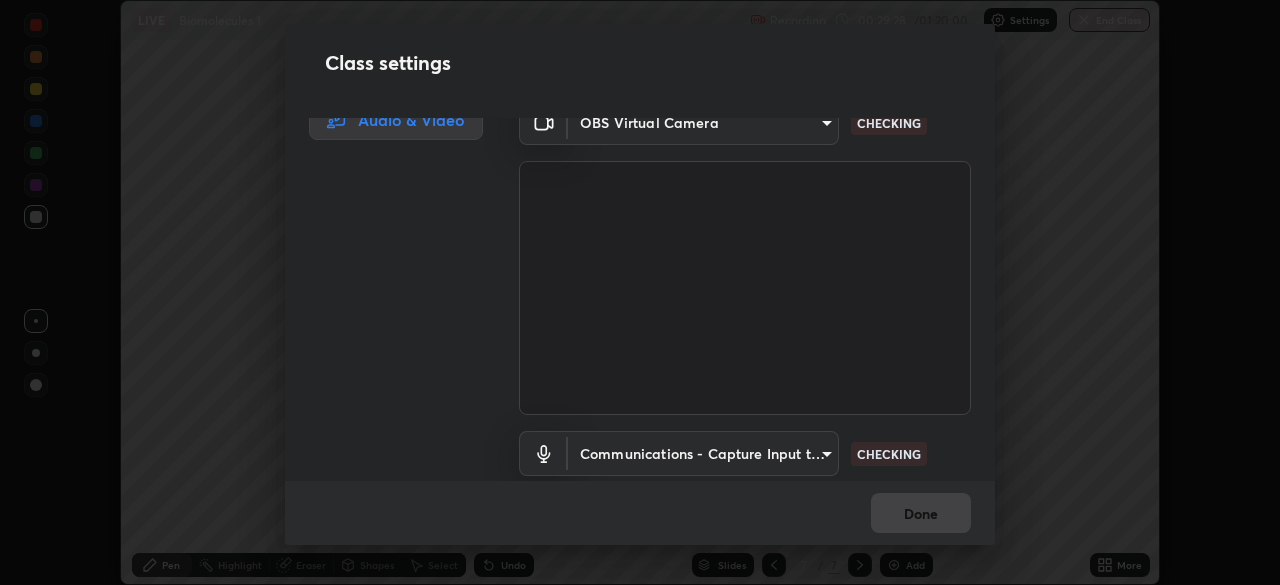click on "Erase all LIVE Biomolecules 1 Recording 00:29:28 /  01:20:00 Settings End Class Setting up your live class Biomolecules 1 • L48 of Zoology [FIRST] [LAST] Pen Highlight Eraser Shapes Select Undo Slides 7 / 7 Add More No doubts shared Encourage your learners to ask a doubt for better clarity Report an issue Reason for reporting Buffering Chat not working Audio - Video sync issue Educator video quality low ​ Attach an image Report Class settings Audio & Video OBS Virtual Camera [HASH] CHECKING Communications - Capture Input terminal (2- Digital Array MIC) communications CHECKING Done" at bounding box center [640, 292] 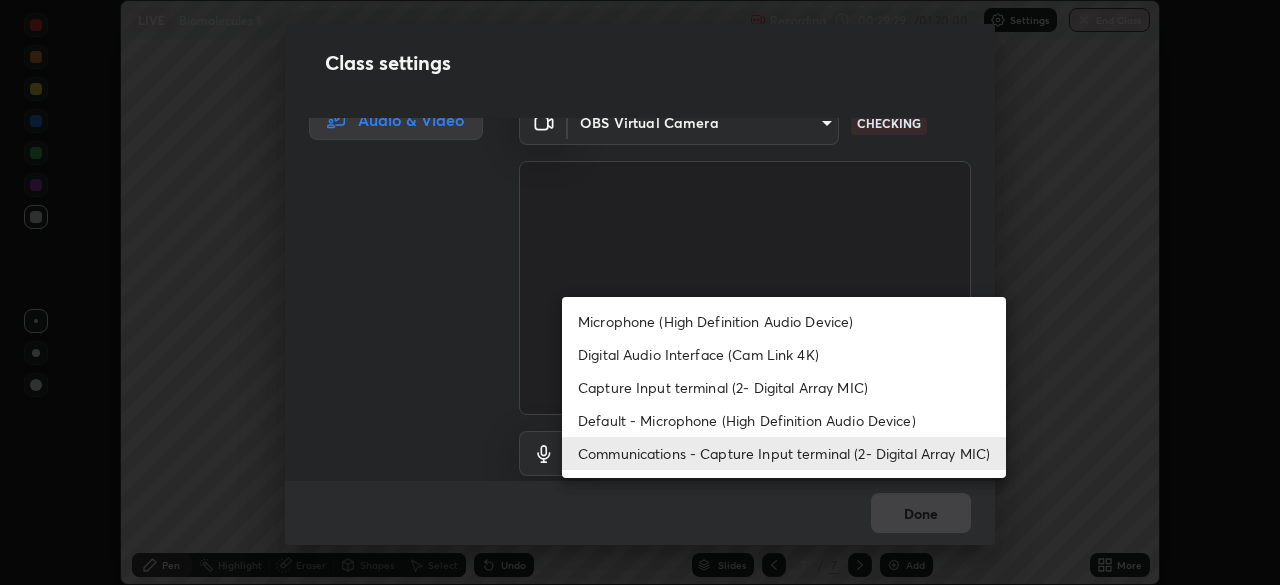 click on "Default - Microphone (High Definition Audio Device)" at bounding box center (784, 420) 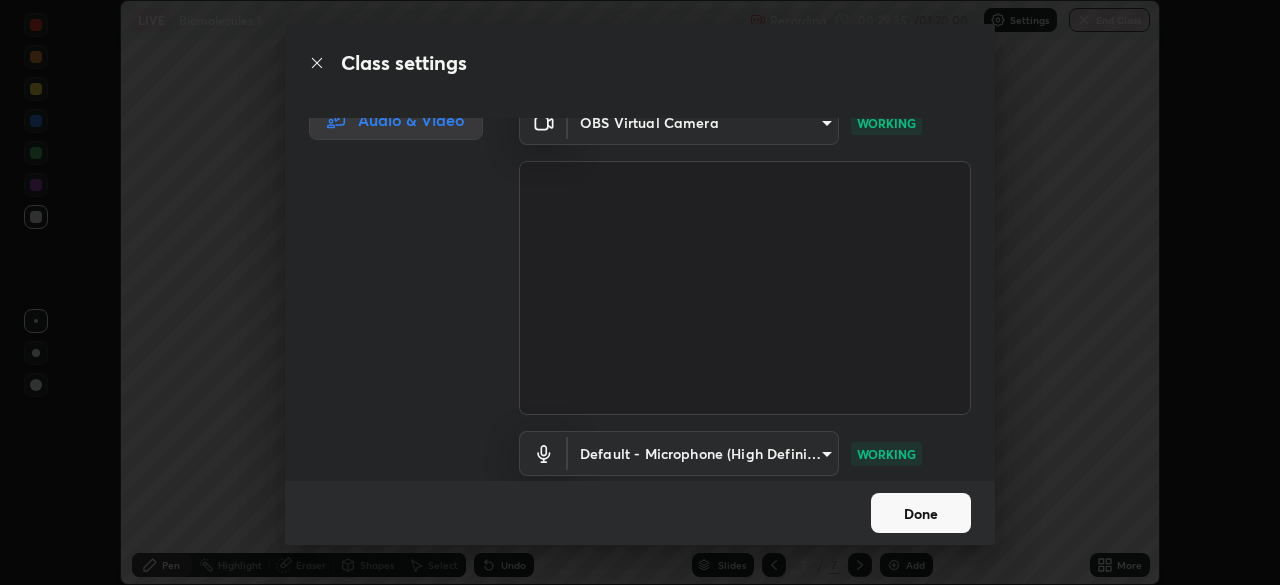 click on "Done" at bounding box center [921, 513] 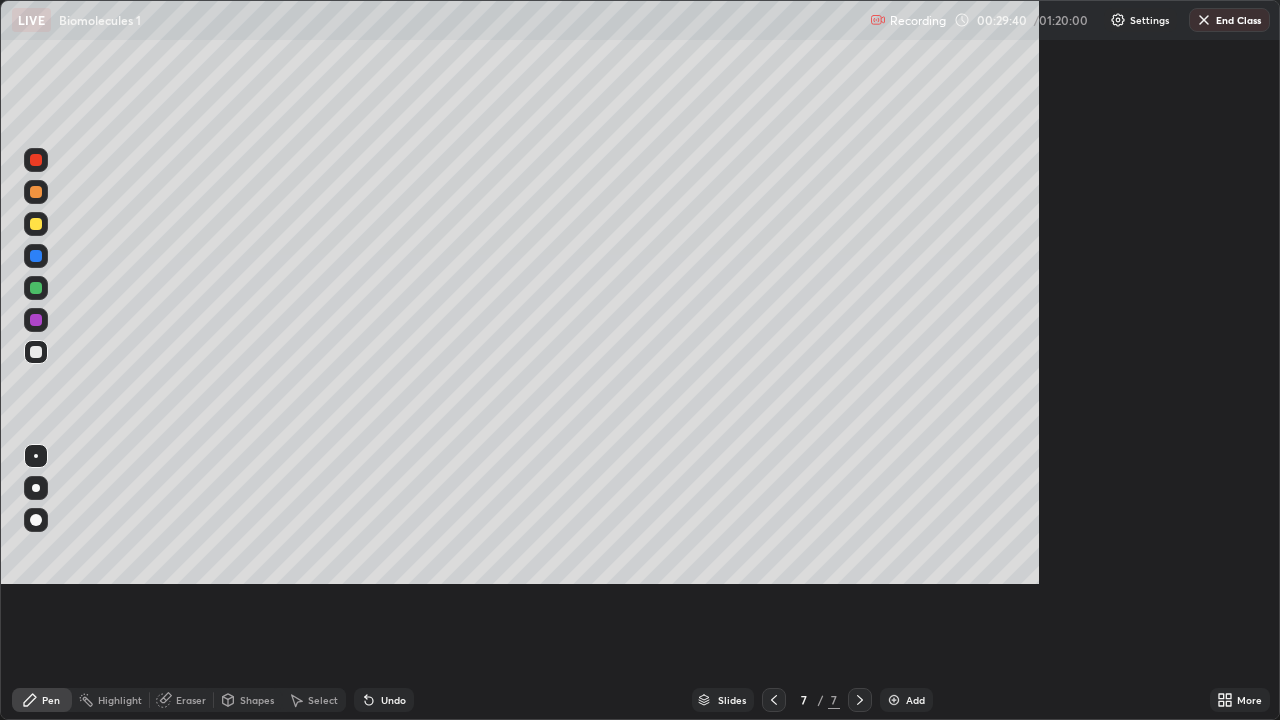 scroll, scrollTop: 99280, scrollLeft: 98720, axis: both 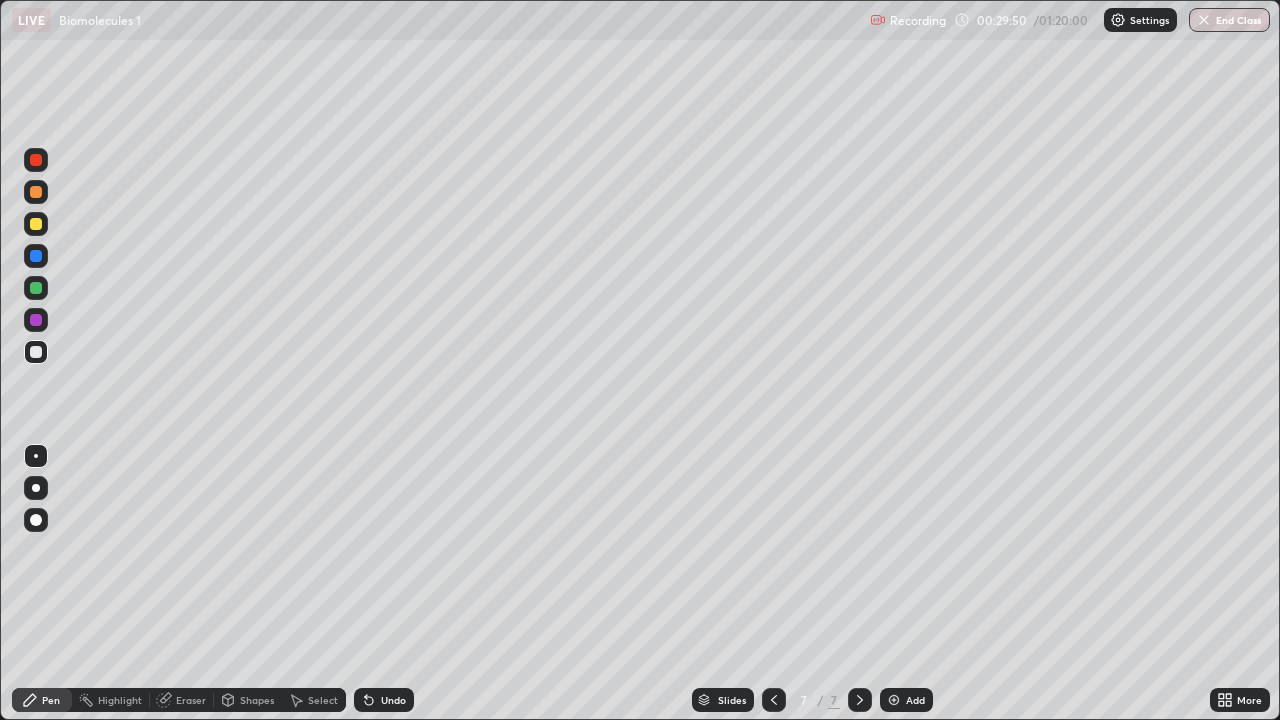 click at bounding box center (36, 456) 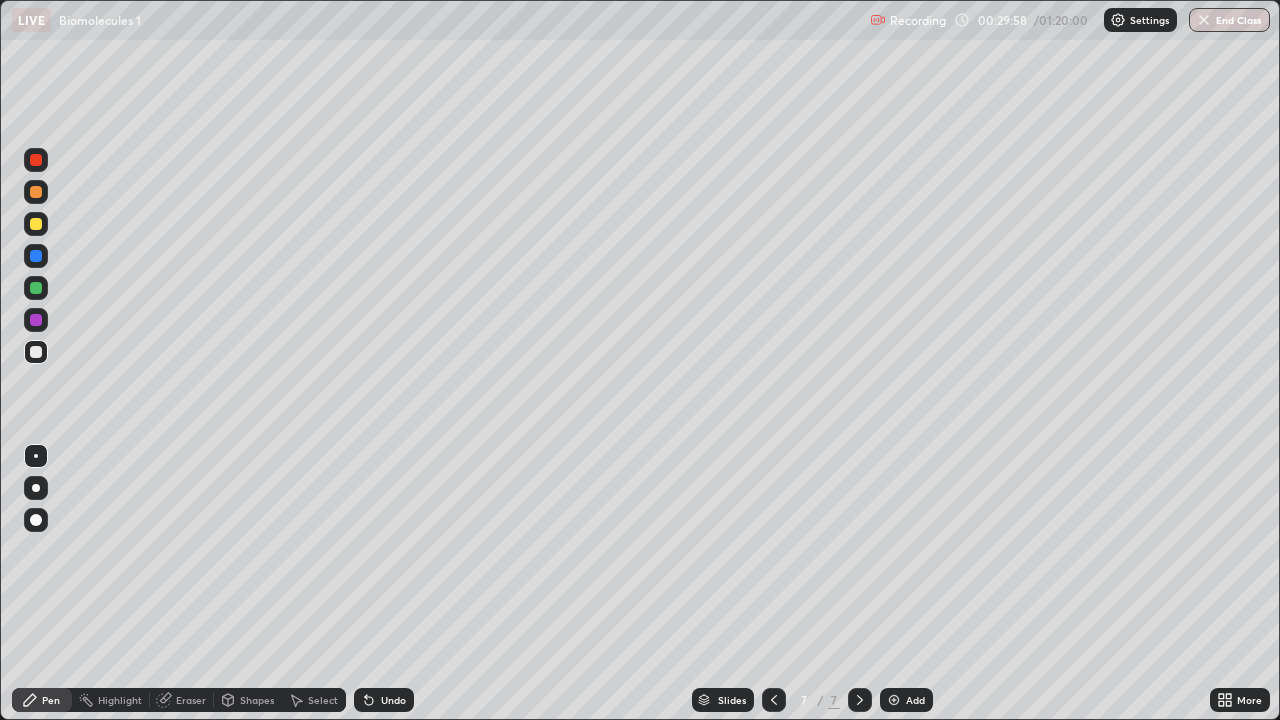 click on "Undo" at bounding box center [384, 700] 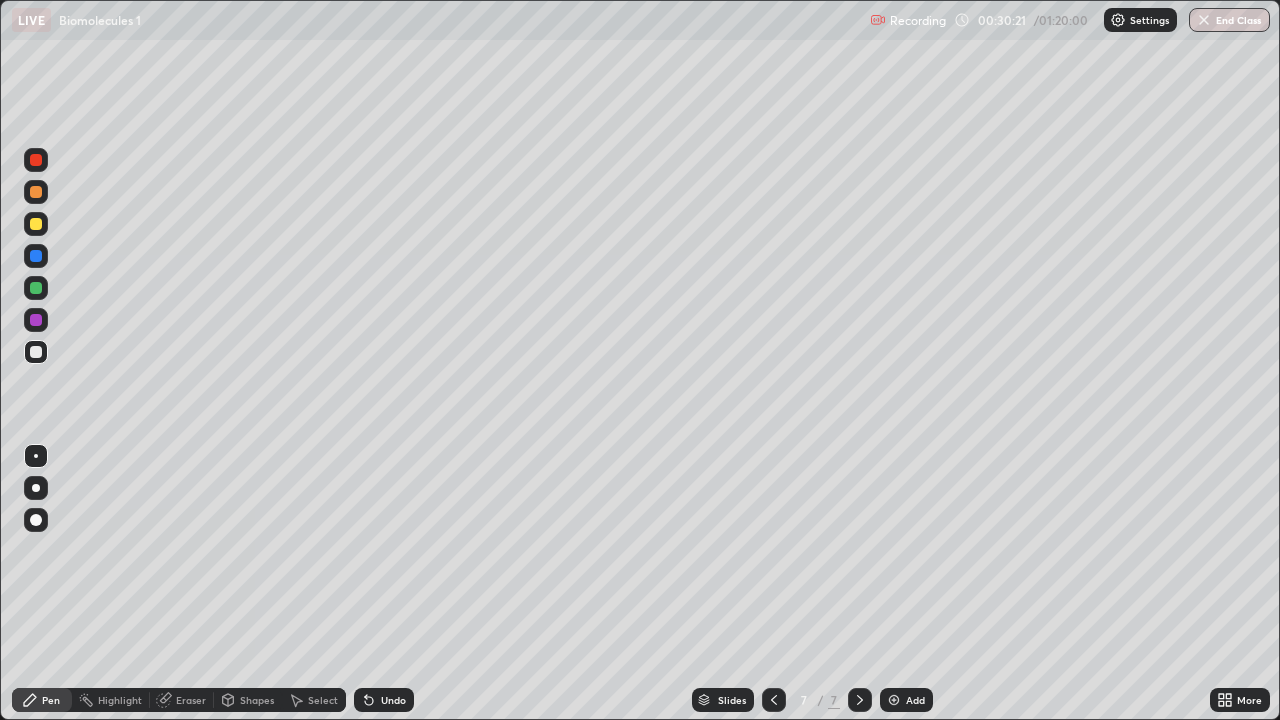 click on "Undo" at bounding box center (393, 700) 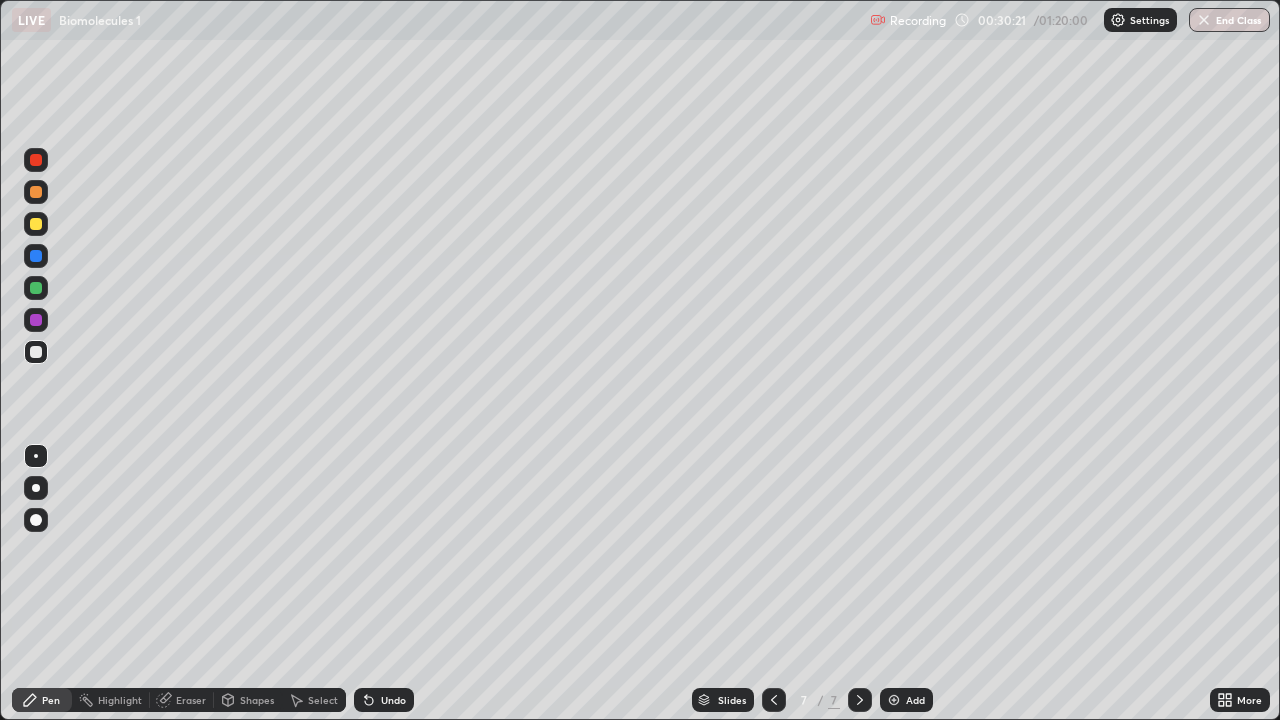 click on "Undo" at bounding box center [393, 700] 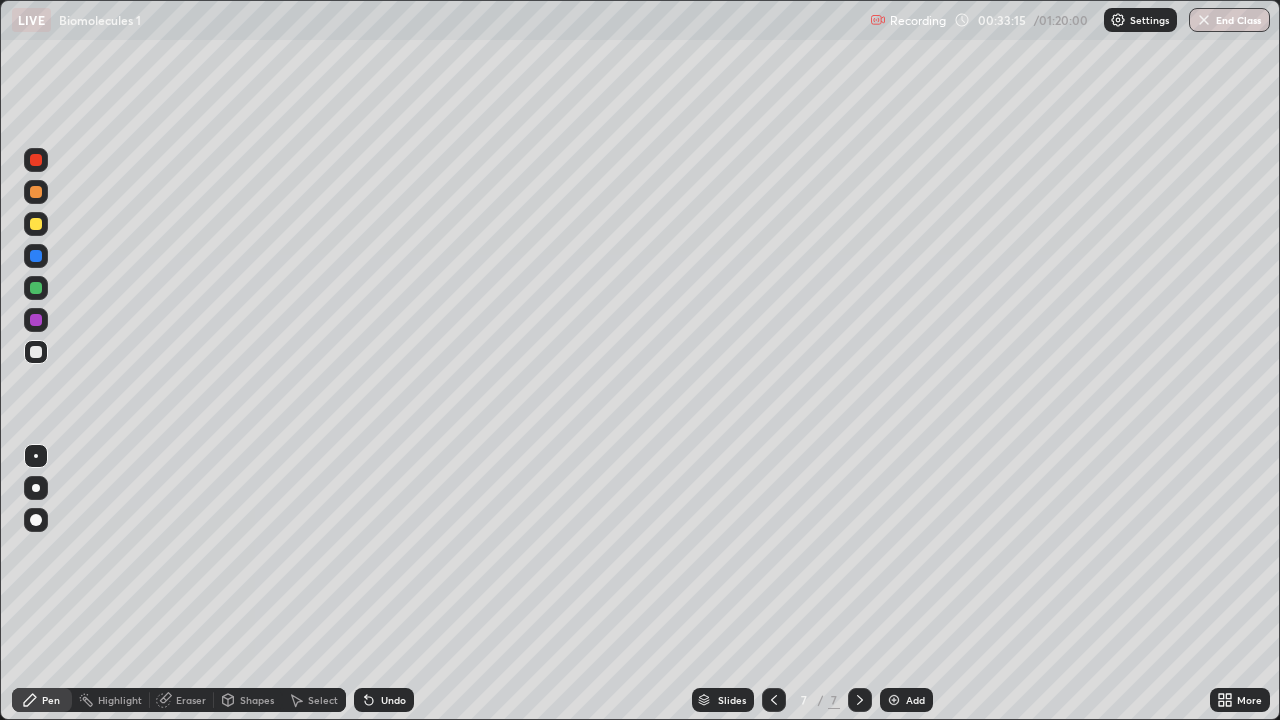 click on "Add" at bounding box center [906, 700] 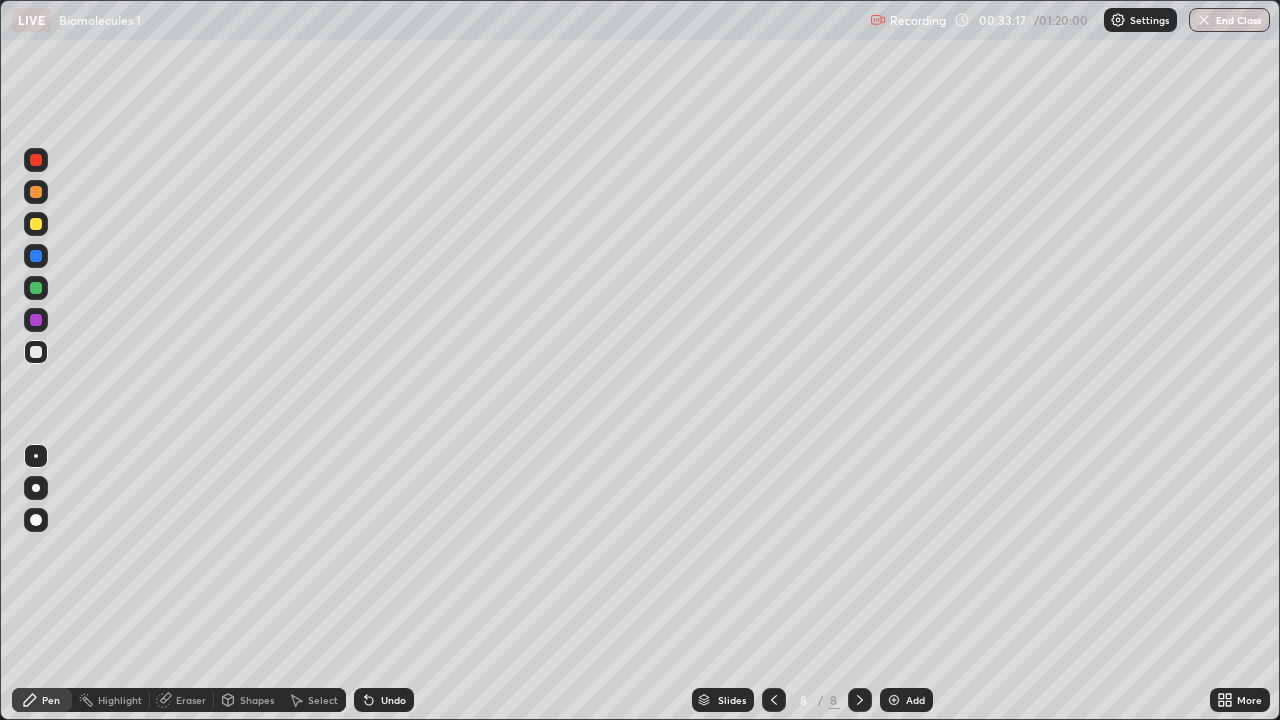 click at bounding box center (36, 352) 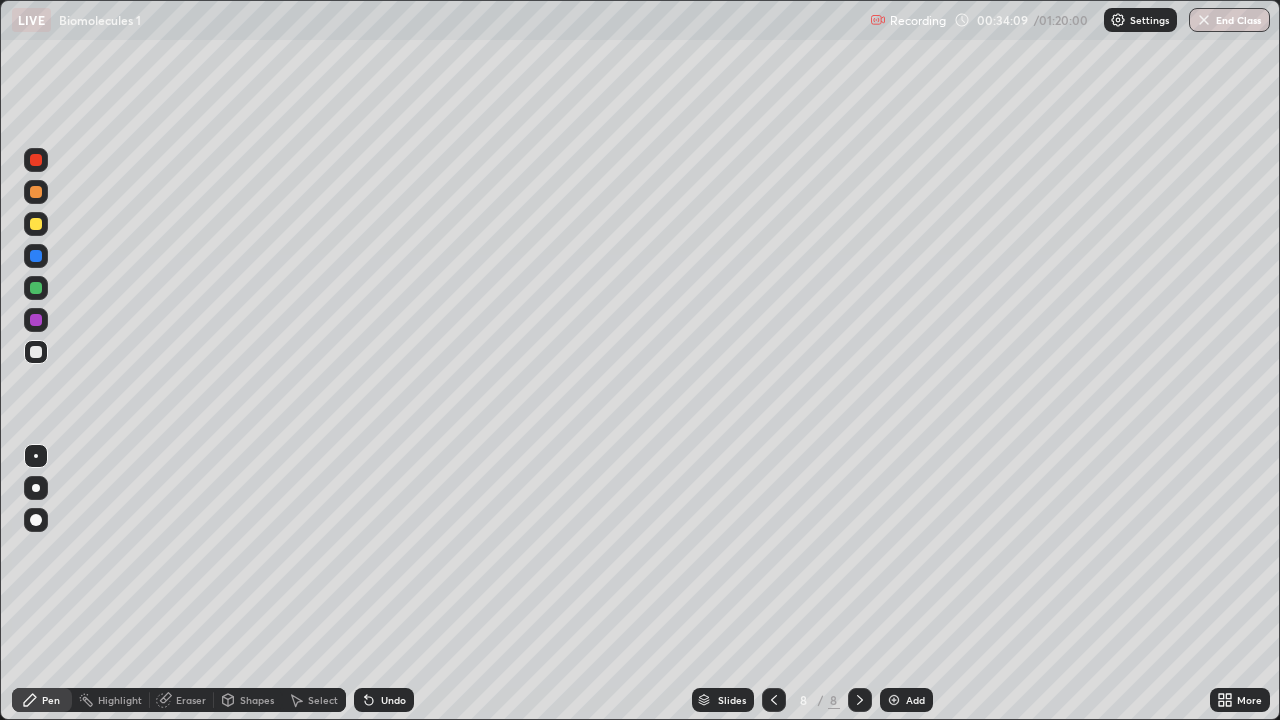 click at bounding box center [36, 352] 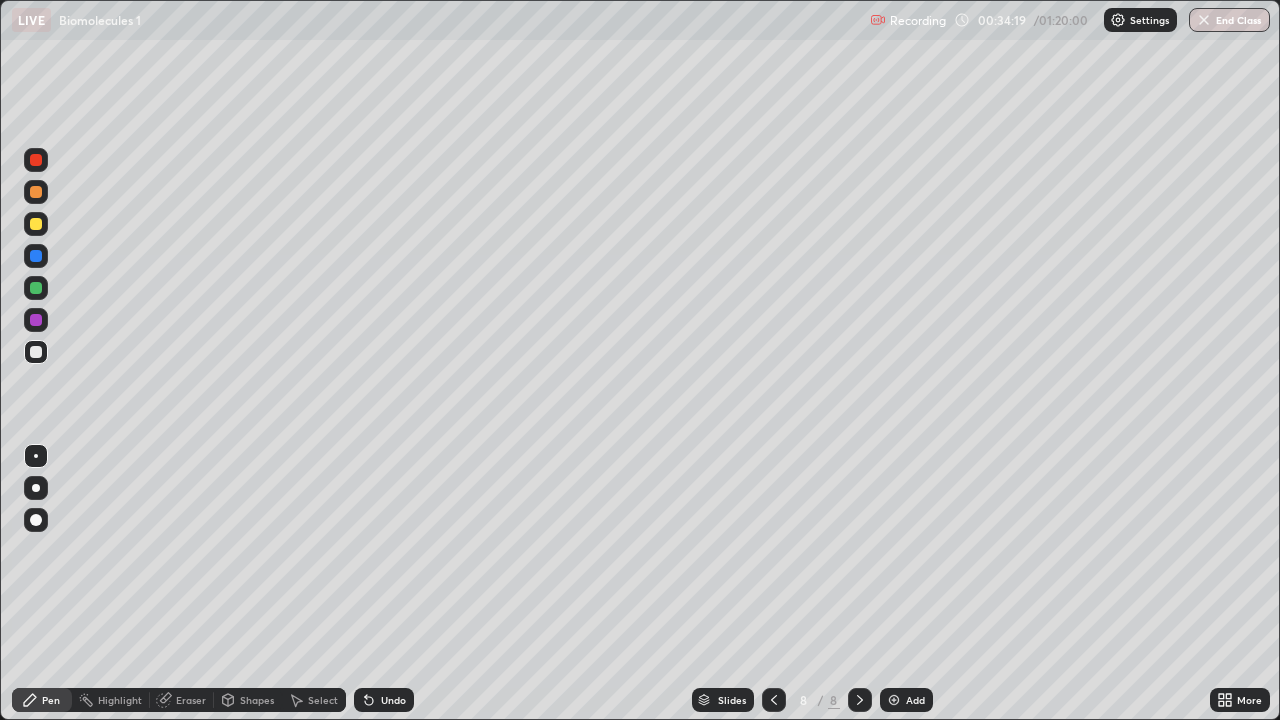 click on "Undo" at bounding box center [384, 700] 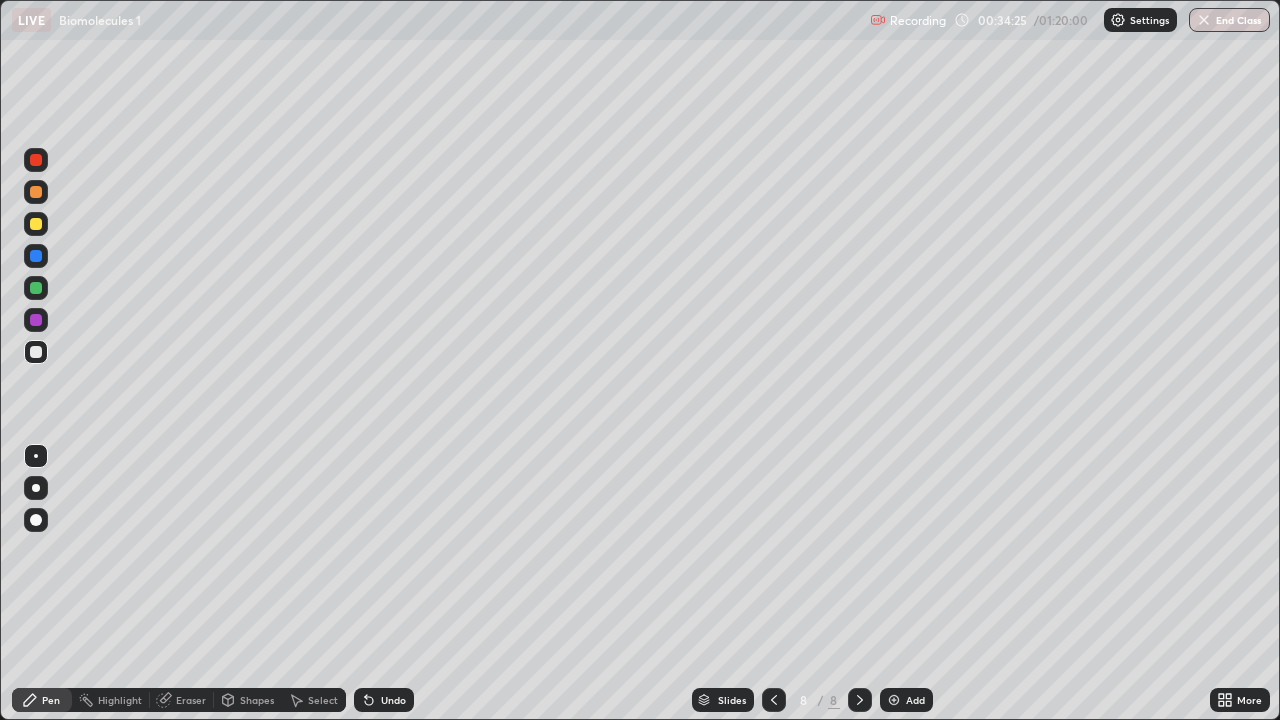 click 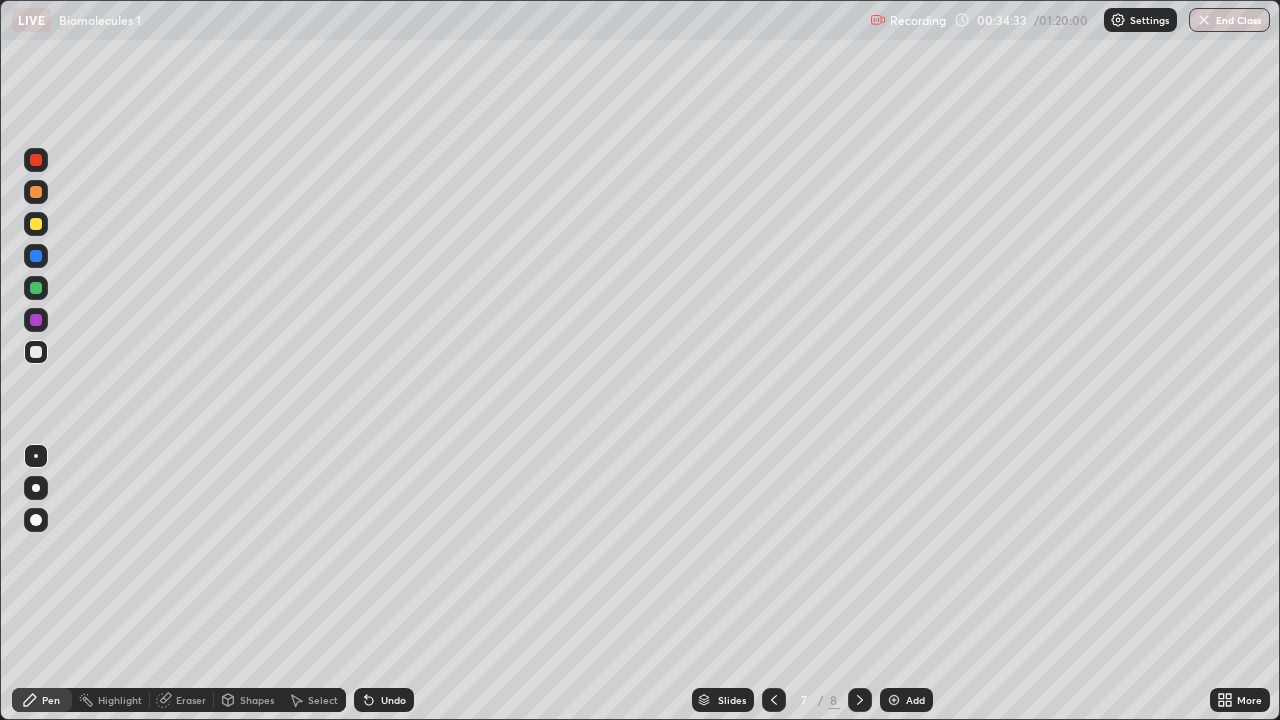 click 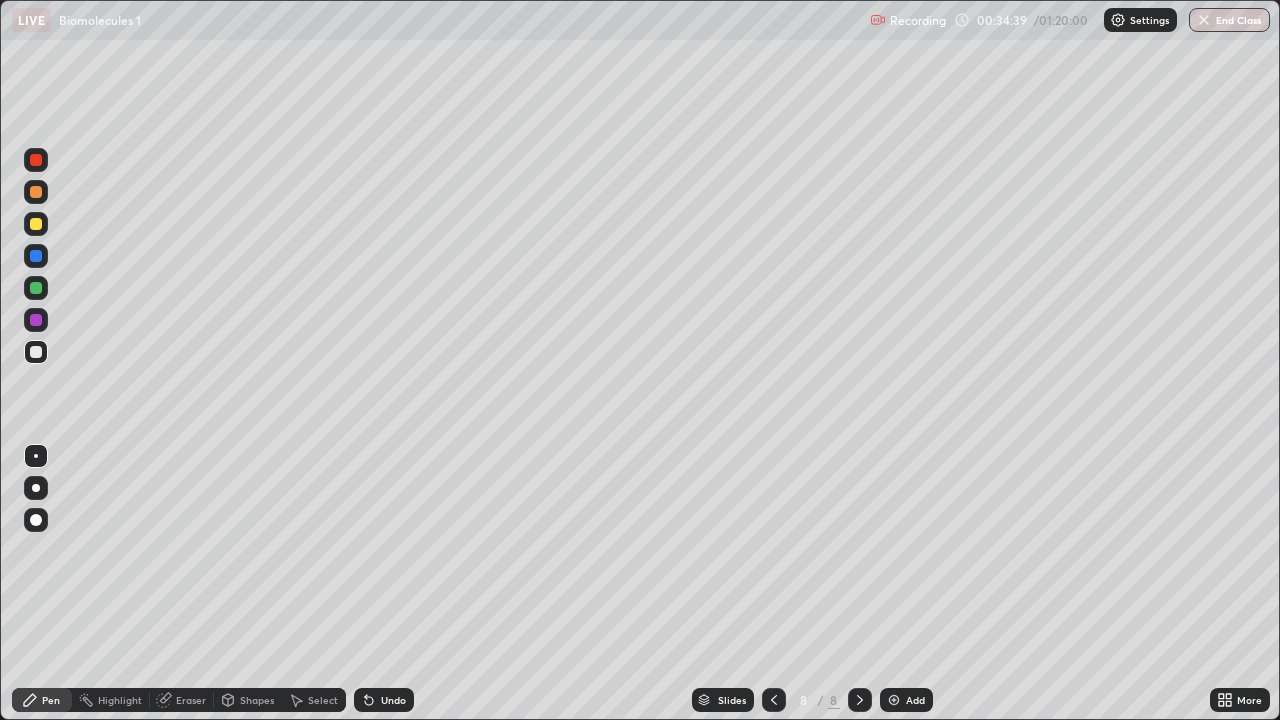 click on "Undo" at bounding box center (384, 700) 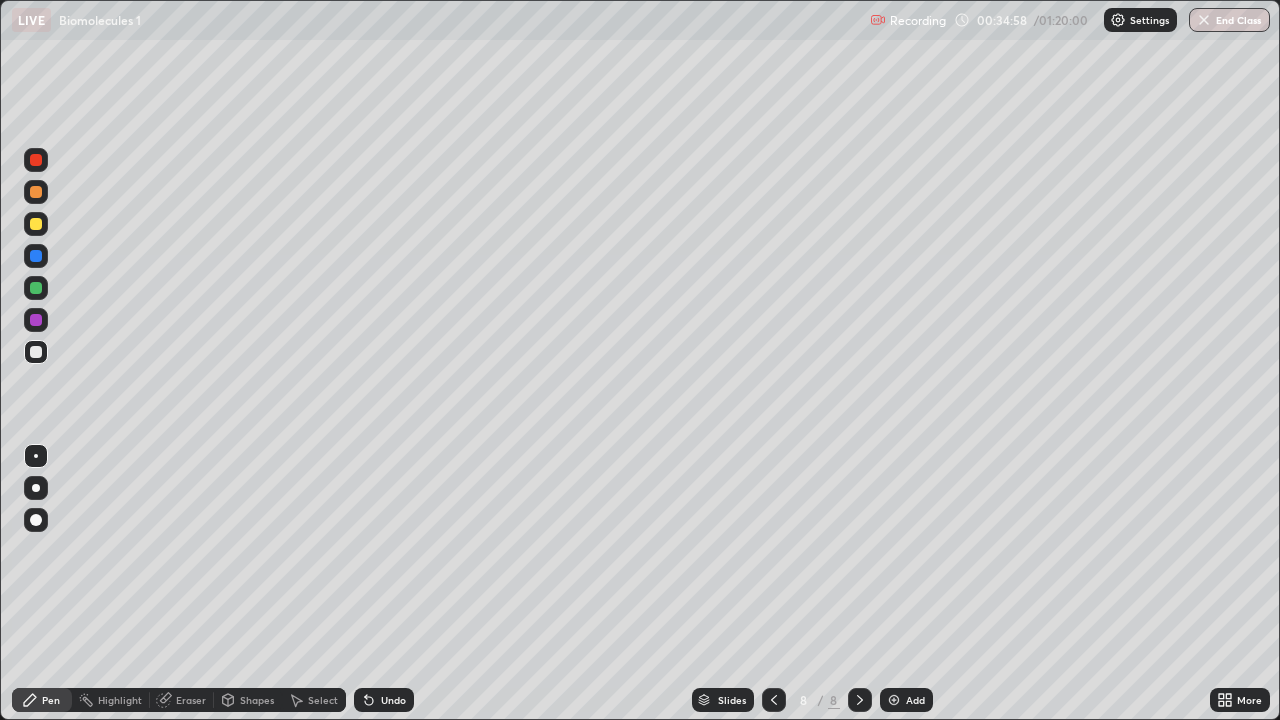 click on "Undo" at bounding box center (393, 700) 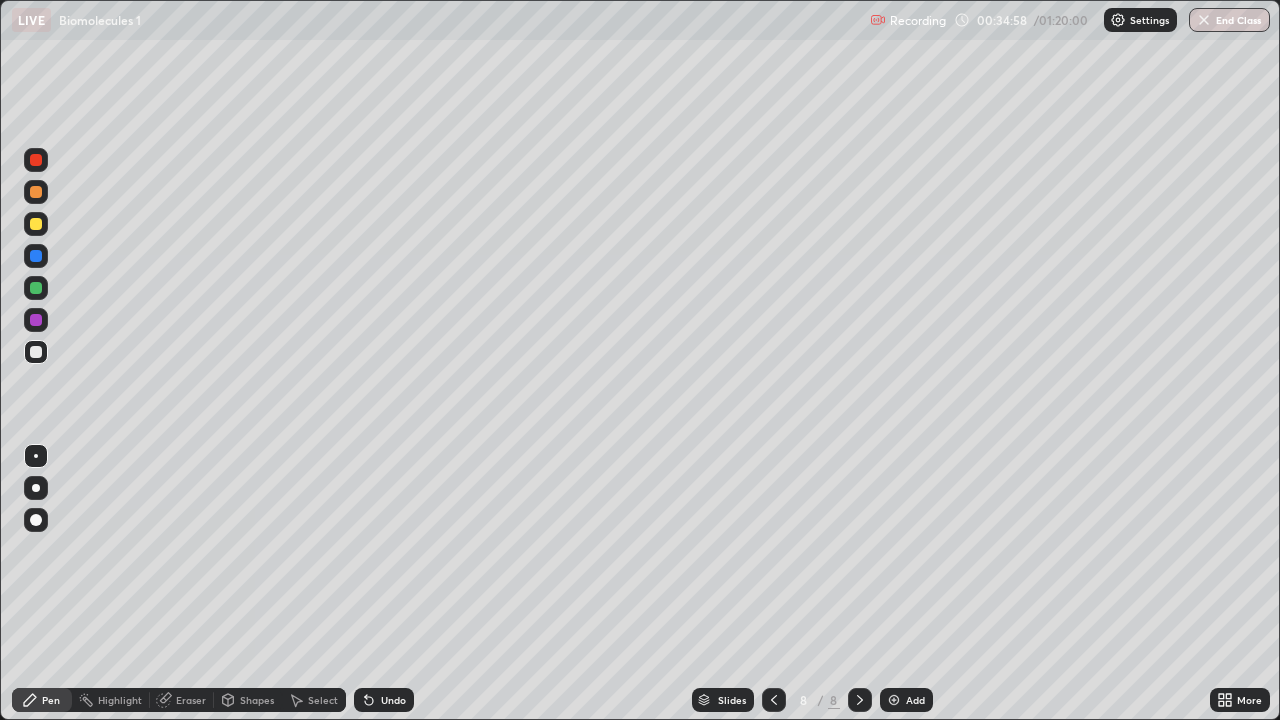 click on "Undo" at bounding box center [393, 700] 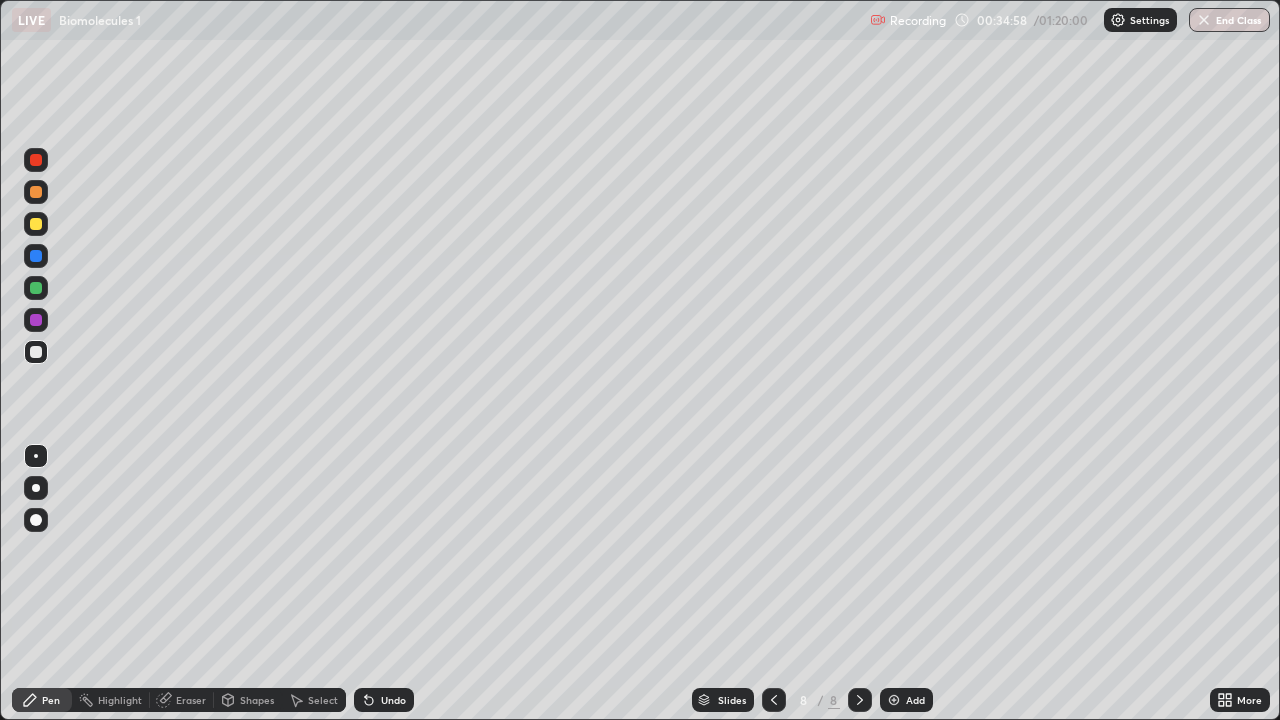 click on "Undo" at bounding box center (393, 700) 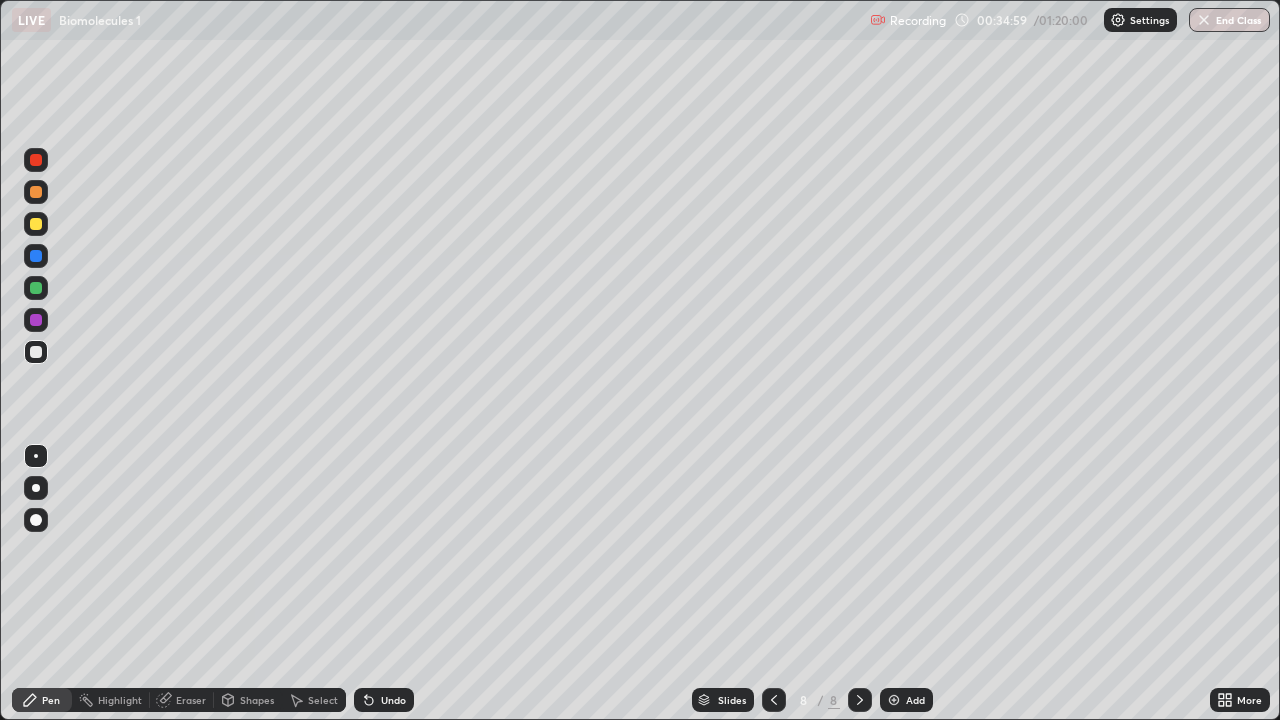 click on "Undo" at bounding box center [393, 700] 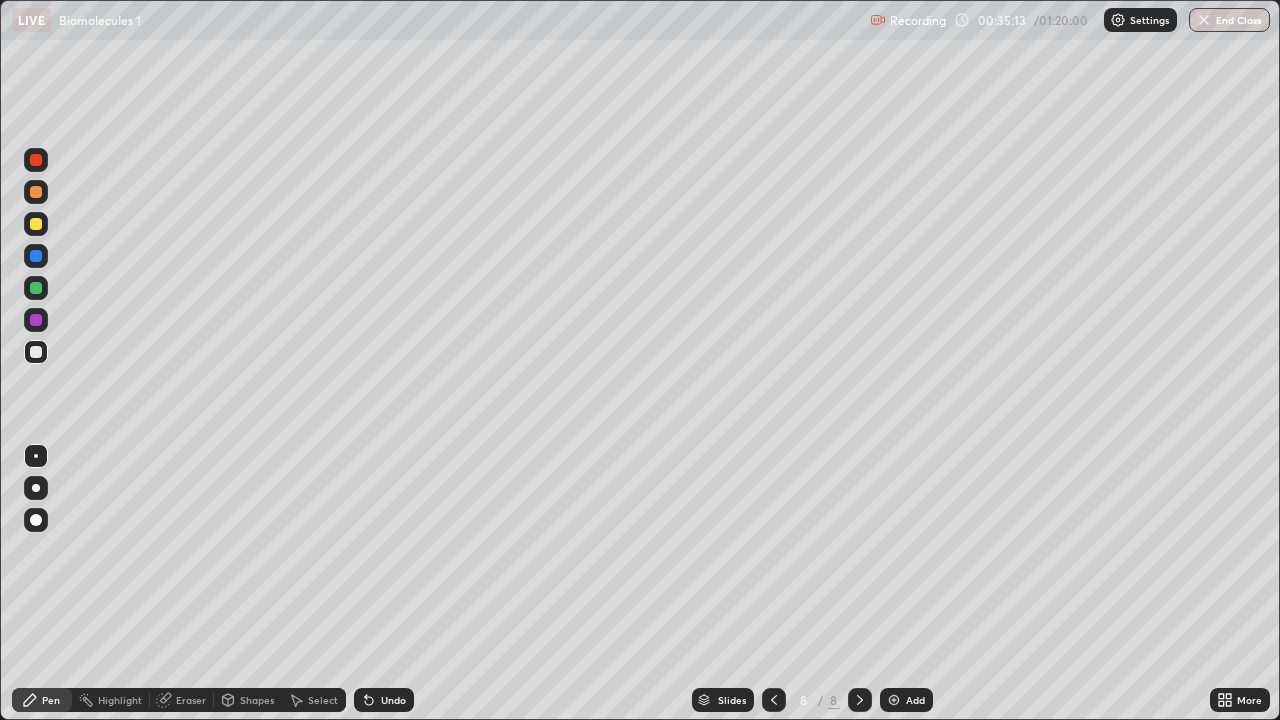click on "Undo" at bounding box center (393, 700) 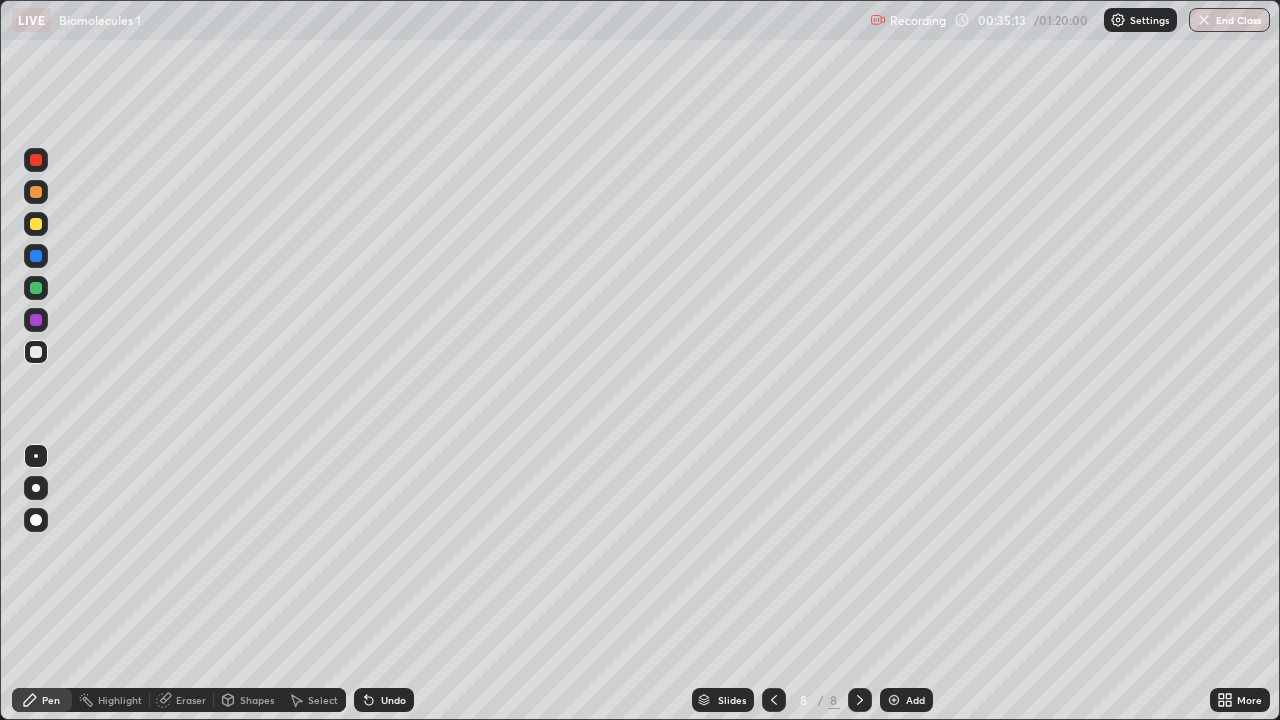 click on "Undo" at bounding box center [384, 700] 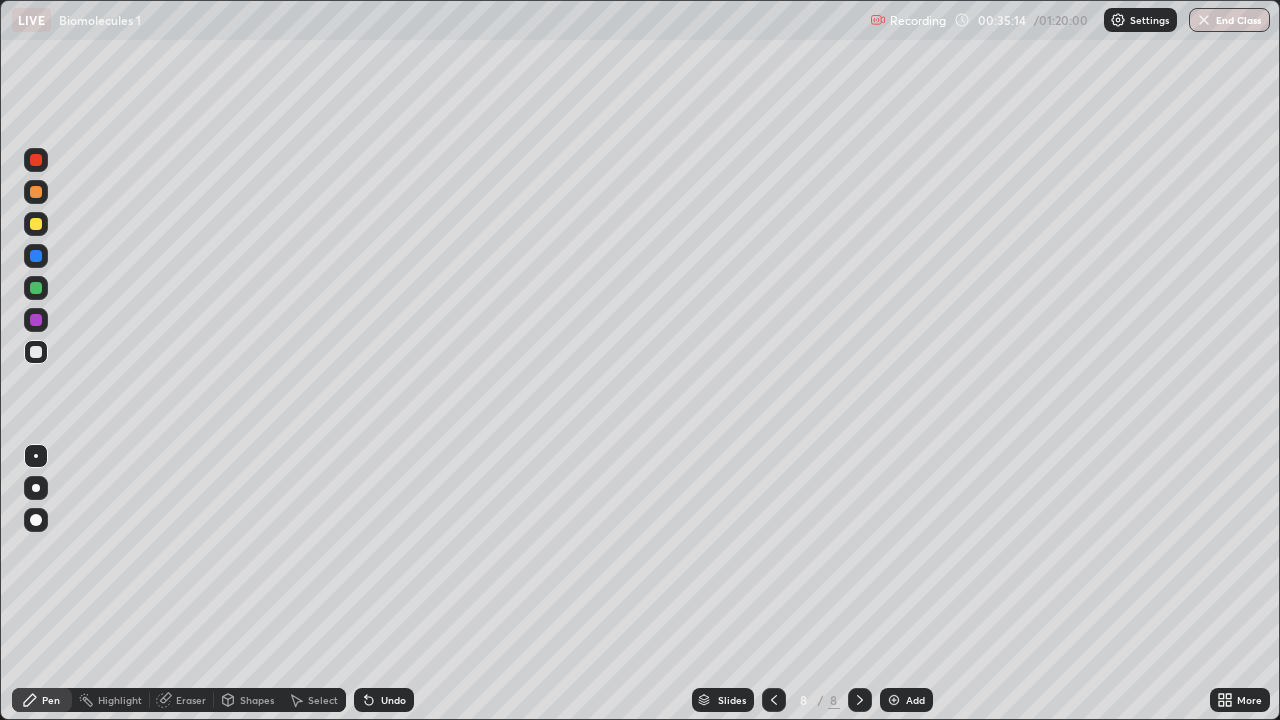 click on "Undo" at bounding box center [384, 700] 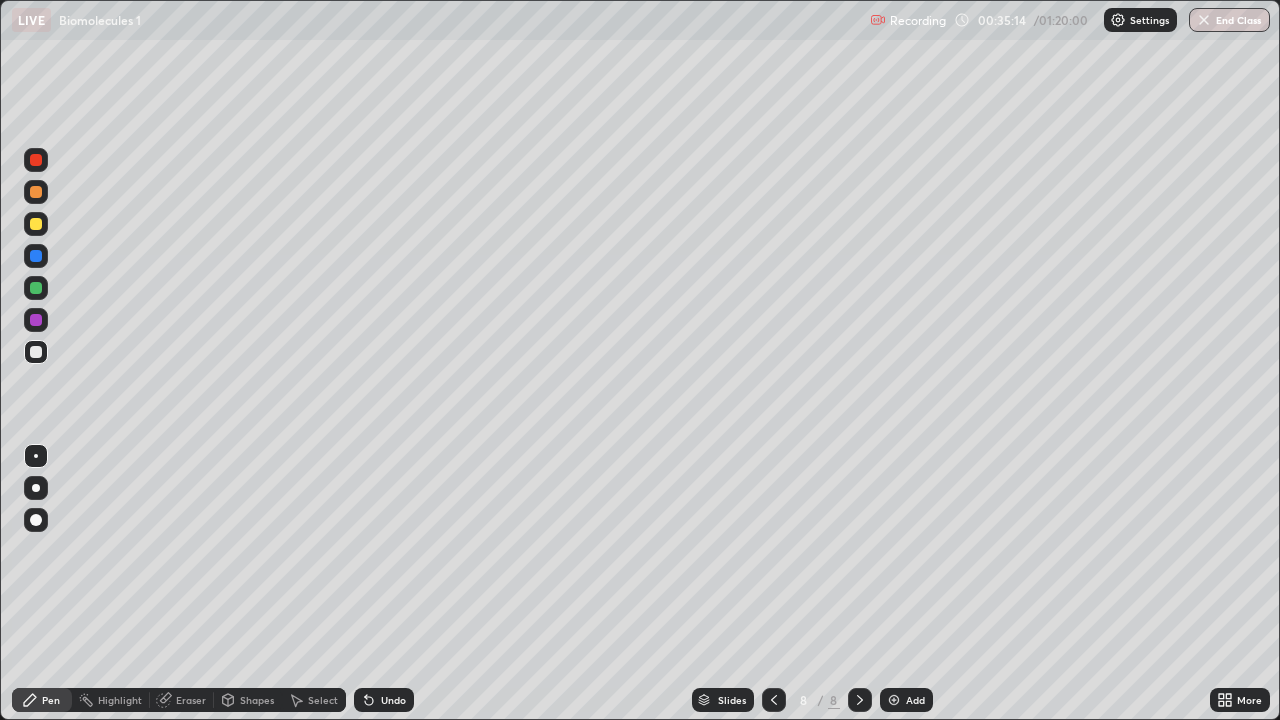 click on "Undo" at bounding box center [384, 700] 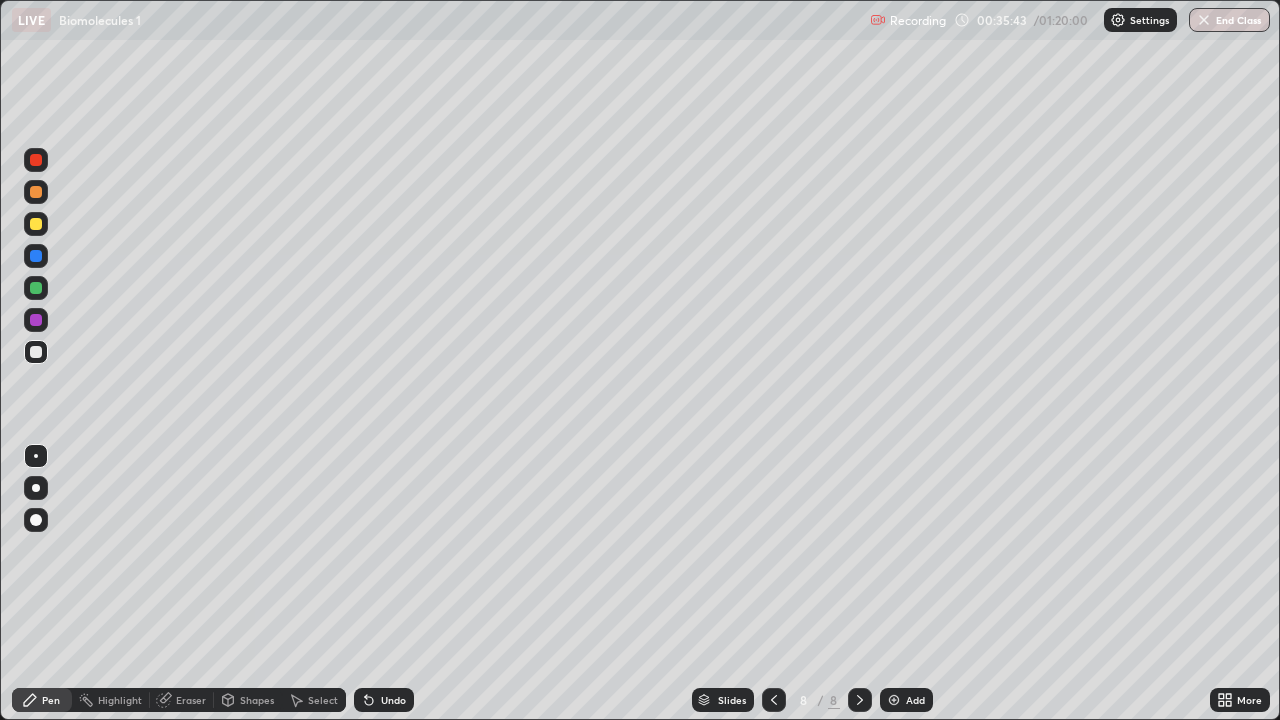 click at bounding box center [36, 224] 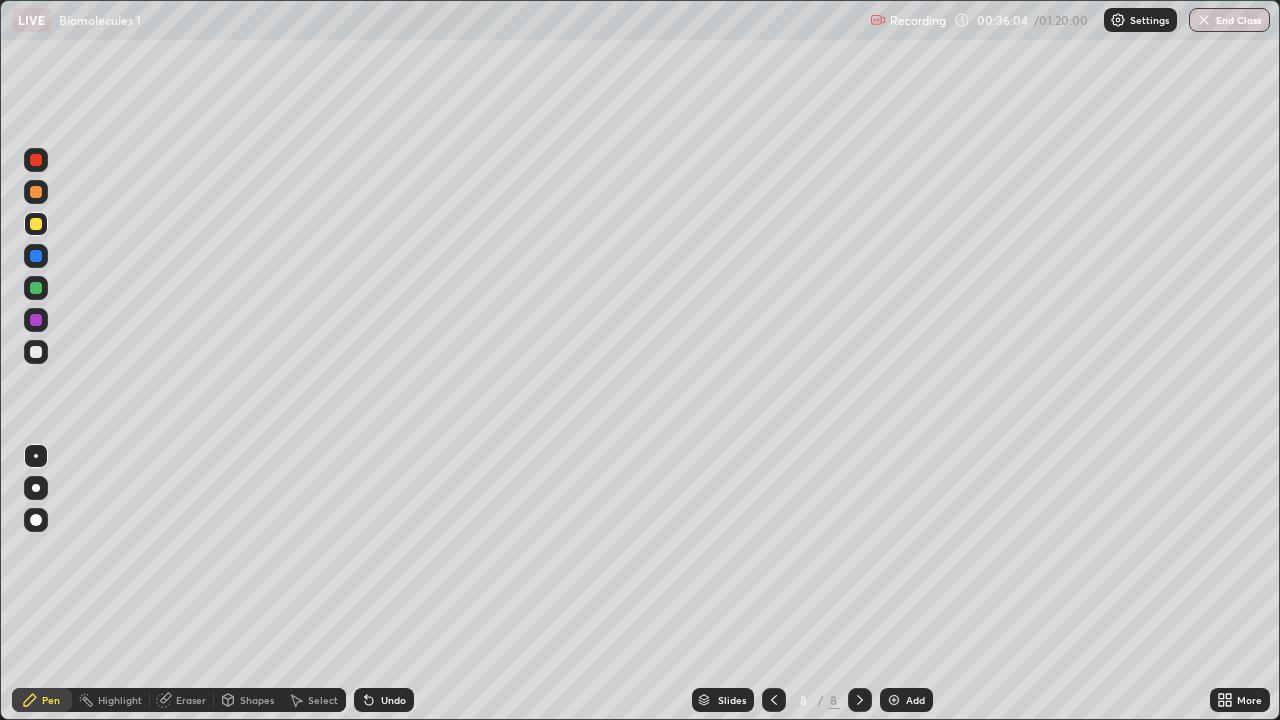 click on "Undo" at bounding box center (393, 700) 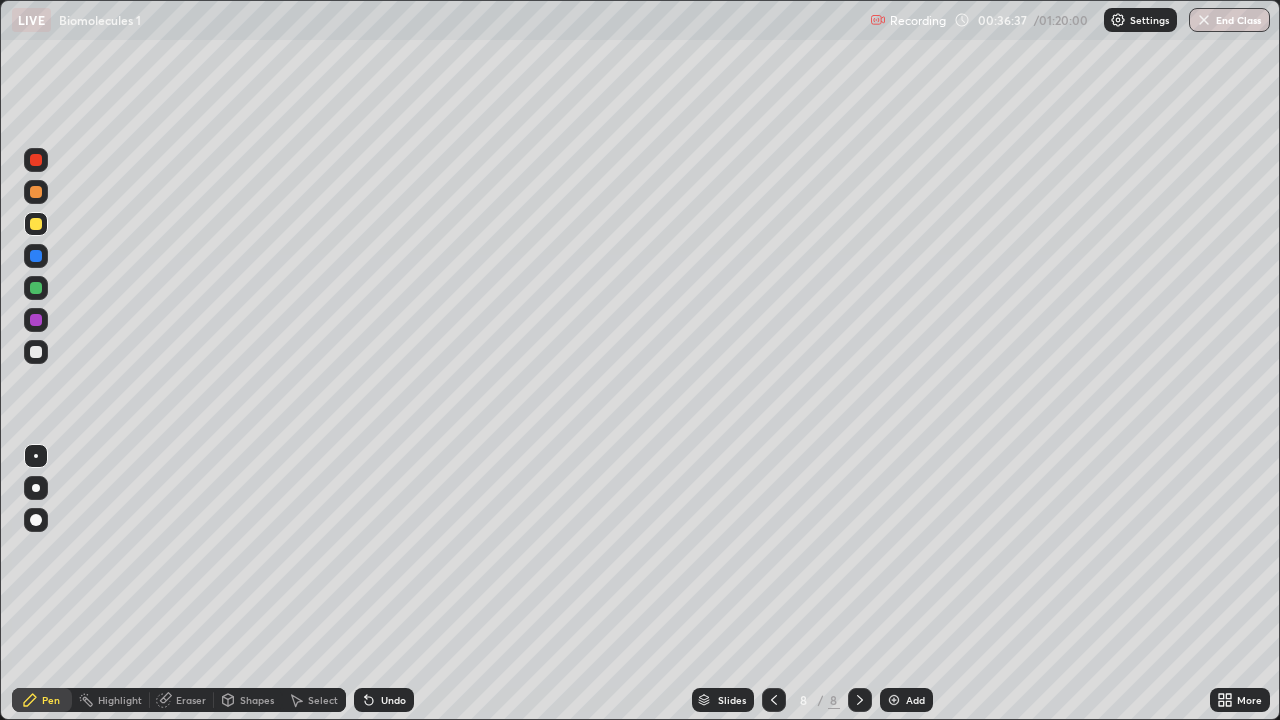 click at bounding box center [36, 352] 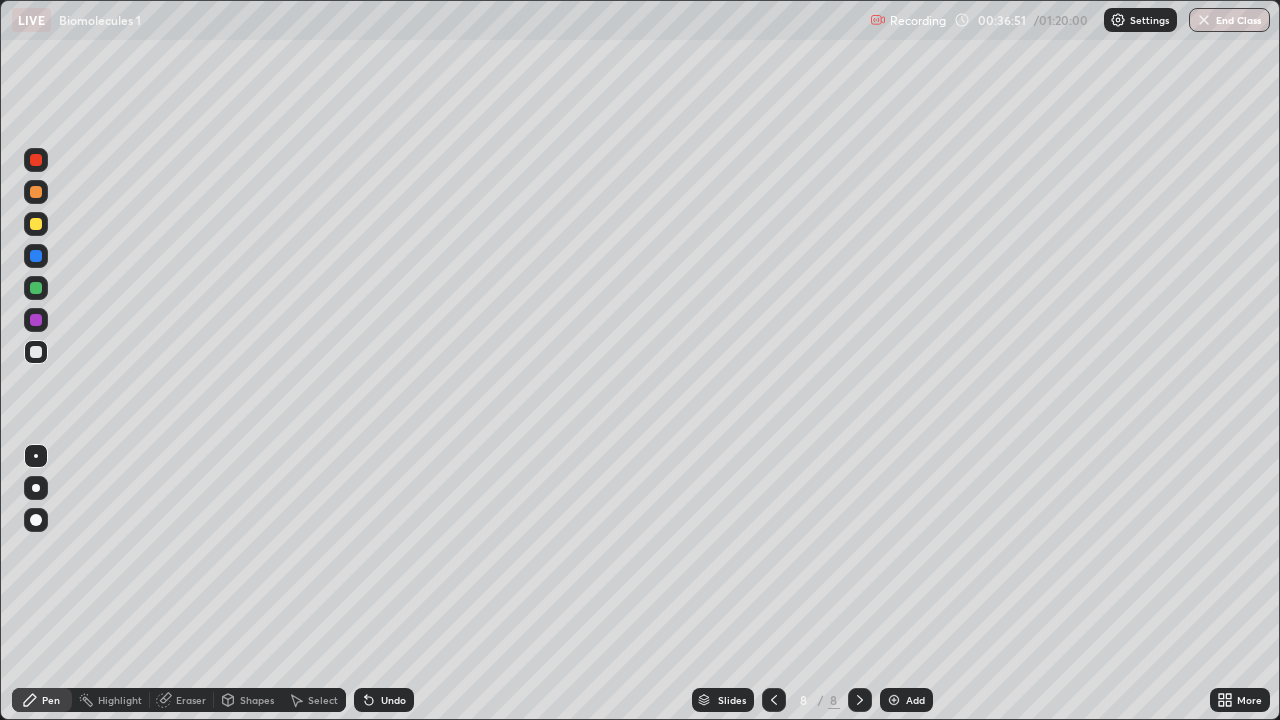 click at bounding box center [36, 224] 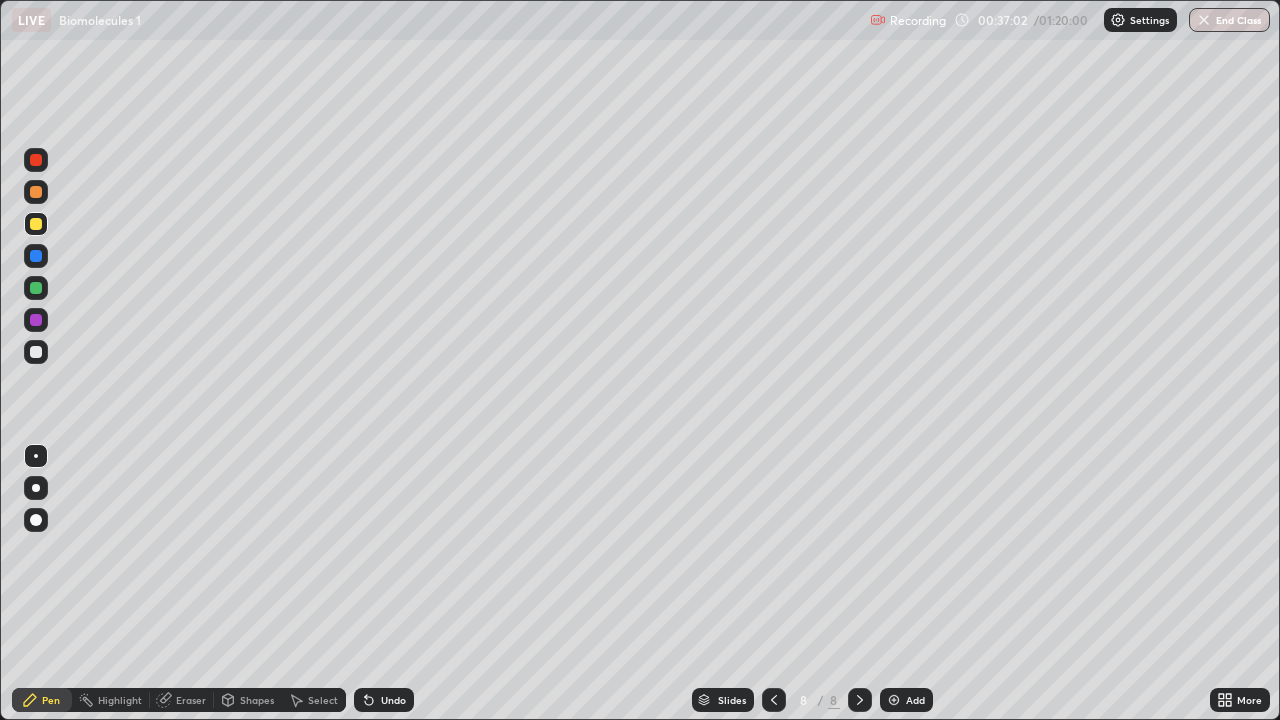 click at bounding box center (36, 352) 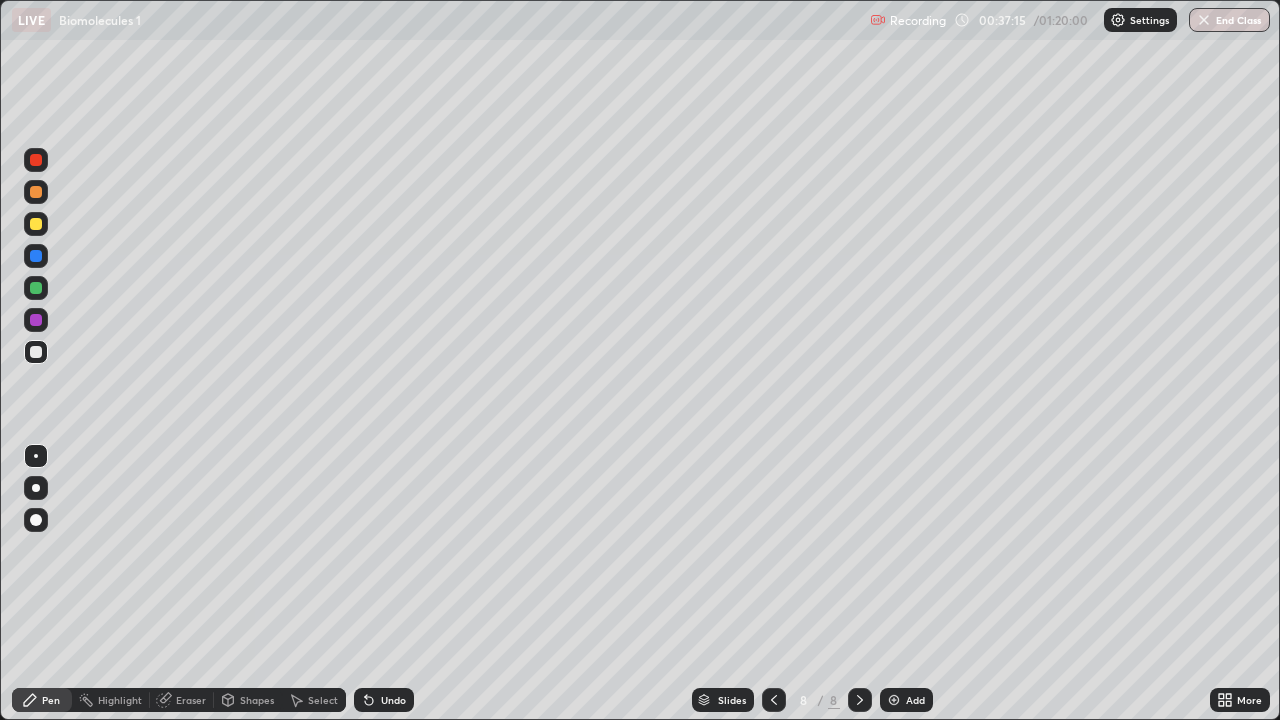 click at bounding box center [36, 224] 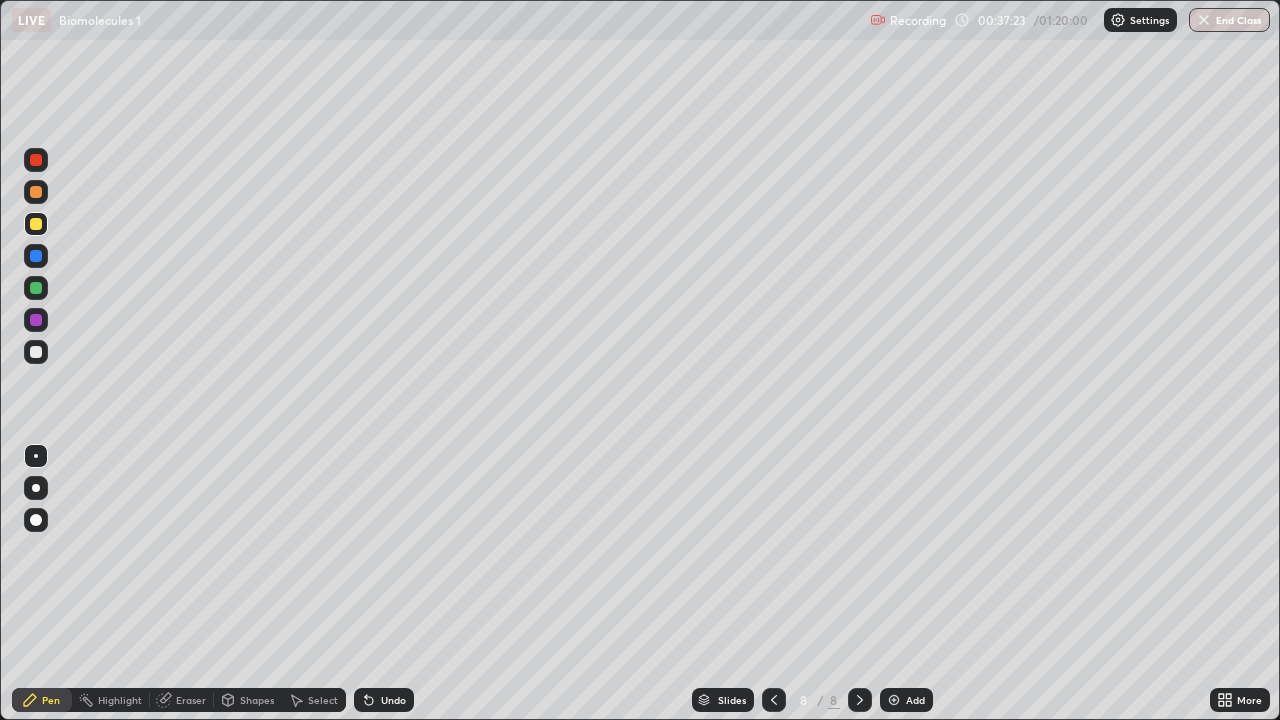 click at bounding box center [36, 352] 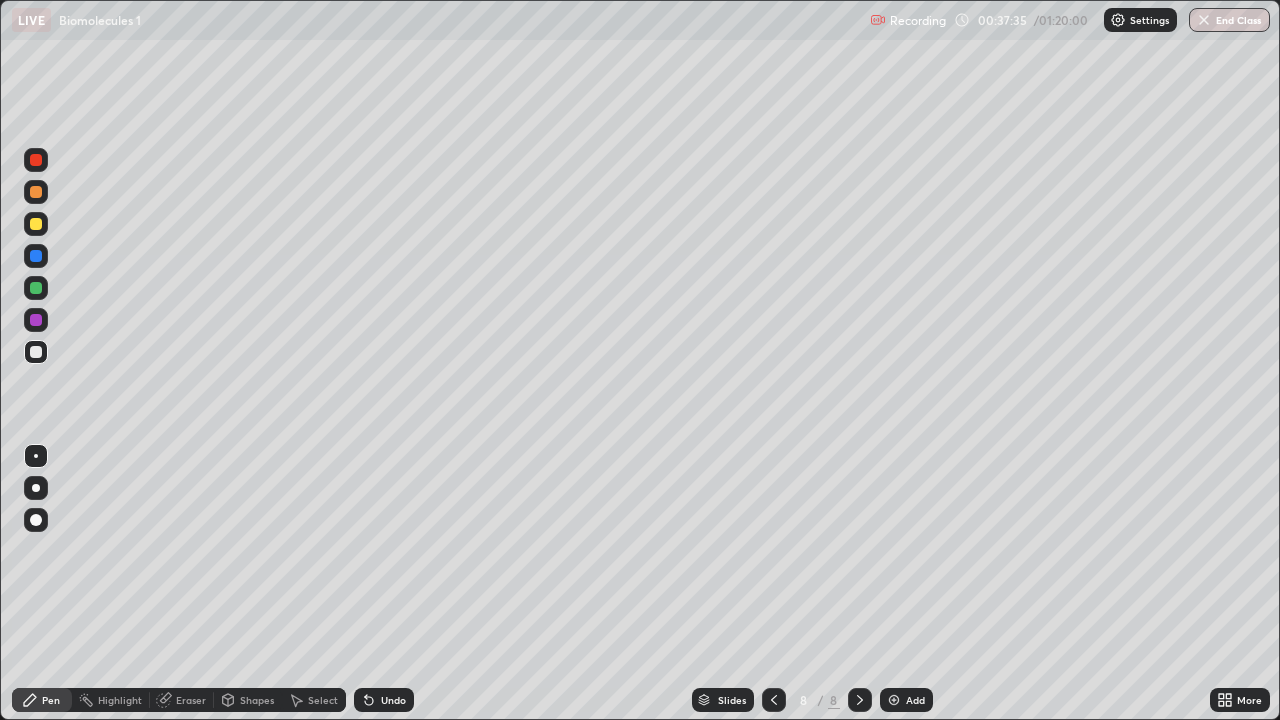 click at bounding box center [36, 224] 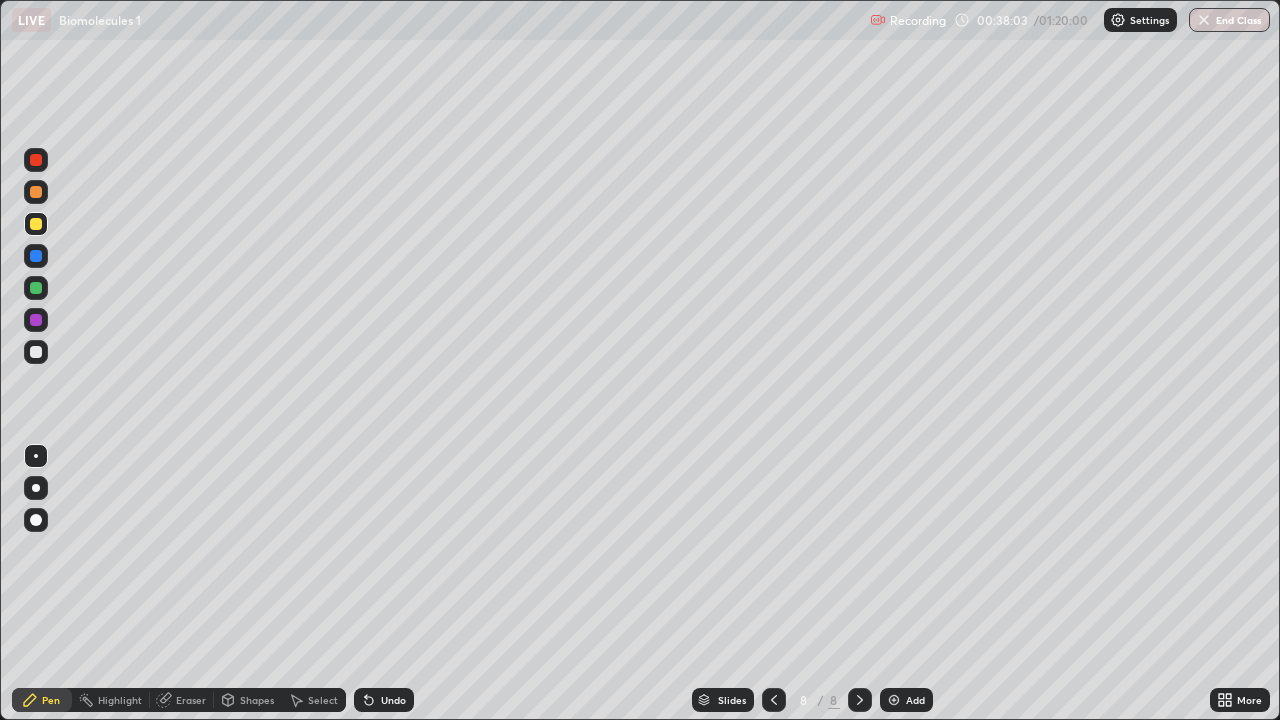 click at bounding box center [36, 352] 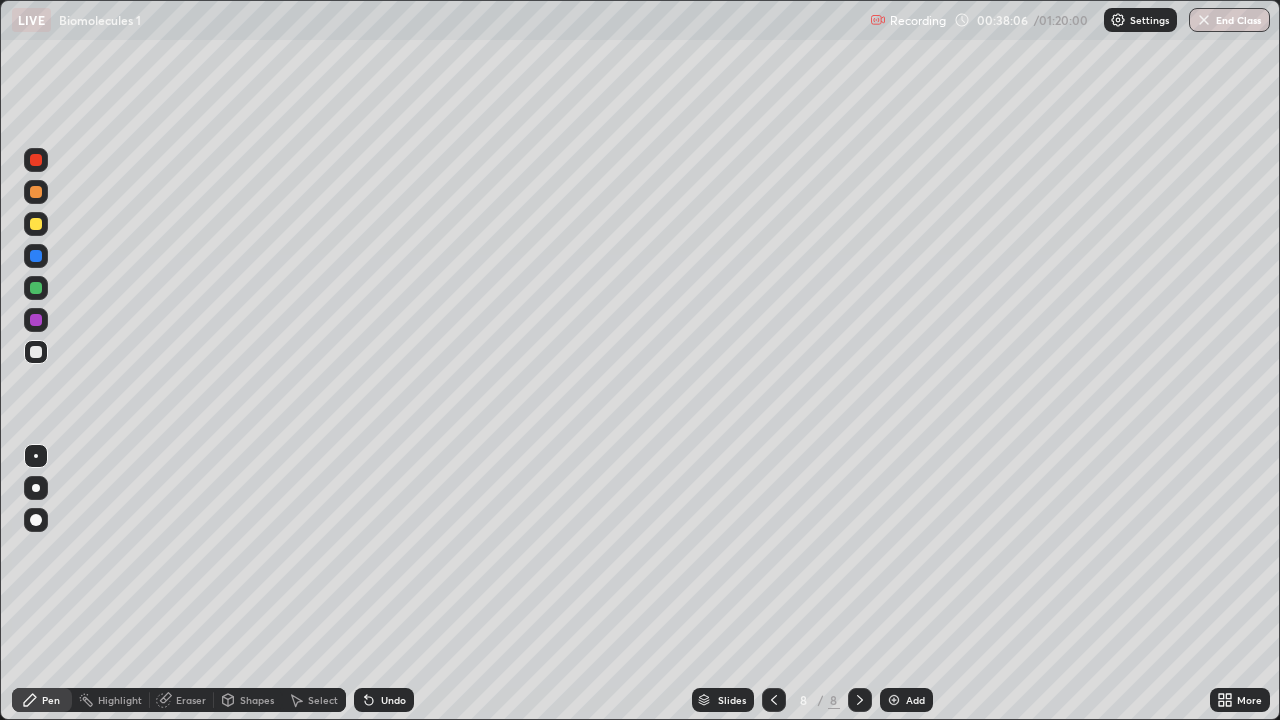click on "Undo" at bounding box center [393, 700] 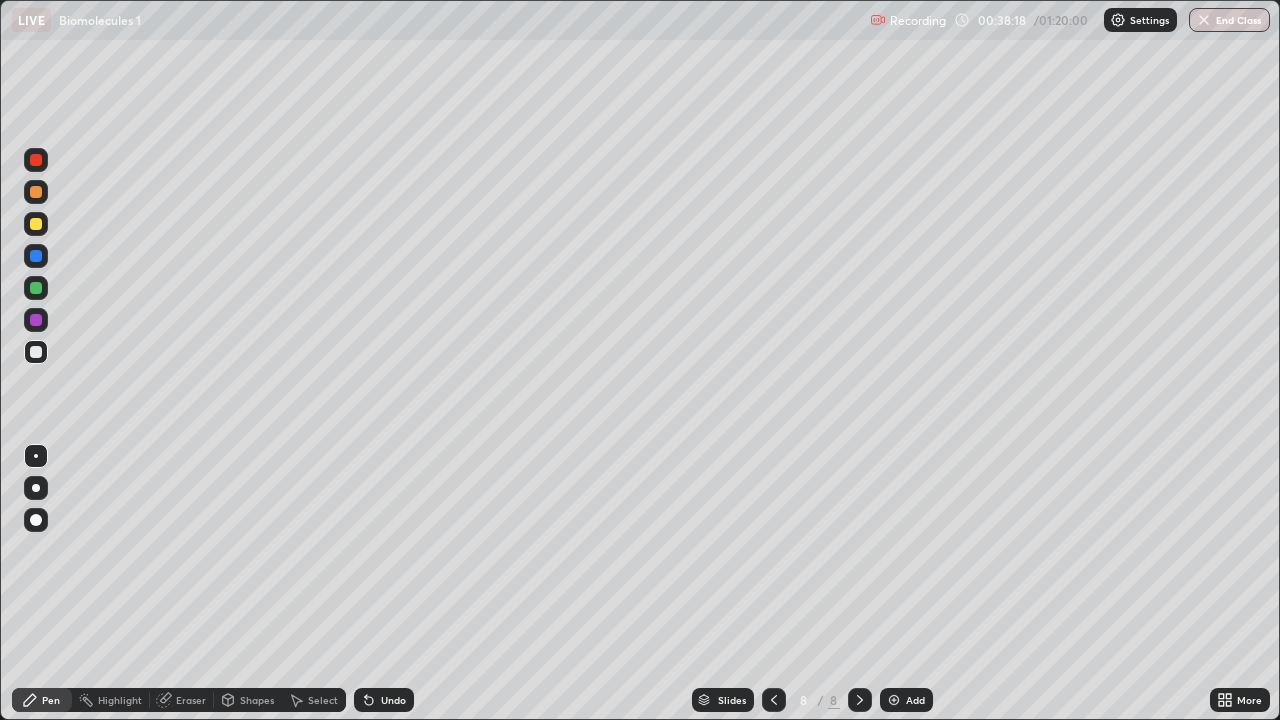 click at bounding box center [36, 224] 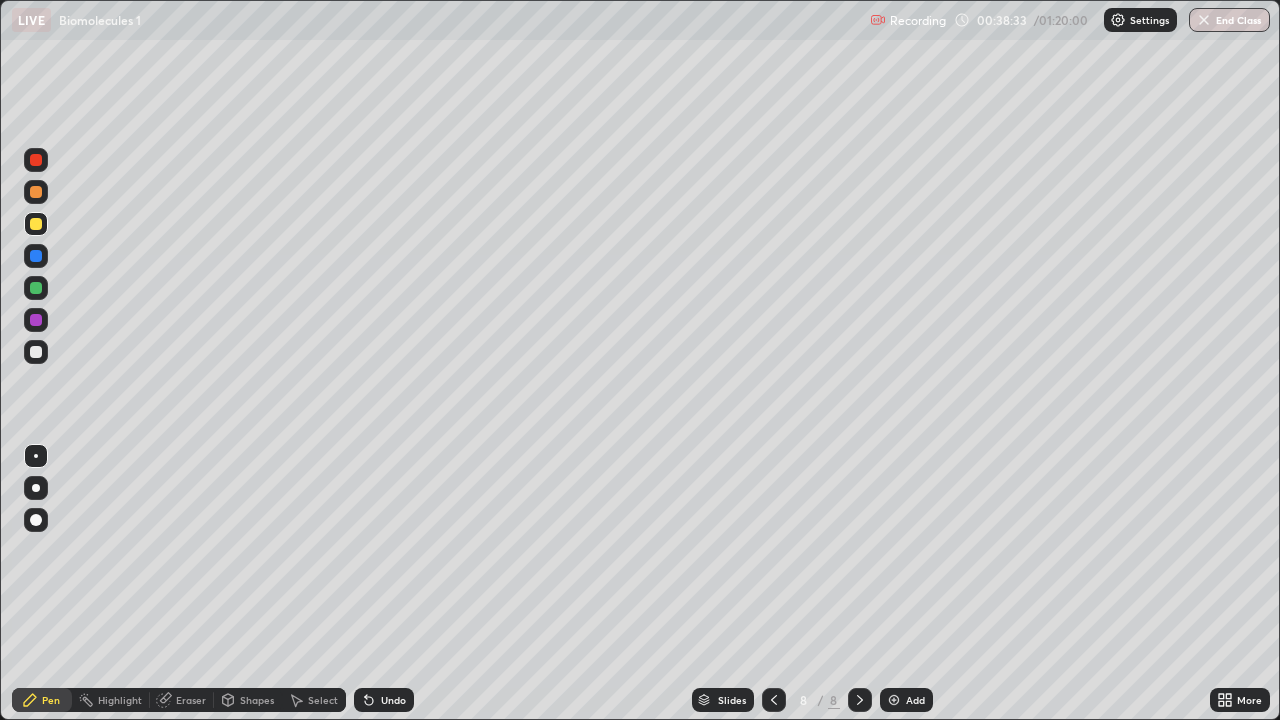 click 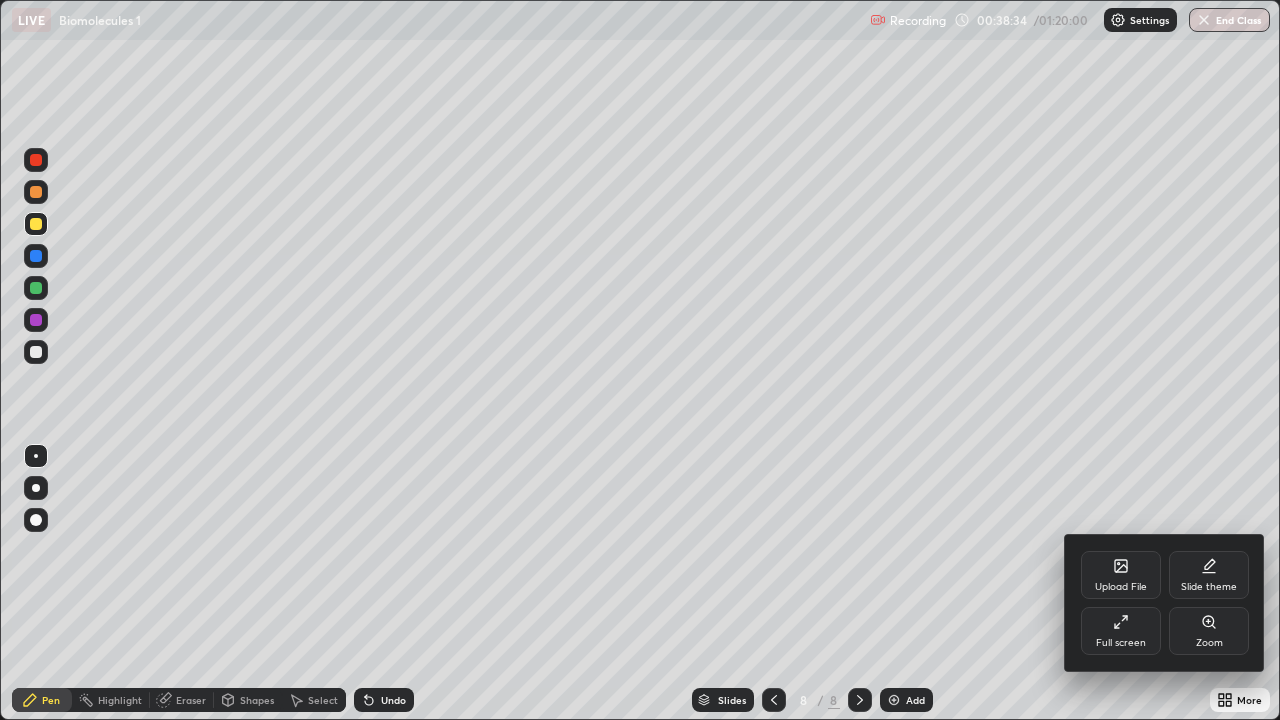 click on "Full screen" at bounding box center [1121, 643] 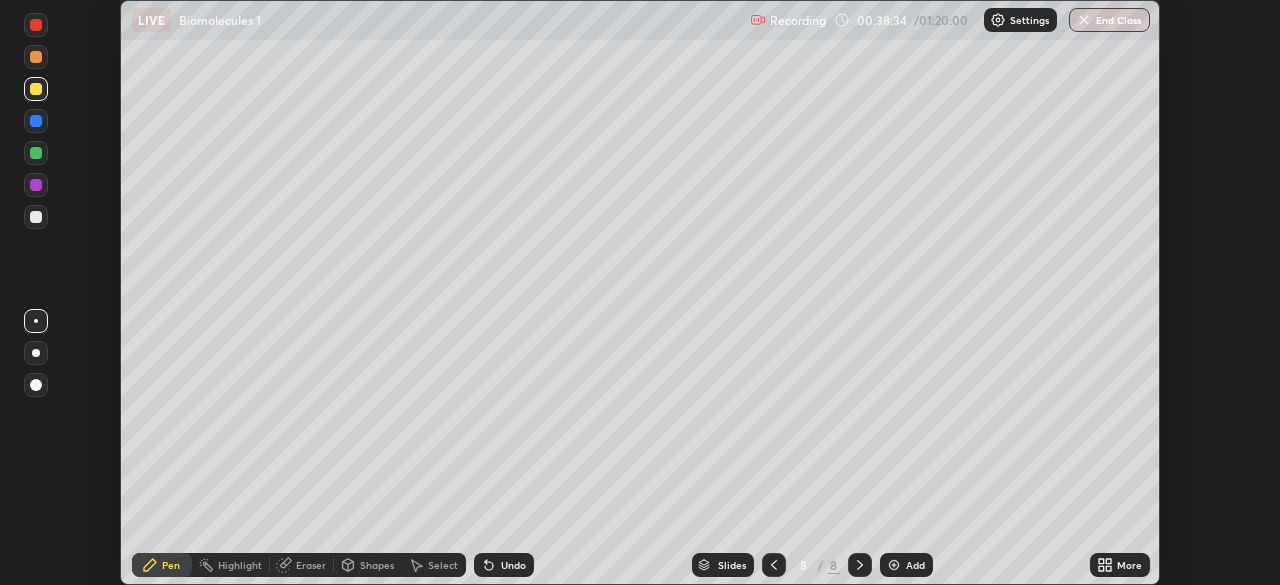 scroll, scrollTop: 585, scrollLeft: 1280, axis: both 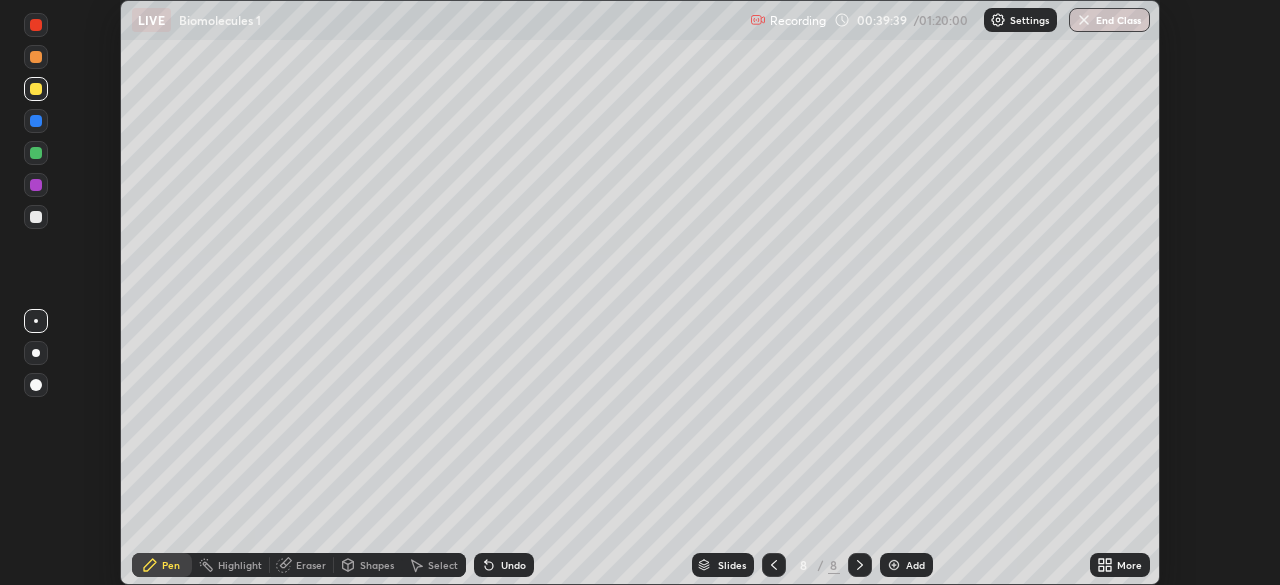 click 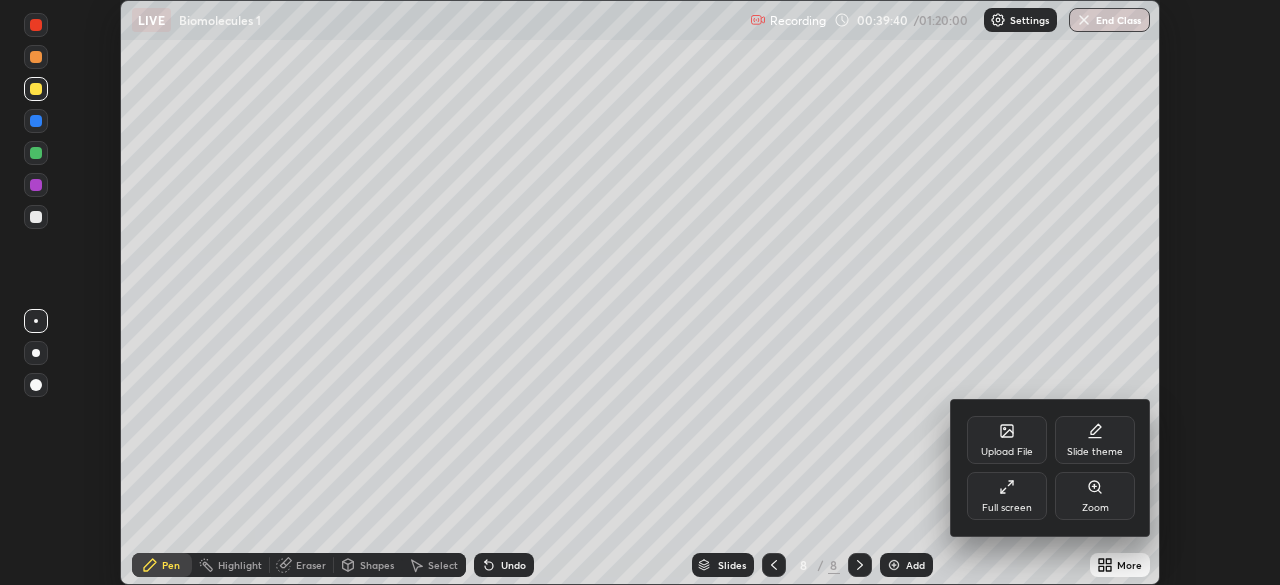 click 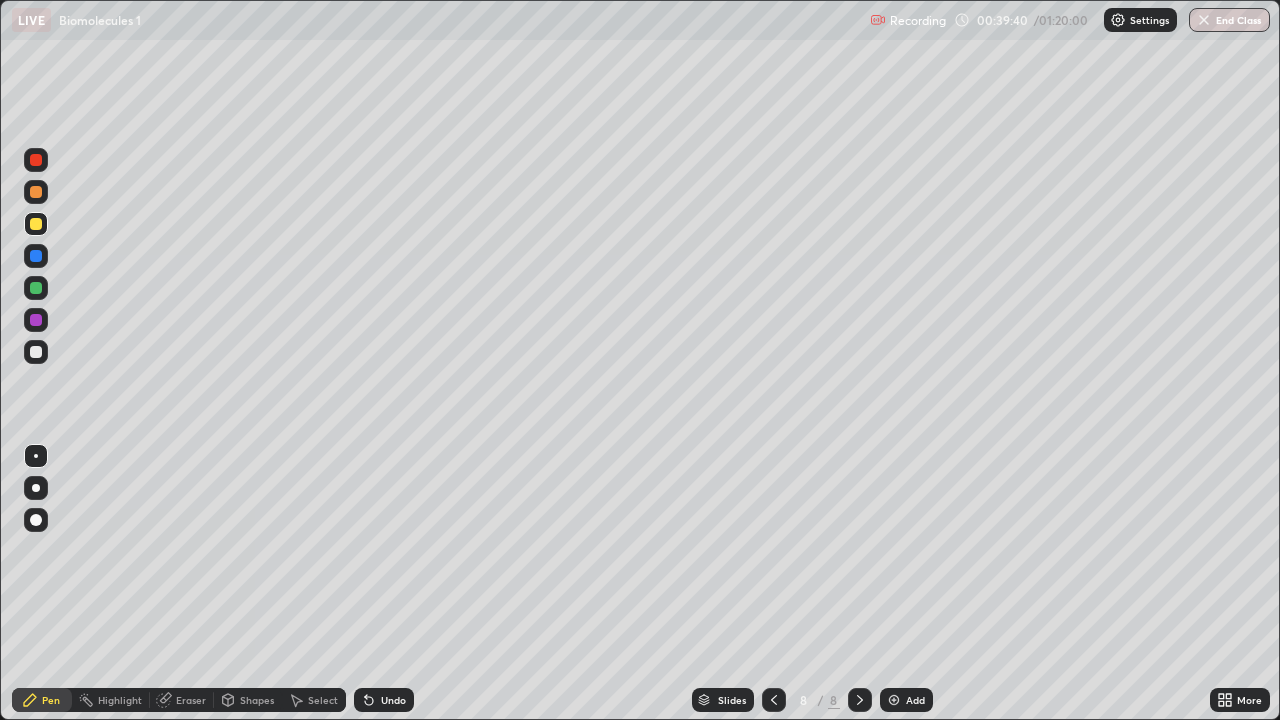 scroll, scrollTop: 99280, scrollLeft: 98720, axis: both 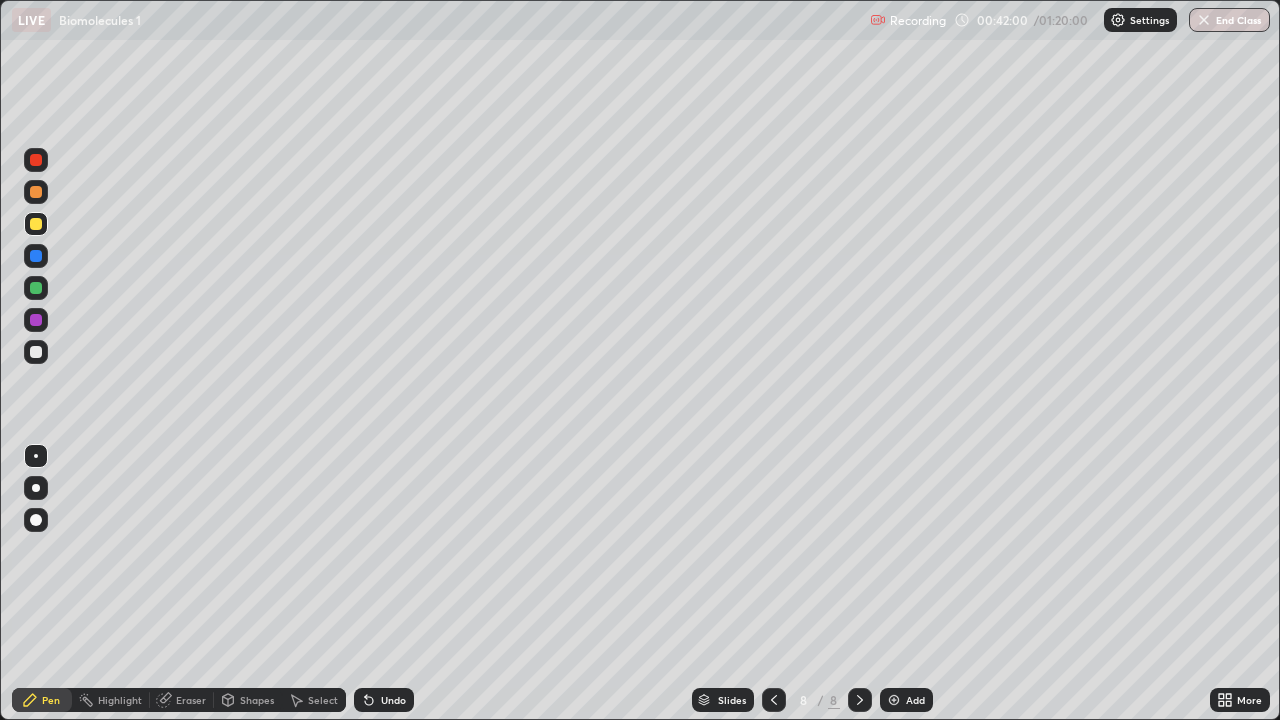 click on "Add" at bounding box center (915, 700) 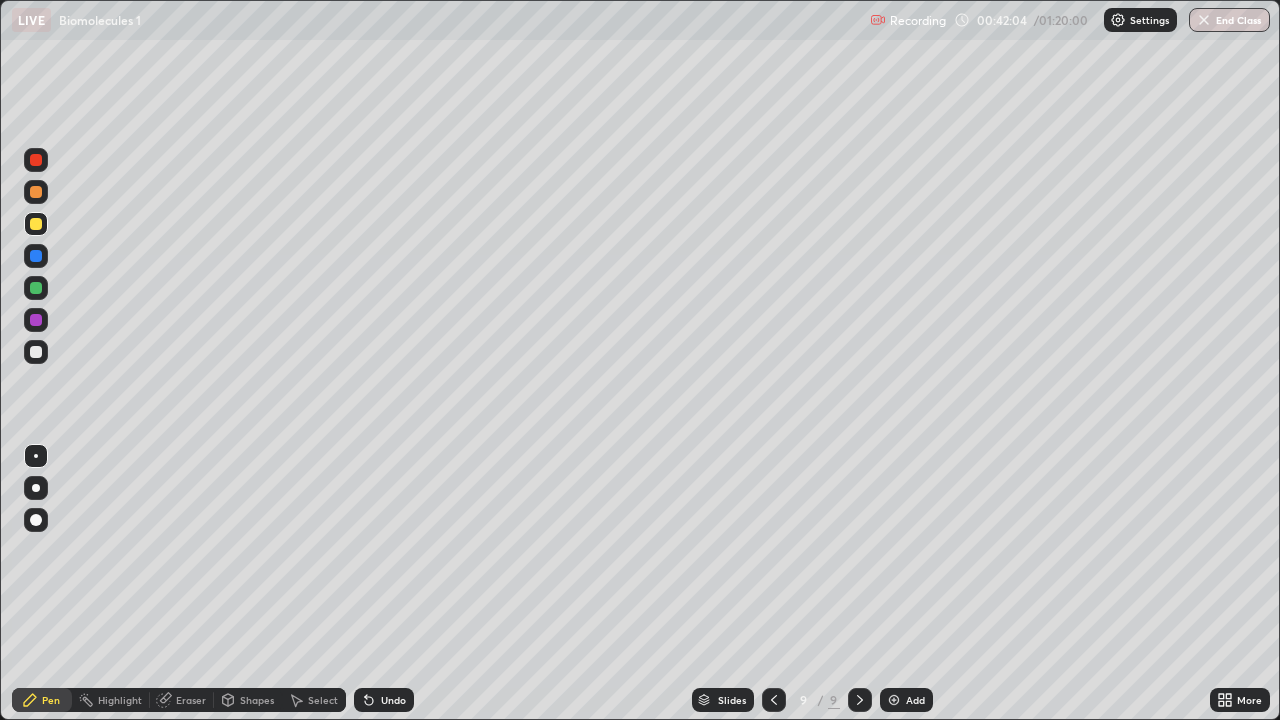 click at bounding box center (36, 352) 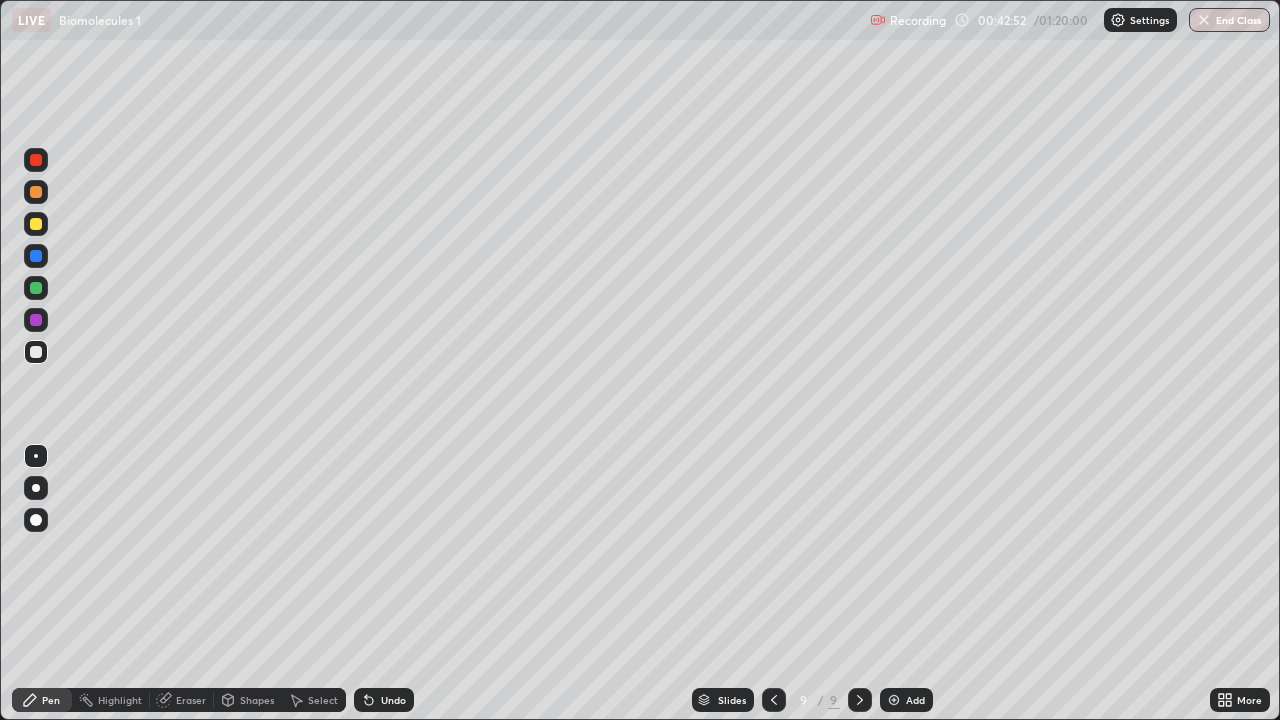 click at bounding box center (36, 288) 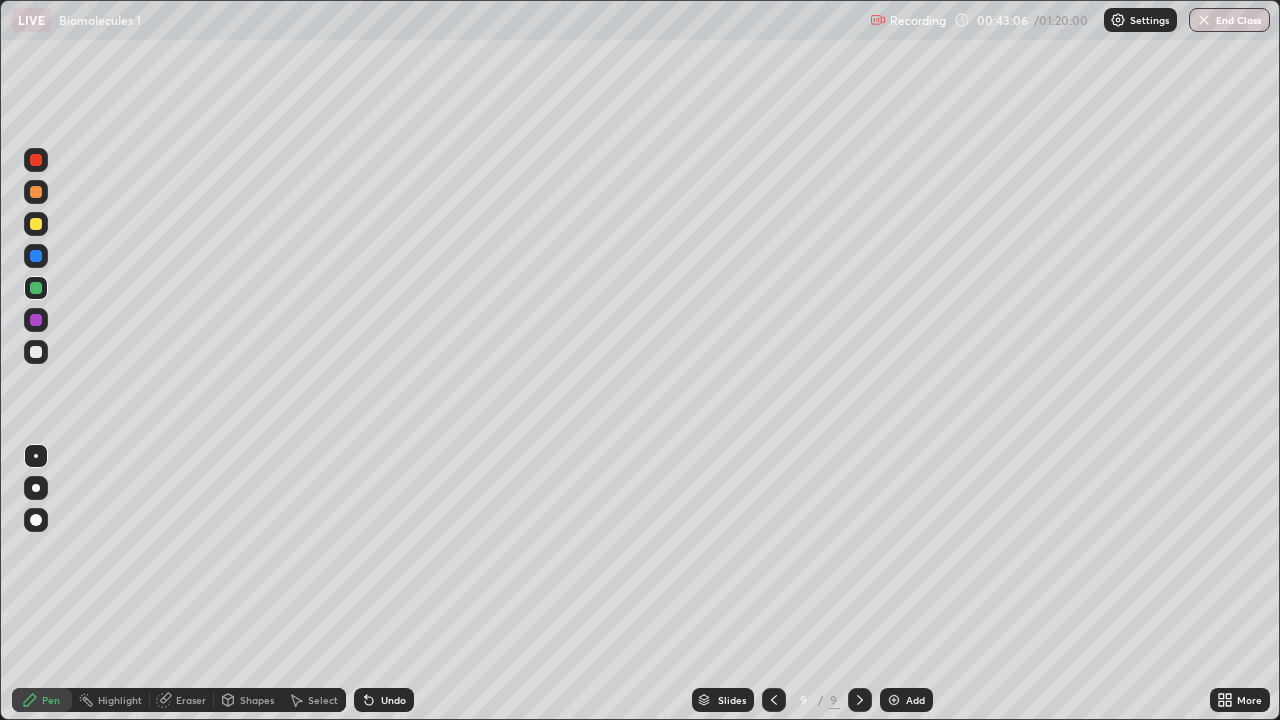 click on "Eraser" at bounding box center (191, 700) 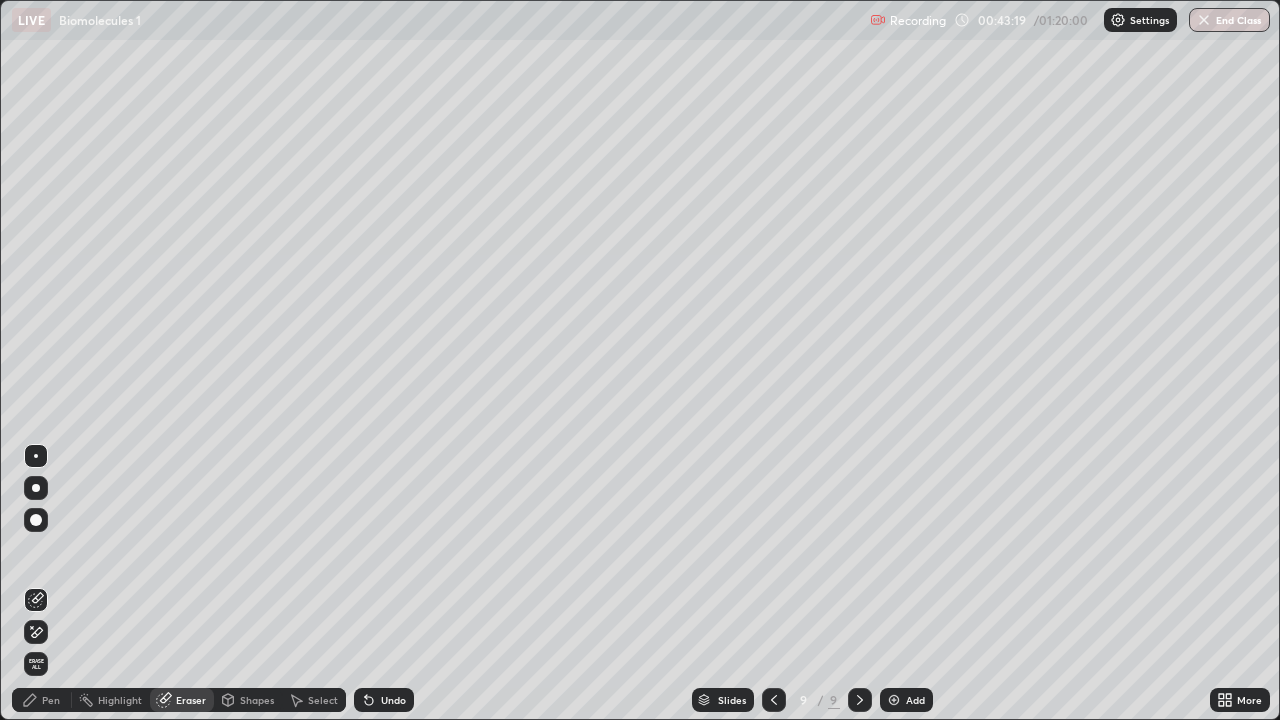 click on "Undo" at bounding box center [384, 700] 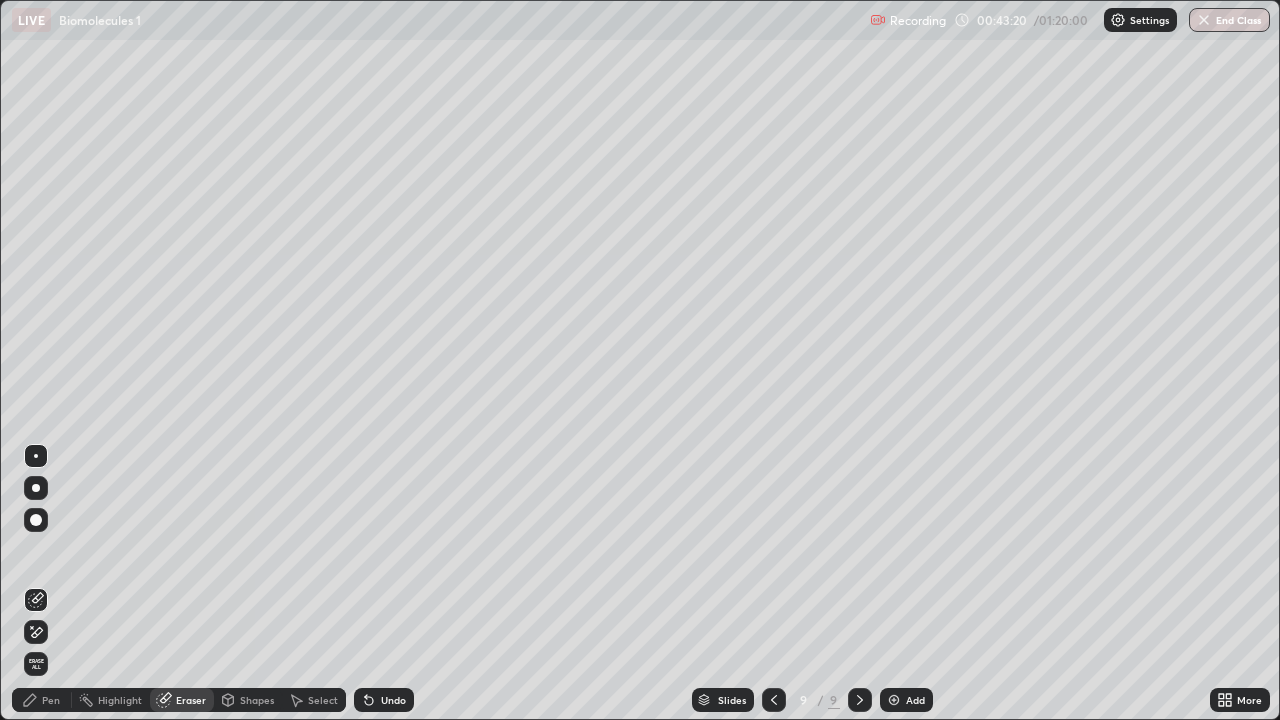 click on "Pen" at bounding box center (51, 700) 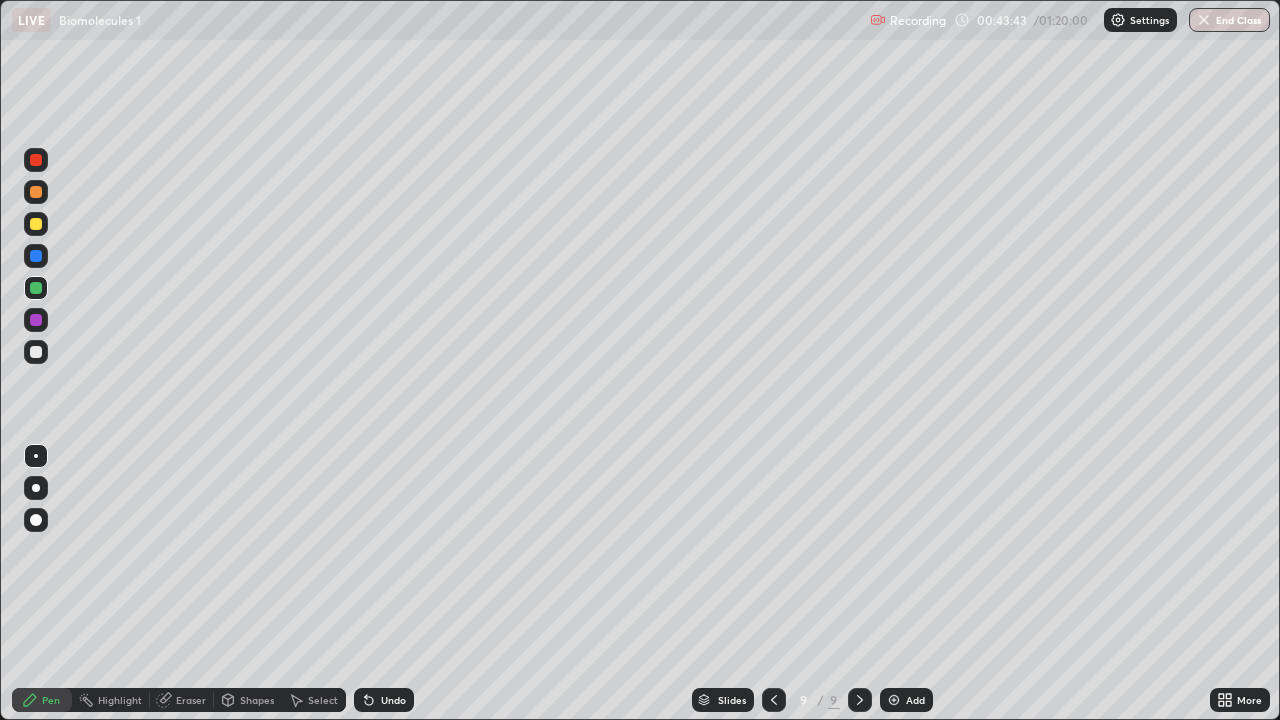 click at bounding box center [36, 352] 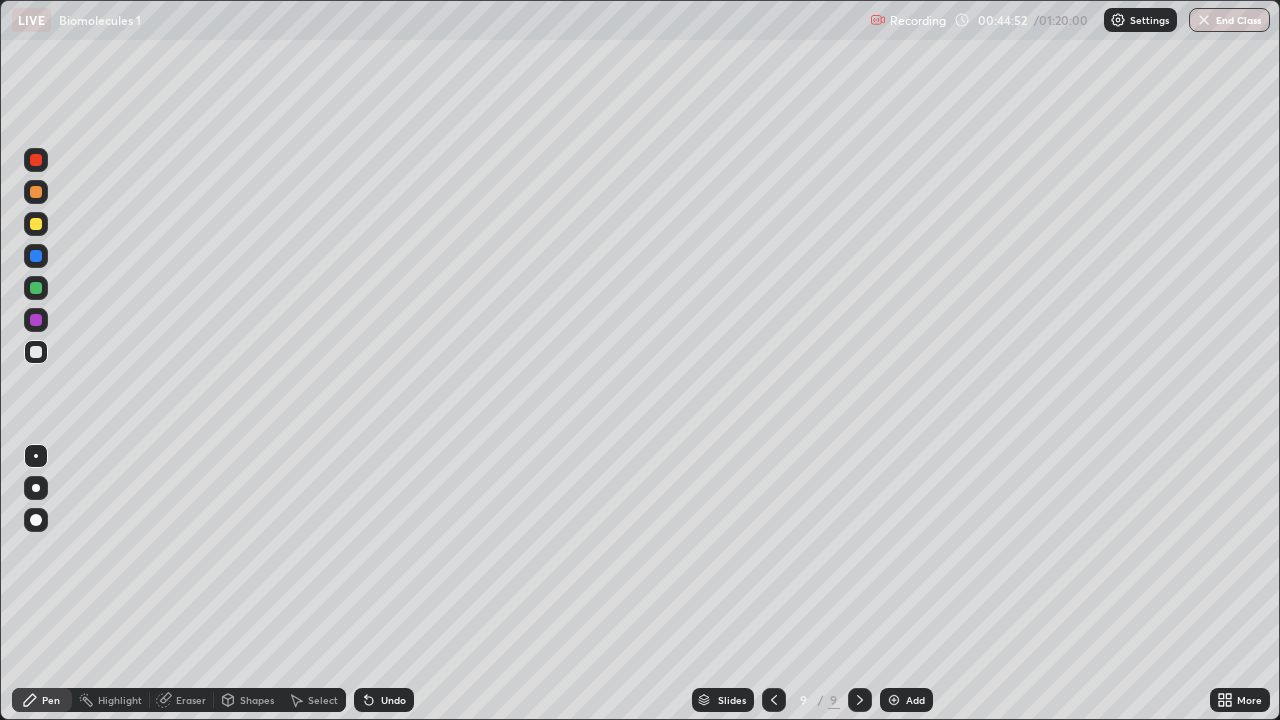click at bounding box center [36, 288] 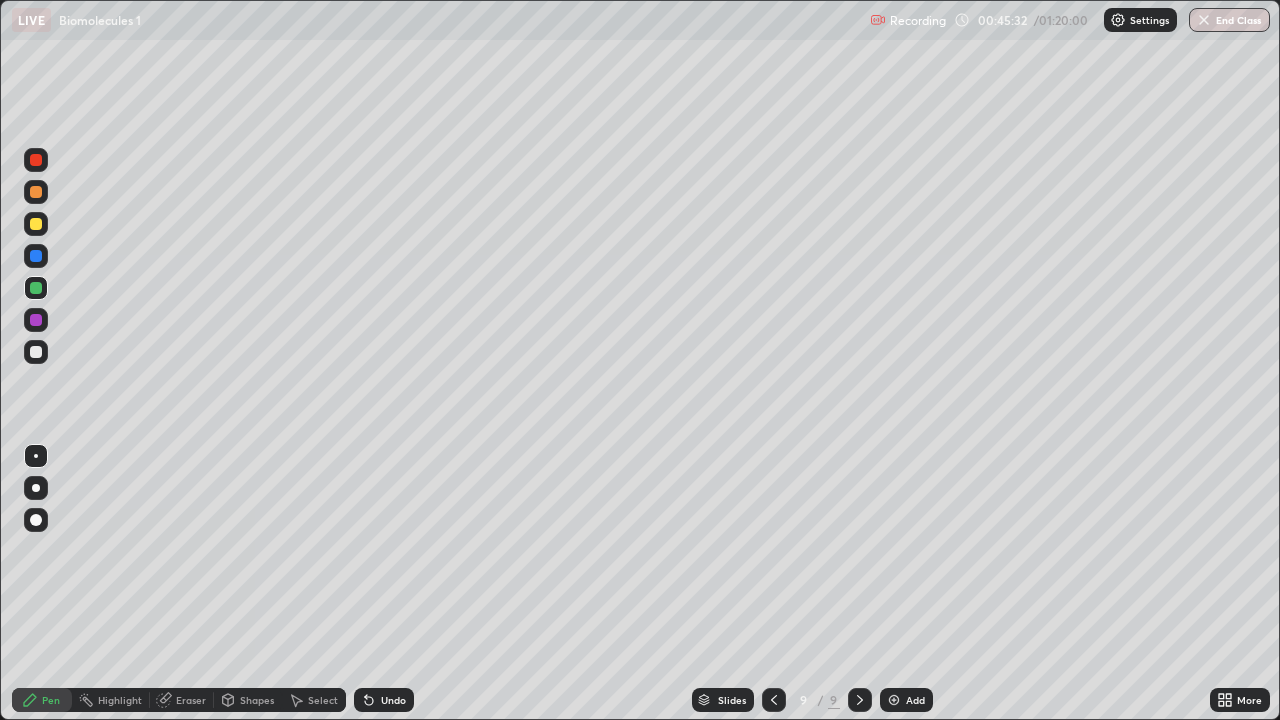 click on "Eraser" at bounding box center (191, 700) 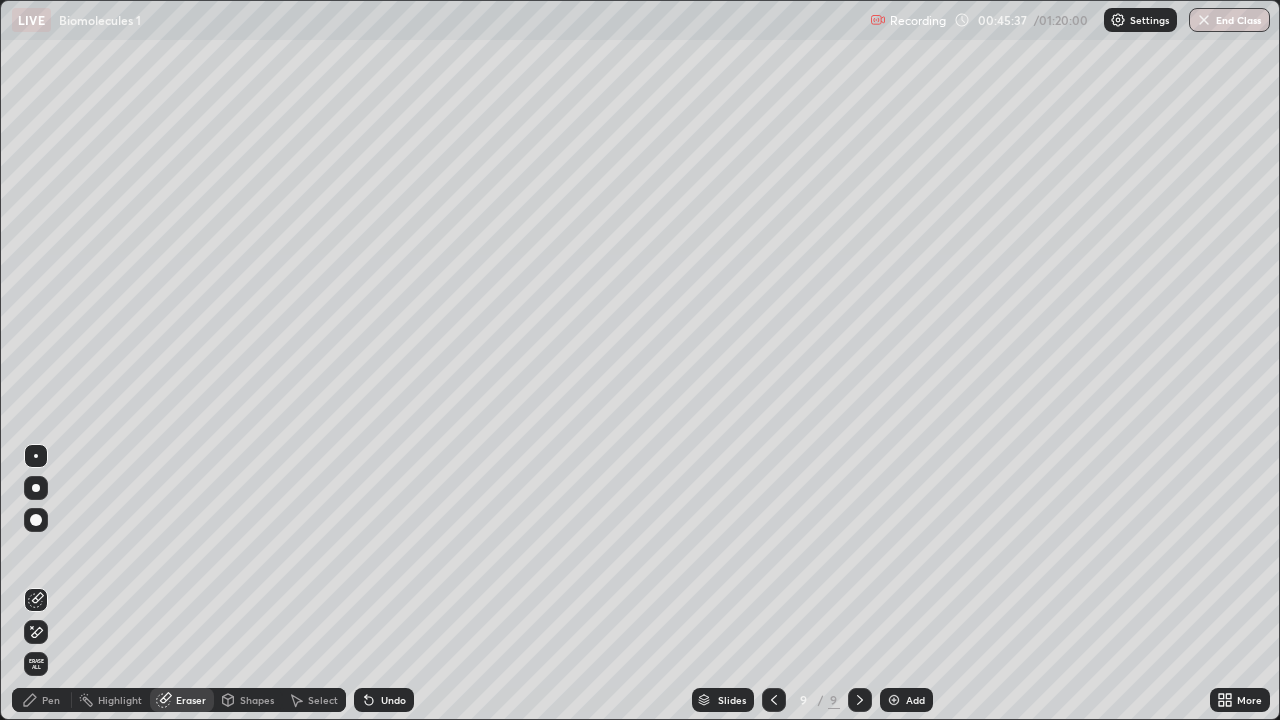 click on "Pen" at bounding box center (51, 700) 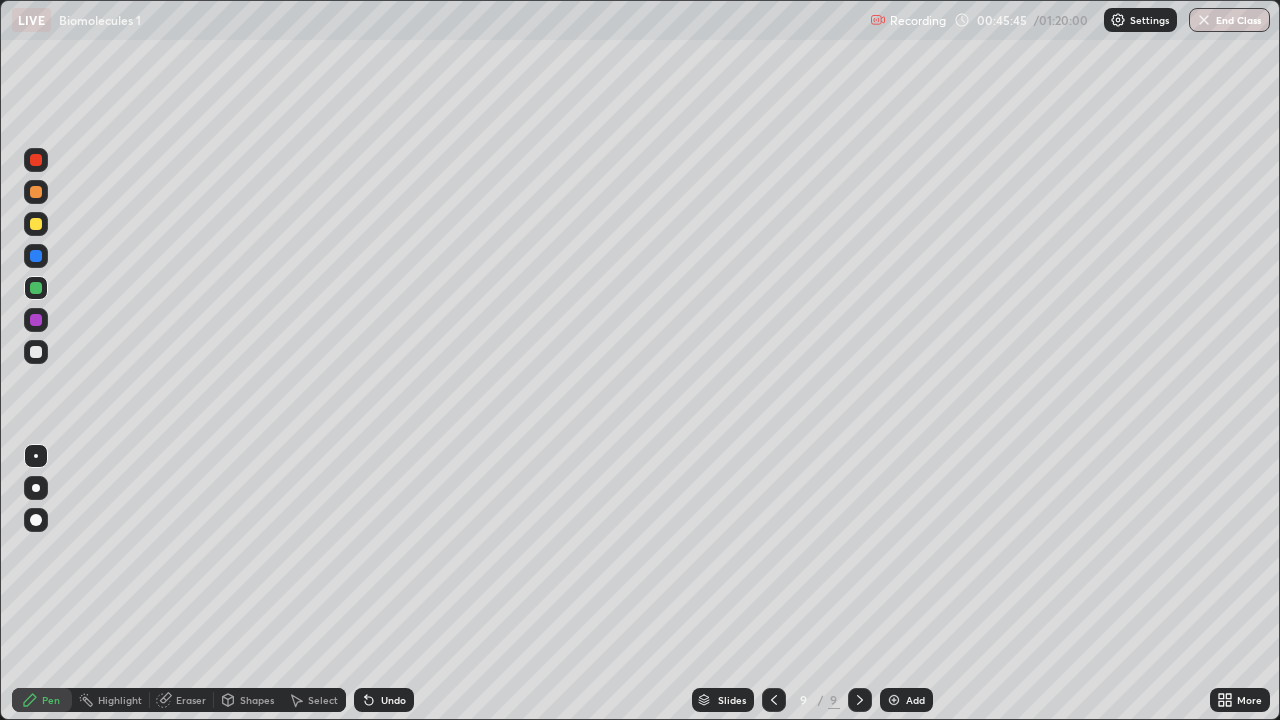 click on "Select" at bounding box center [323, 700] 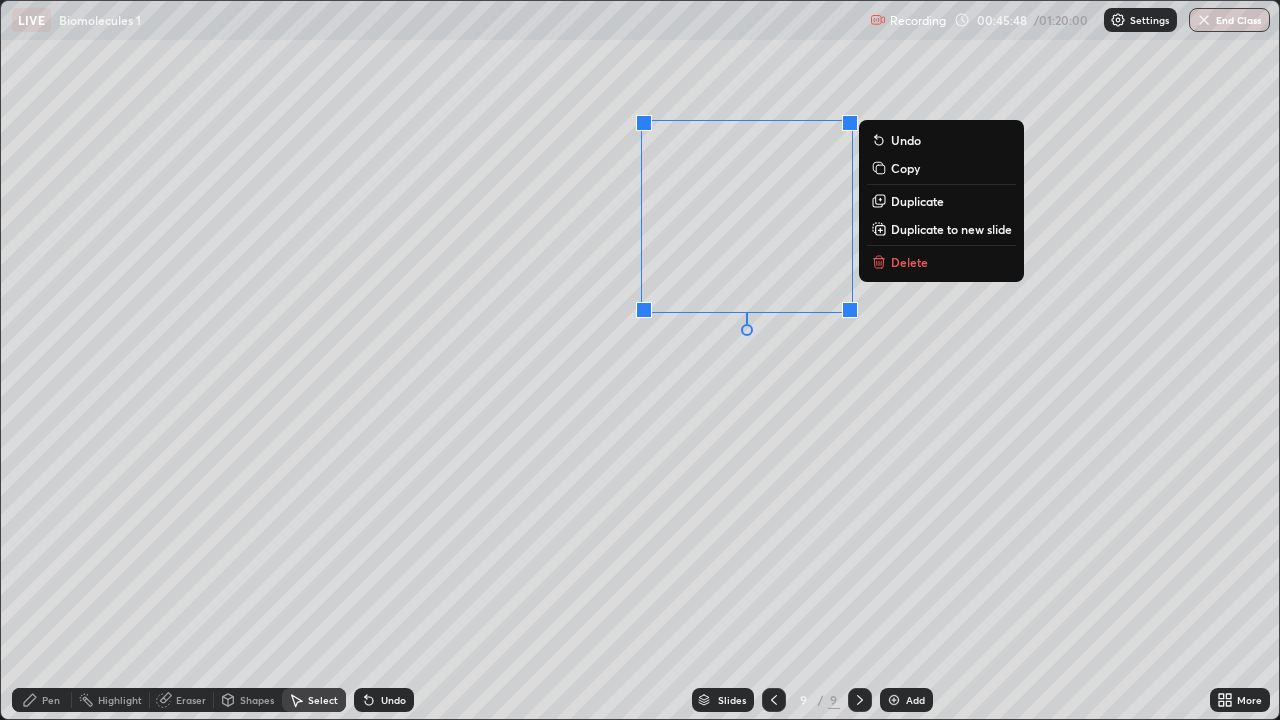 click on "Copy" at bounding box center (905, 168) 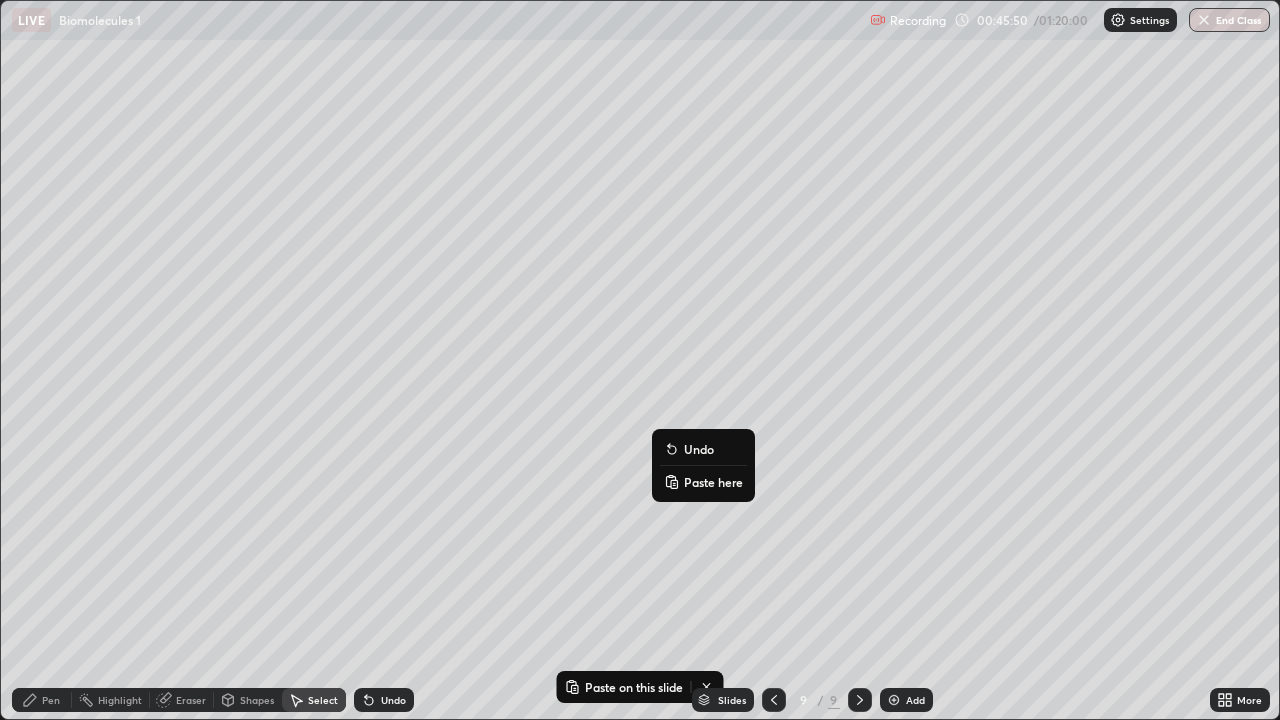 click on "Paste here" at bounding box center [713, 482] 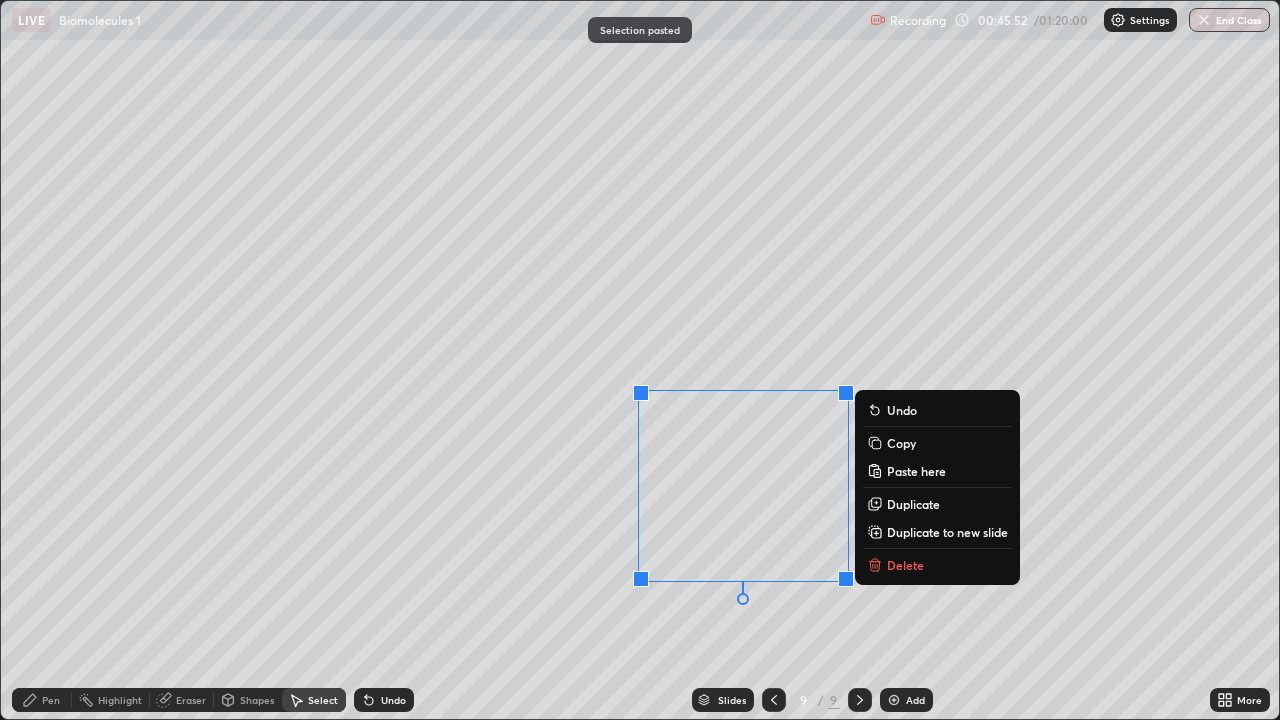 click on "0 ° Undo Copy Paste here Duplicate Duplicate to new slide Delete" at bounding box center [640, 360] 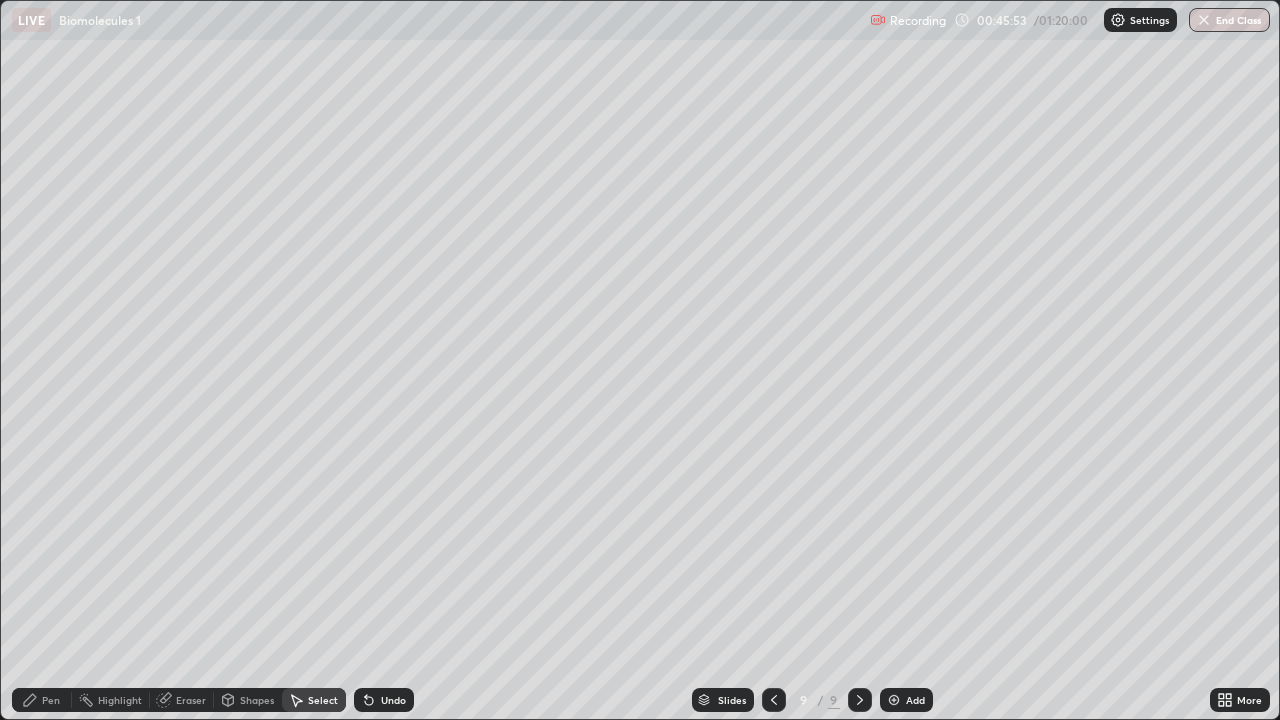 click on "Pen" at bounding box center [51, 700] 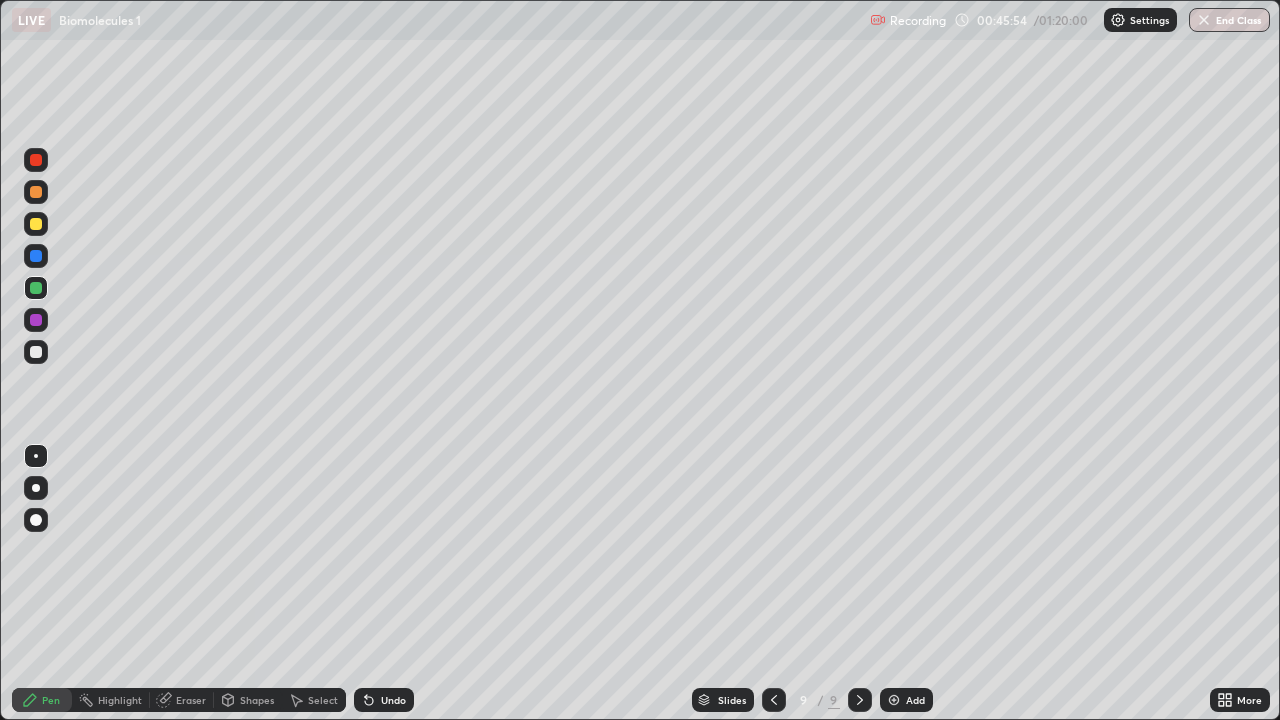click on "Eraser" at bounding box center [191, 700] 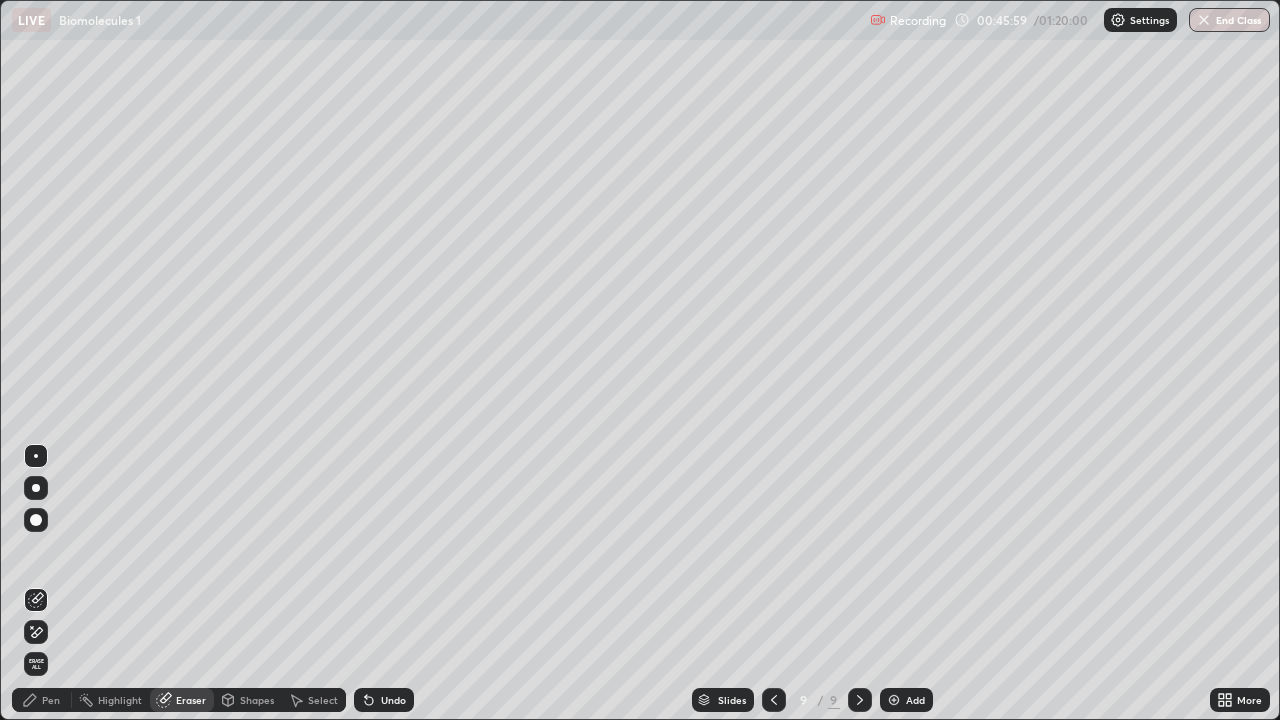 click on "Pen" at bounding box center (42, 700) 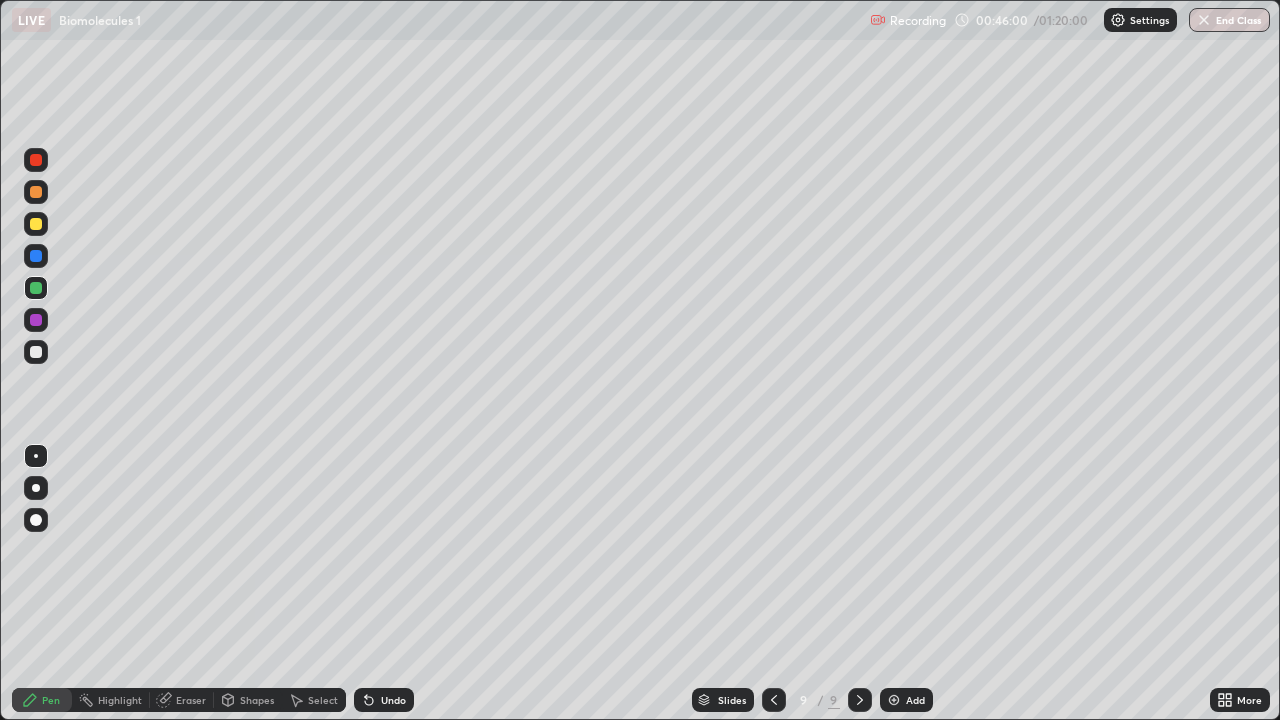 click at bounding box center [36, 352] 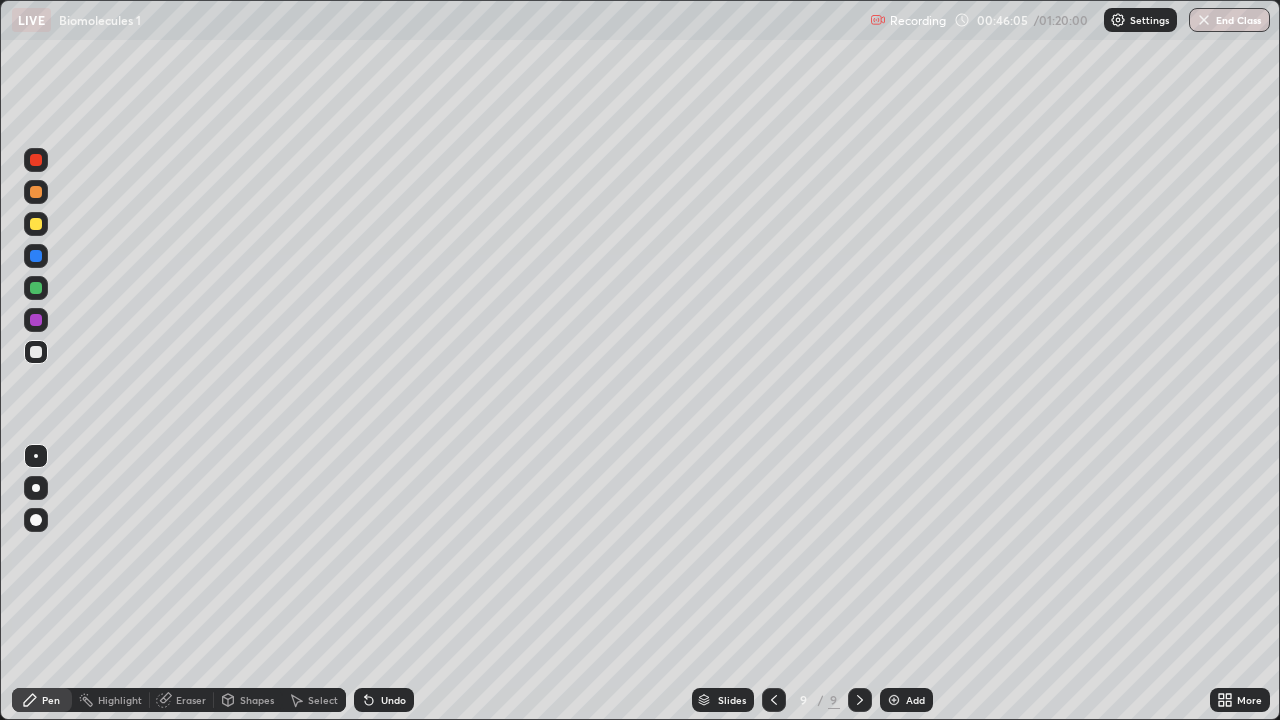 click at bounding box center [36, 320] 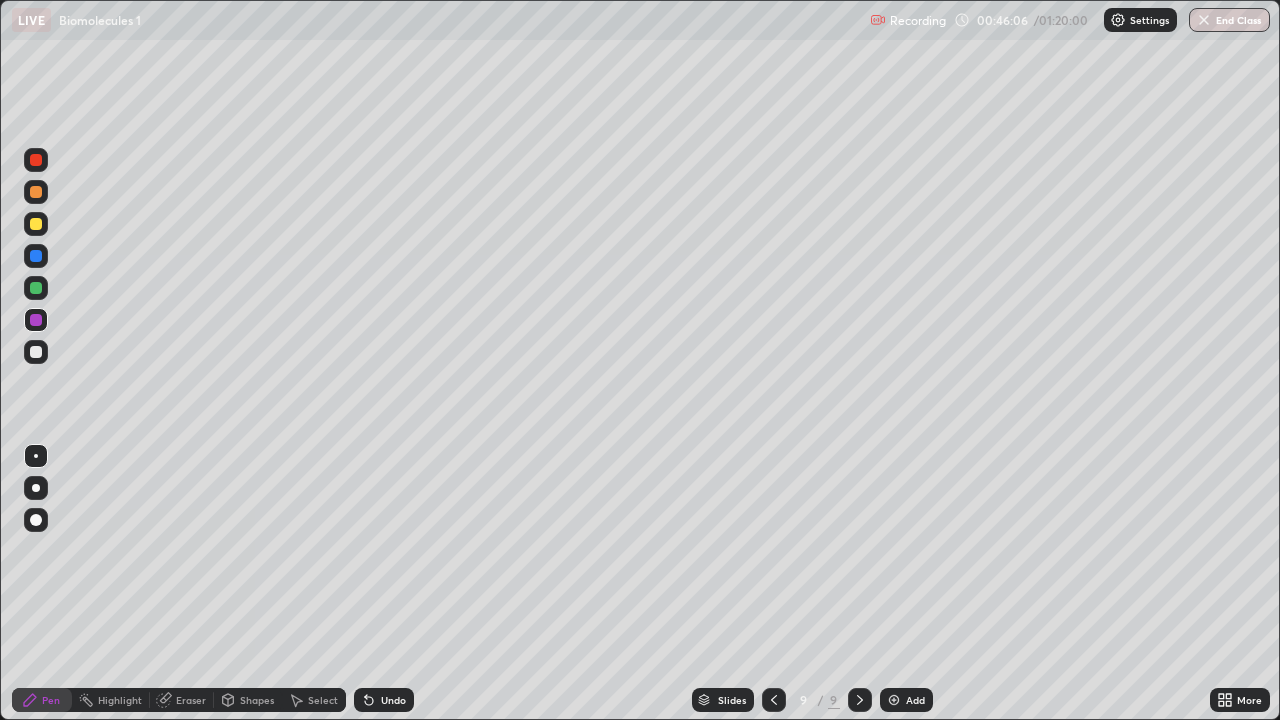 click at bounding box center (36, 520) 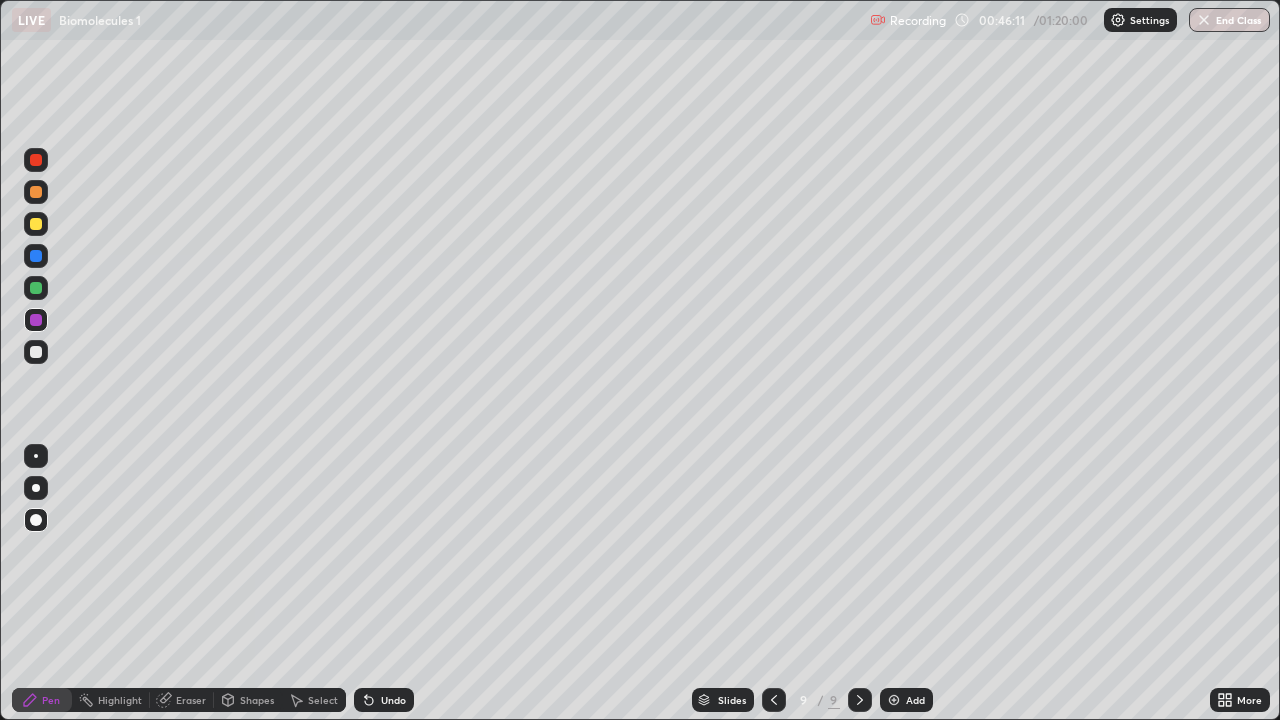 click at bounding box center [36, 456] 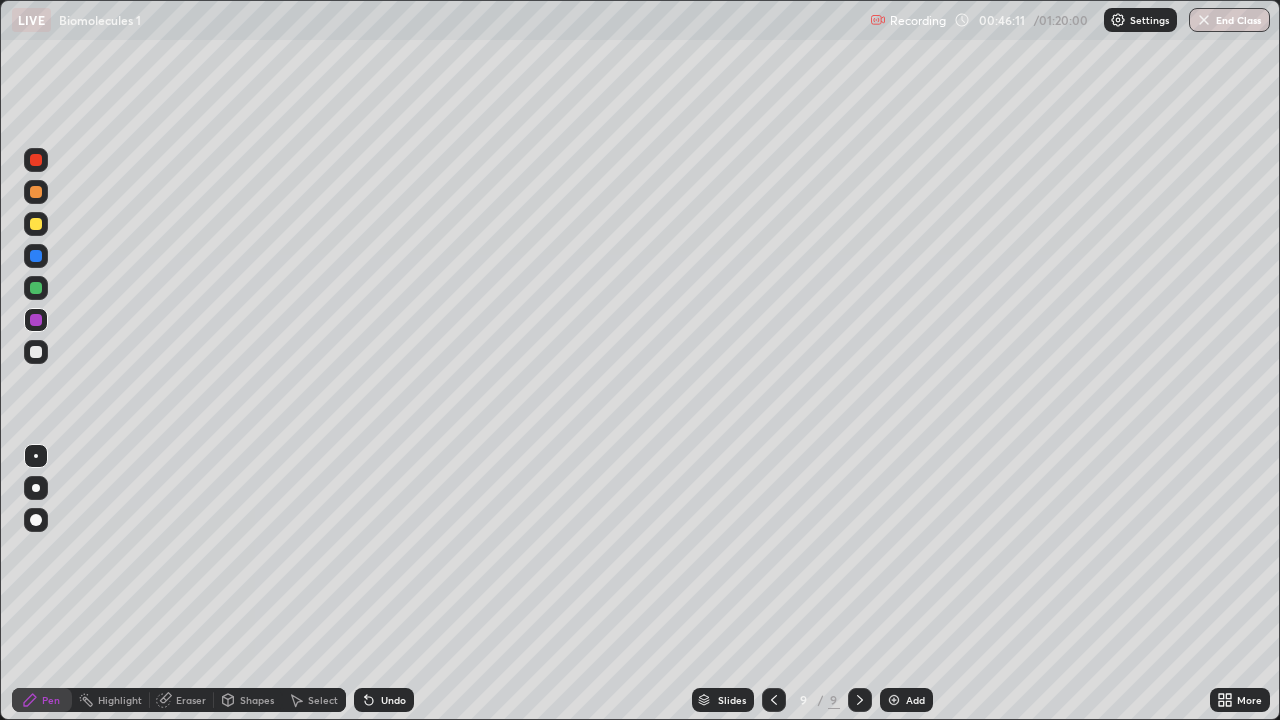 click at bounding box center [36, 192] 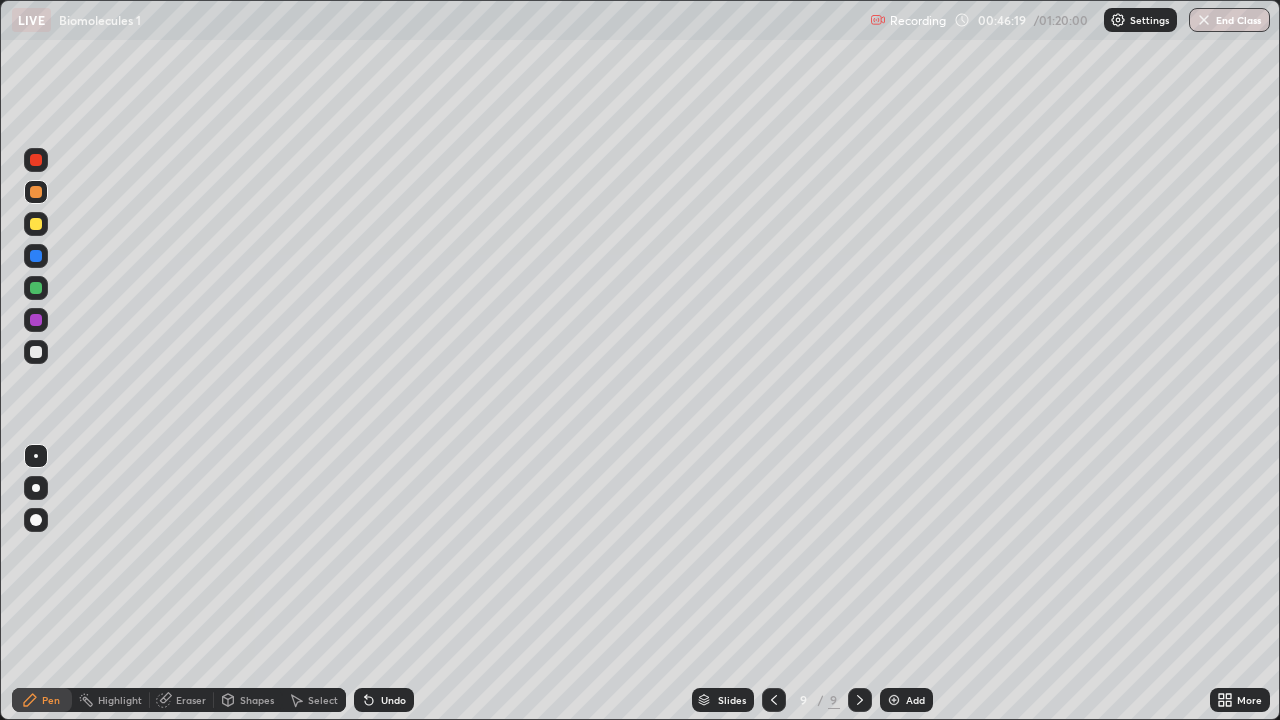click on "Undo" at bounding box center [393, 700] 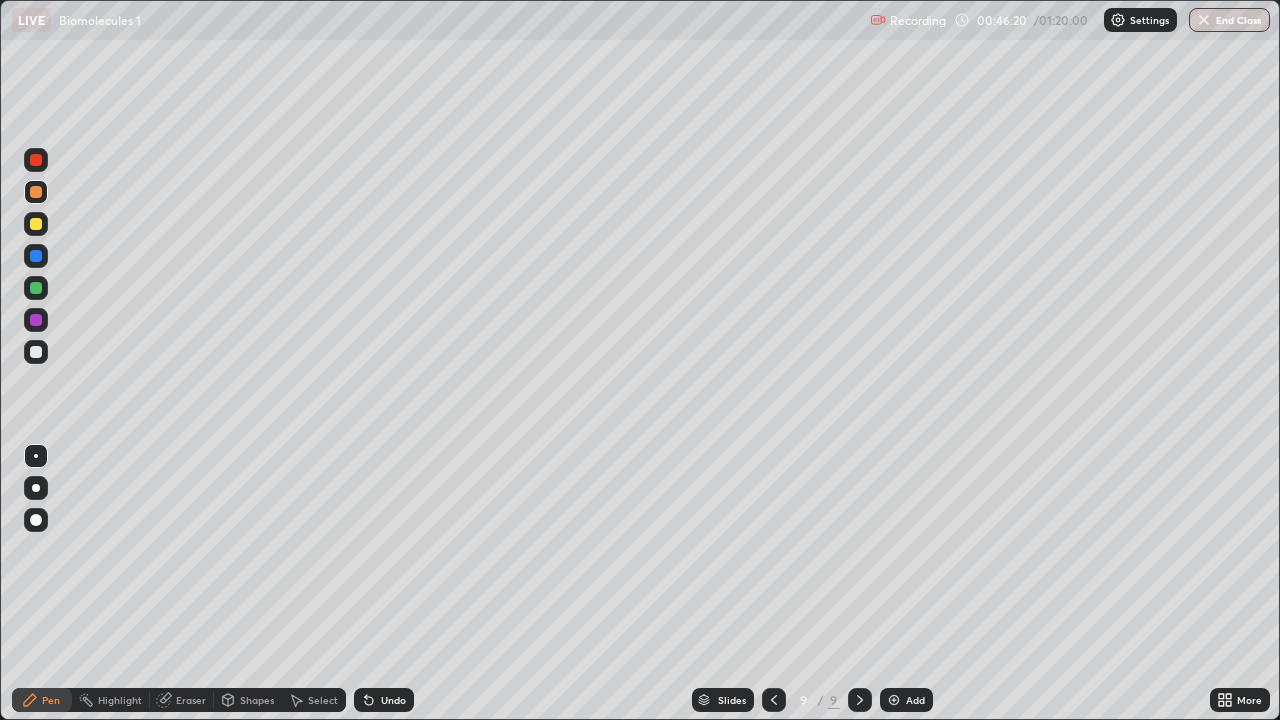 click on "Undo" at bounding box center [384, 700] 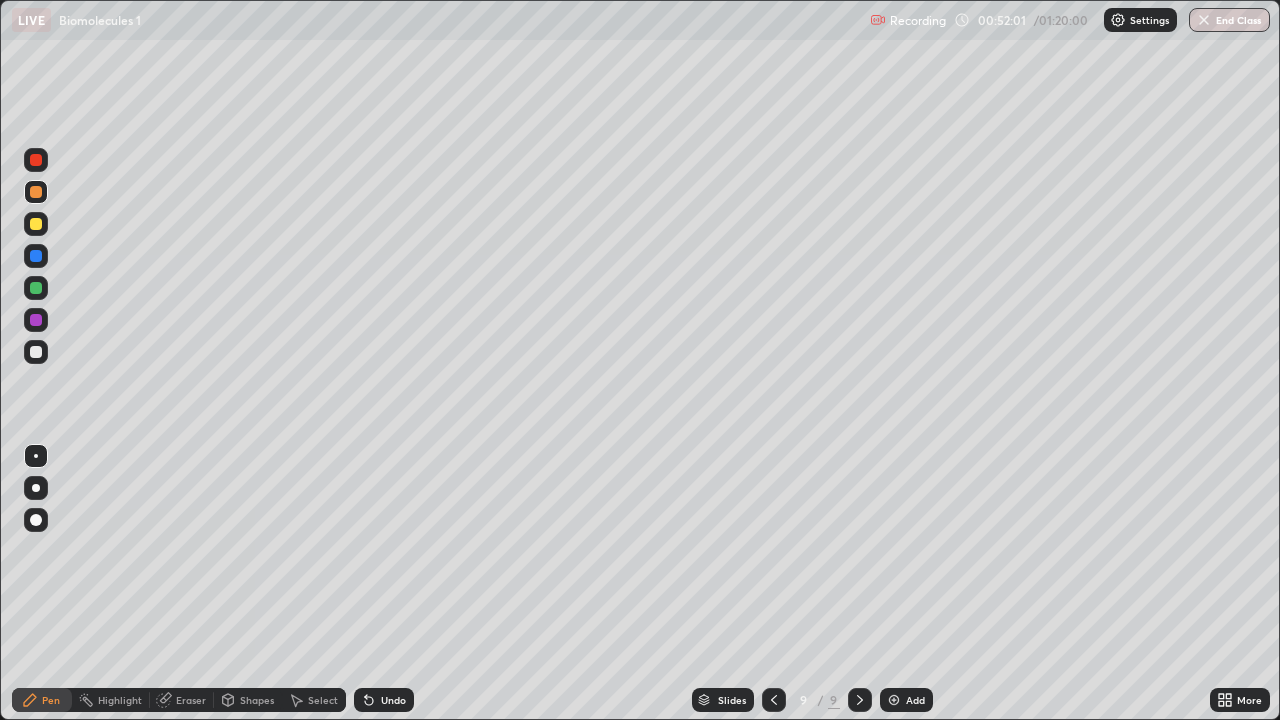 click on "Add" at bounding box center [915, 700] 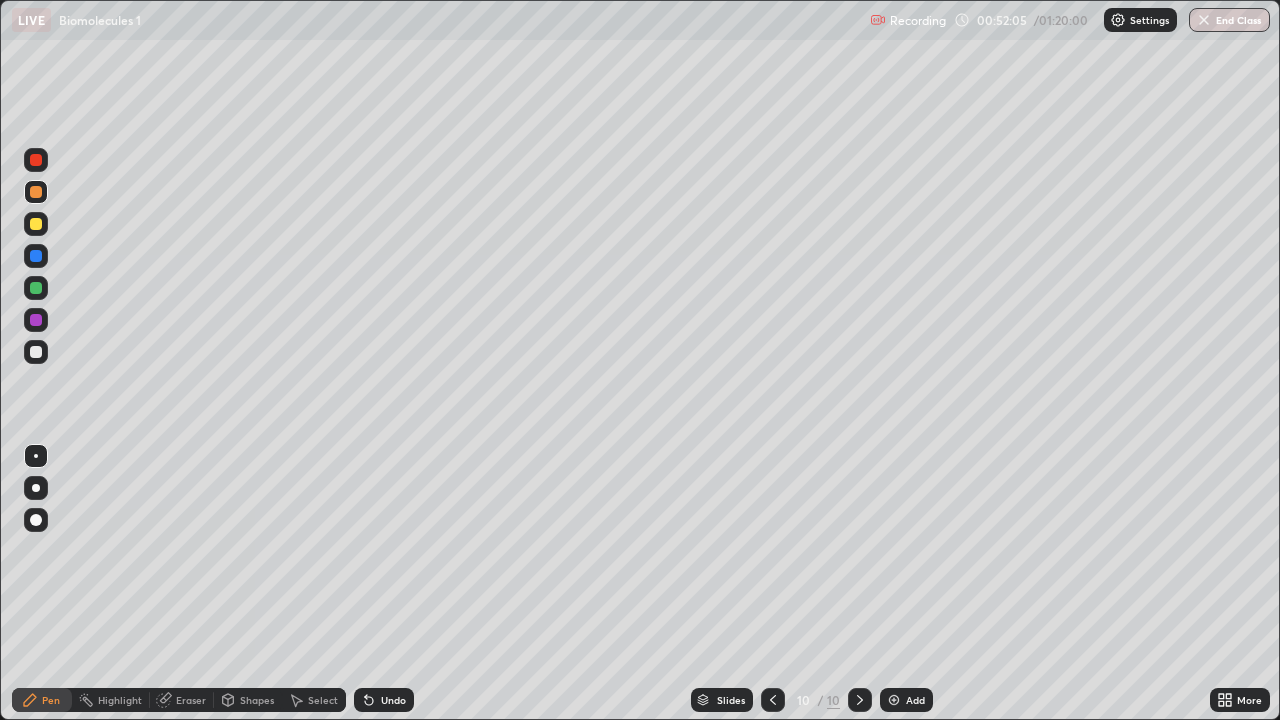 click at bounding box center (36, 352) 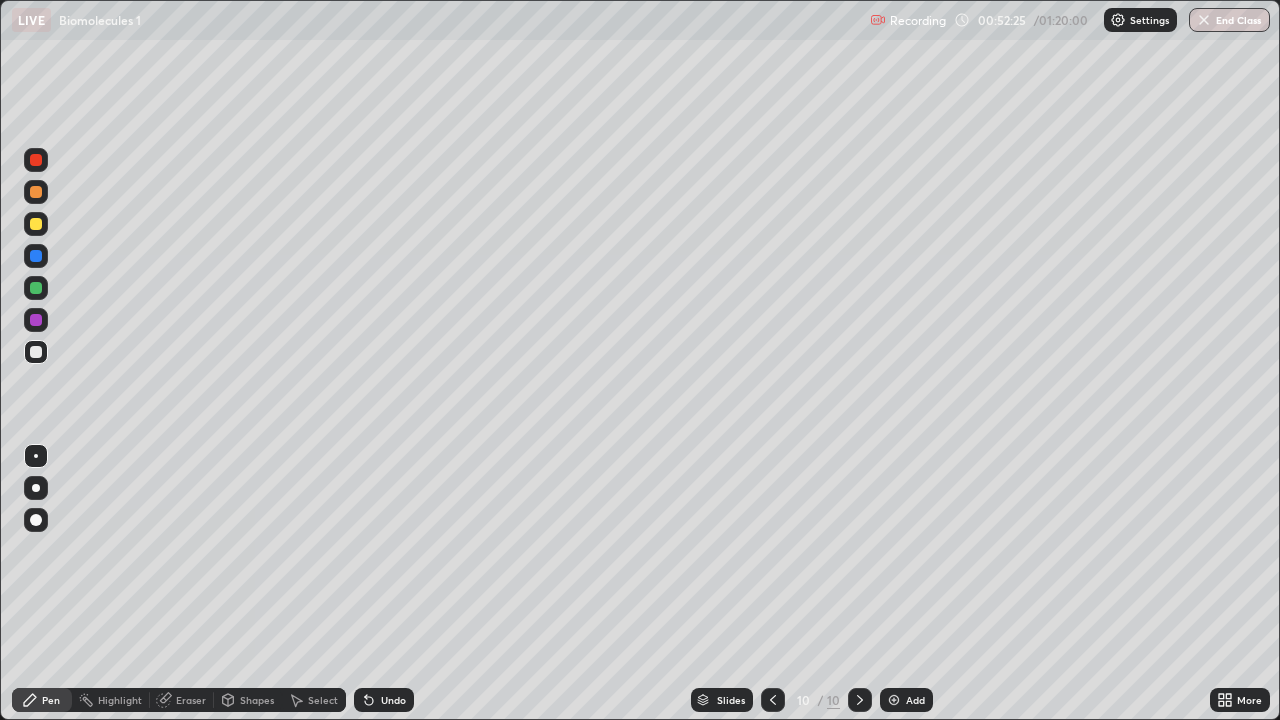 click at bounding box center [36, 288] 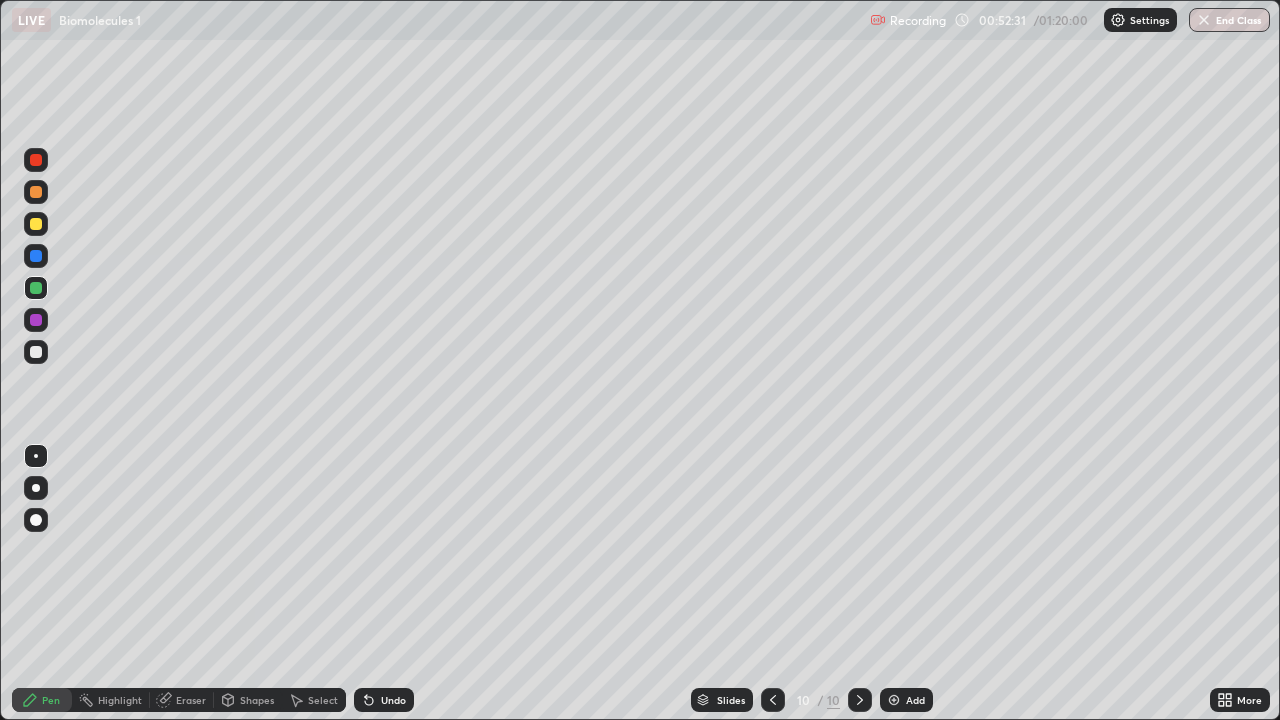 click at bounding box center (36, 352) 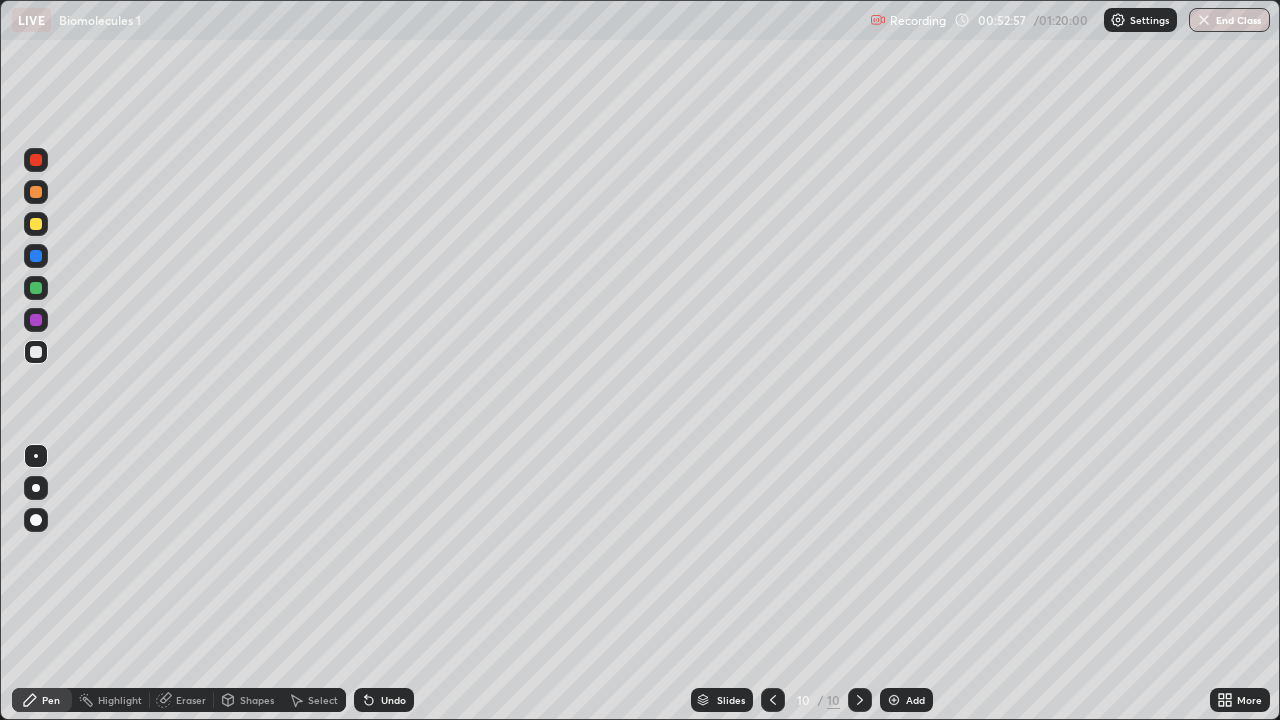 click at bounding box center [36, 352] 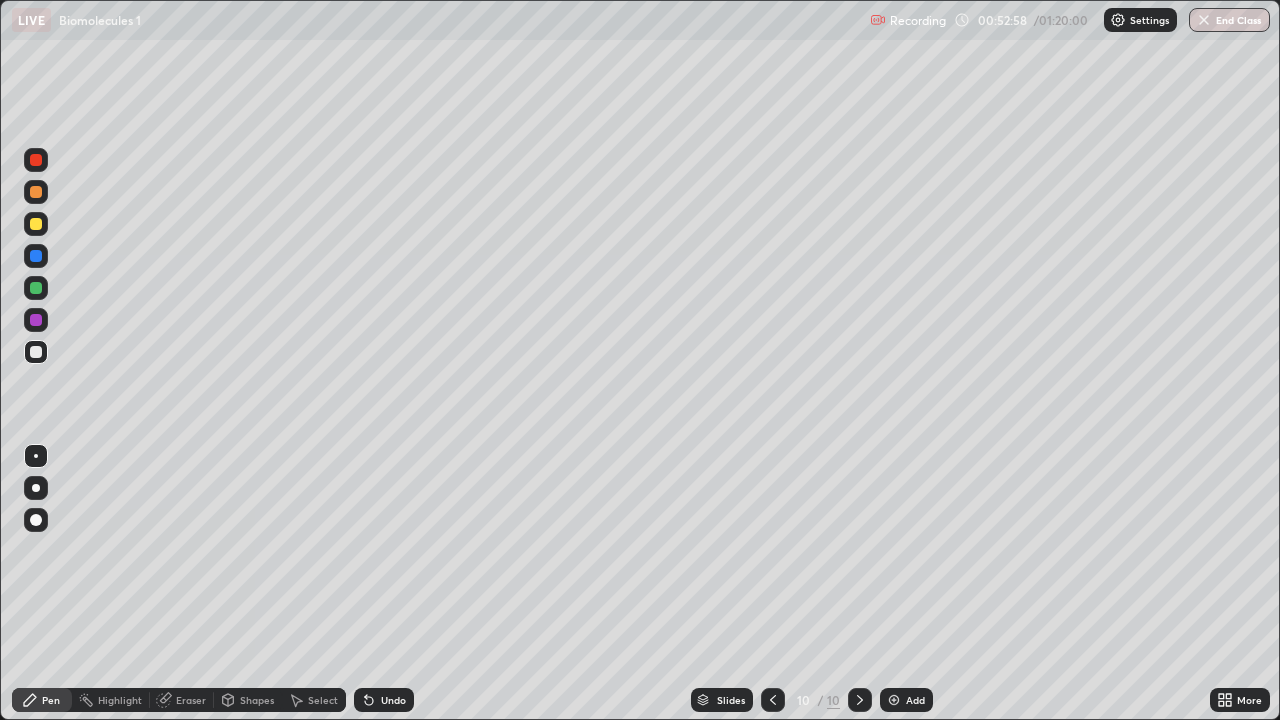 click at bounding box center [36, 520] 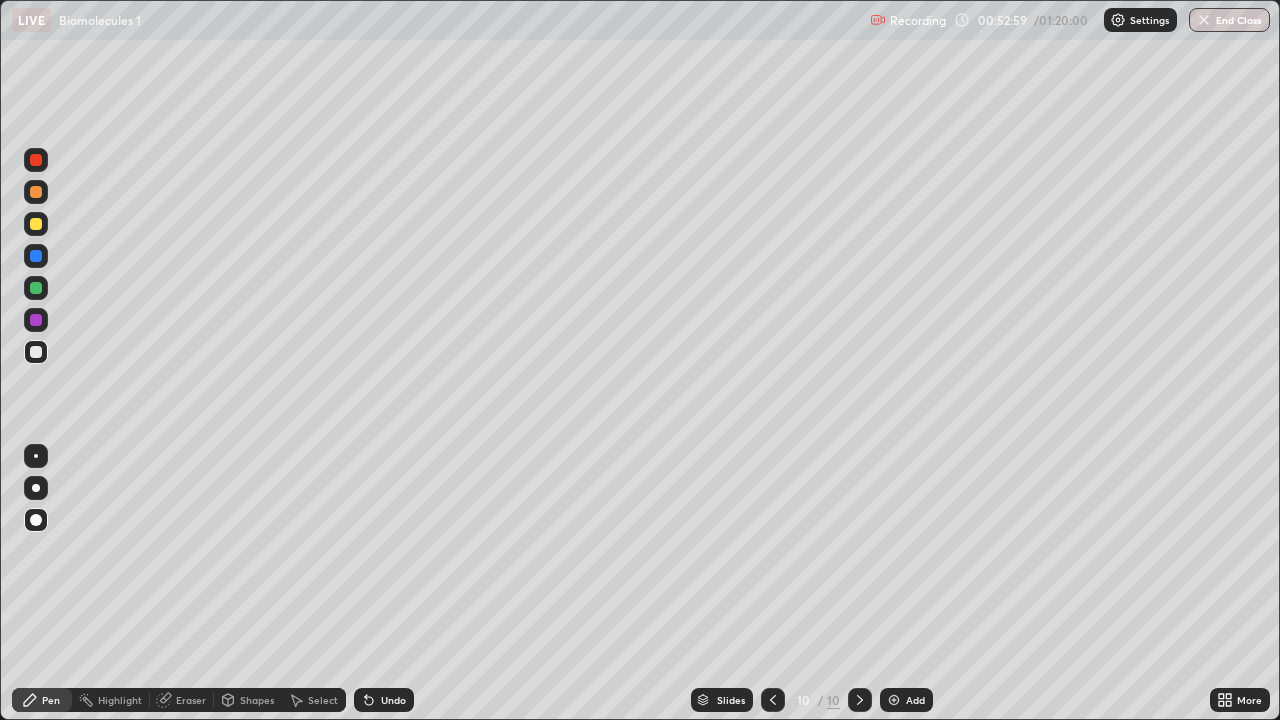 click at bounding box center (36, 320) 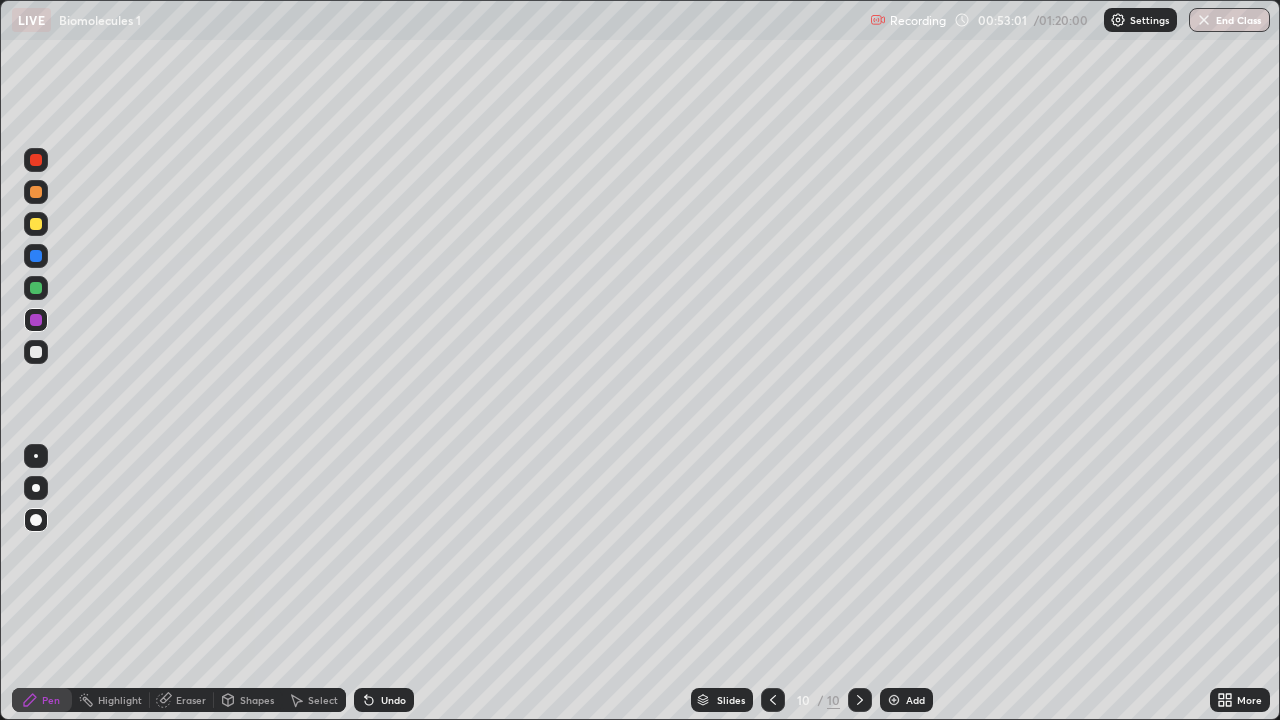 click at bounding box center (36, 352) 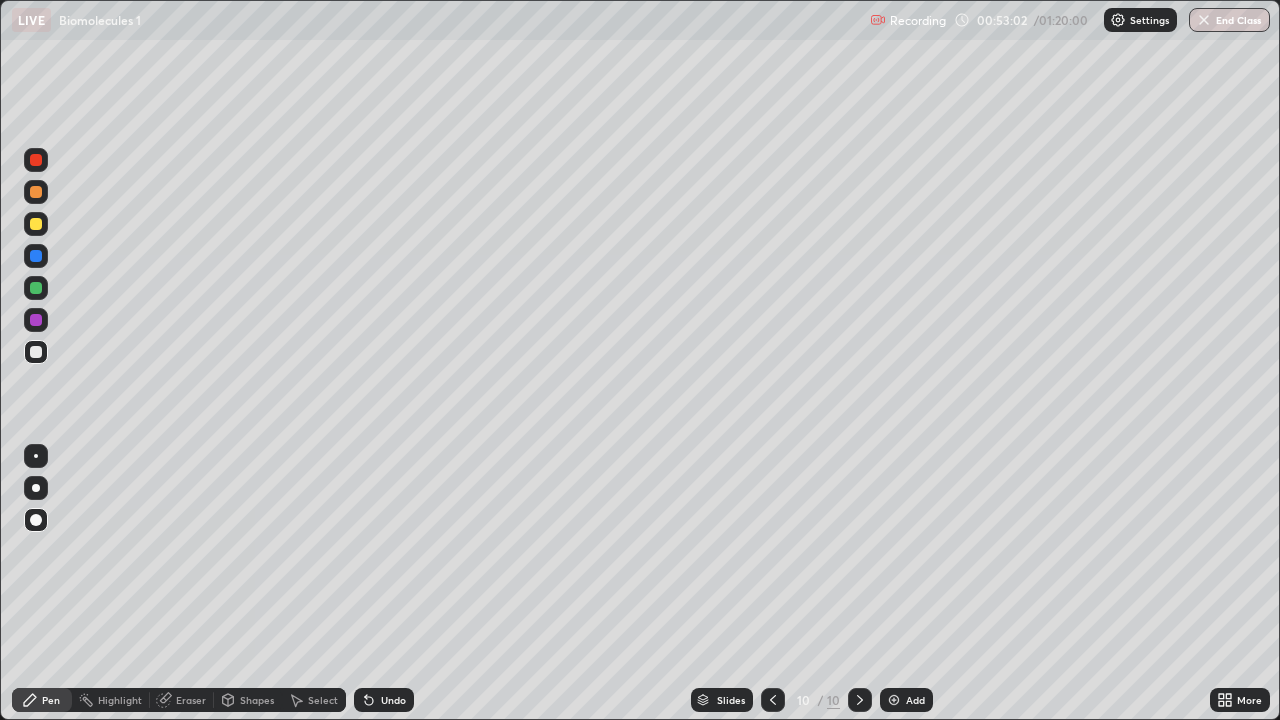 click at bounding box center [36, 456] 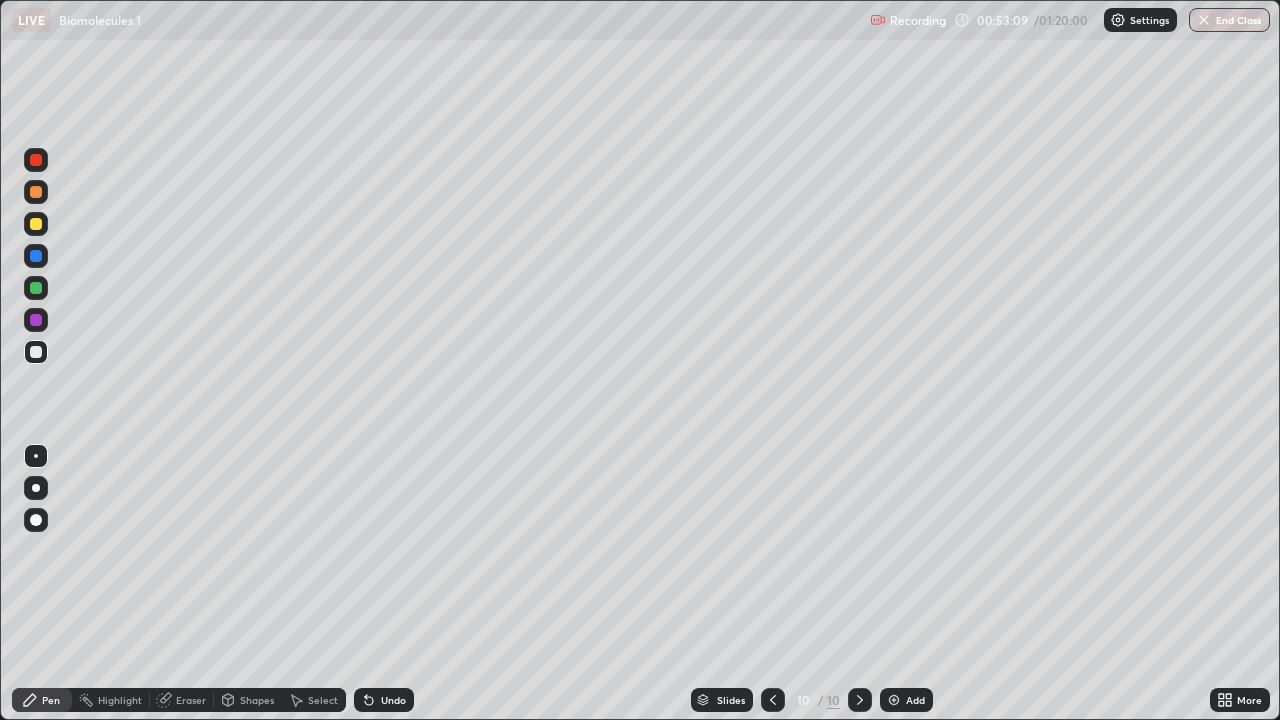 click on "Undo" at bounding box center (393, 700) 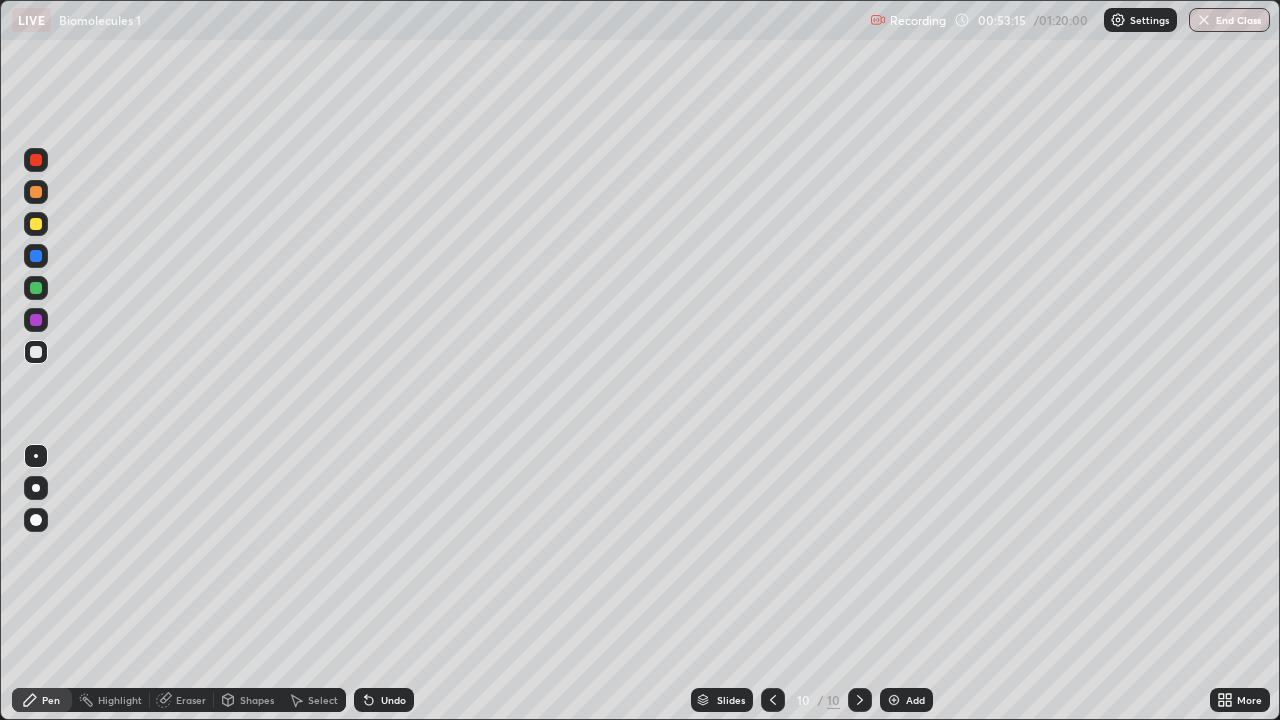 click on "Undo" at bounding box center (393, 700) 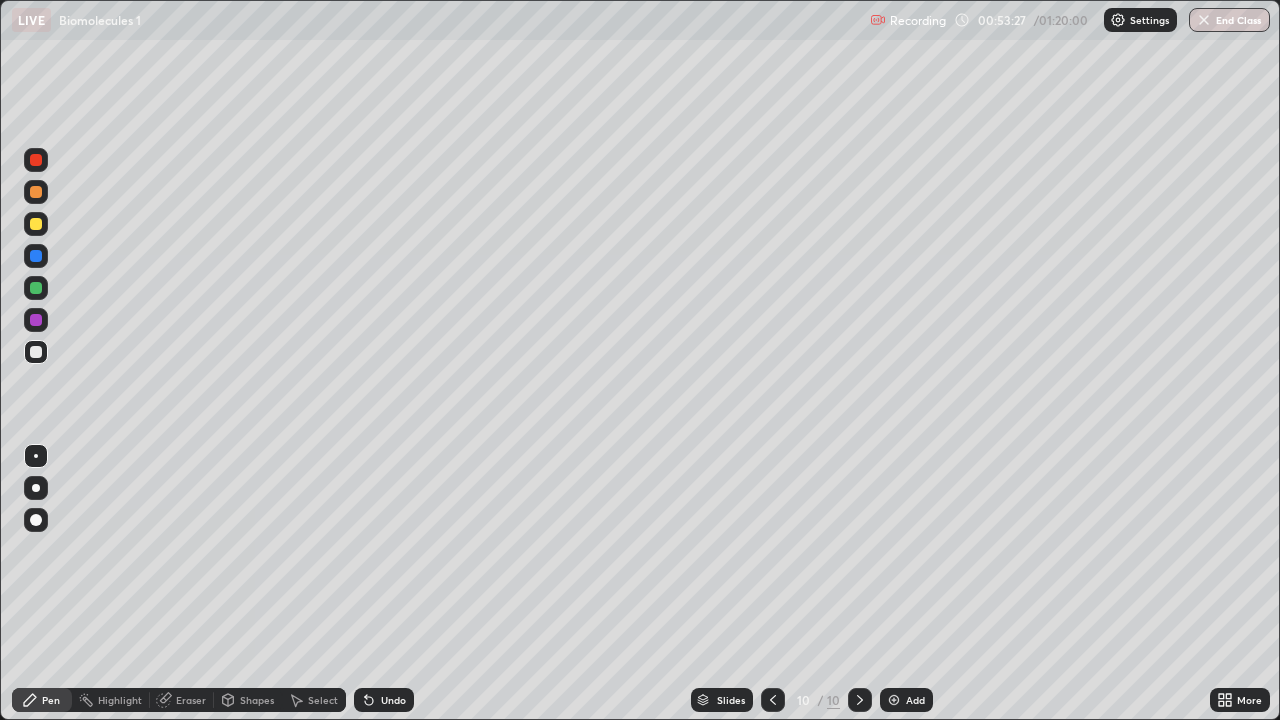 click on "Undo" at bounding box center [393, 700] 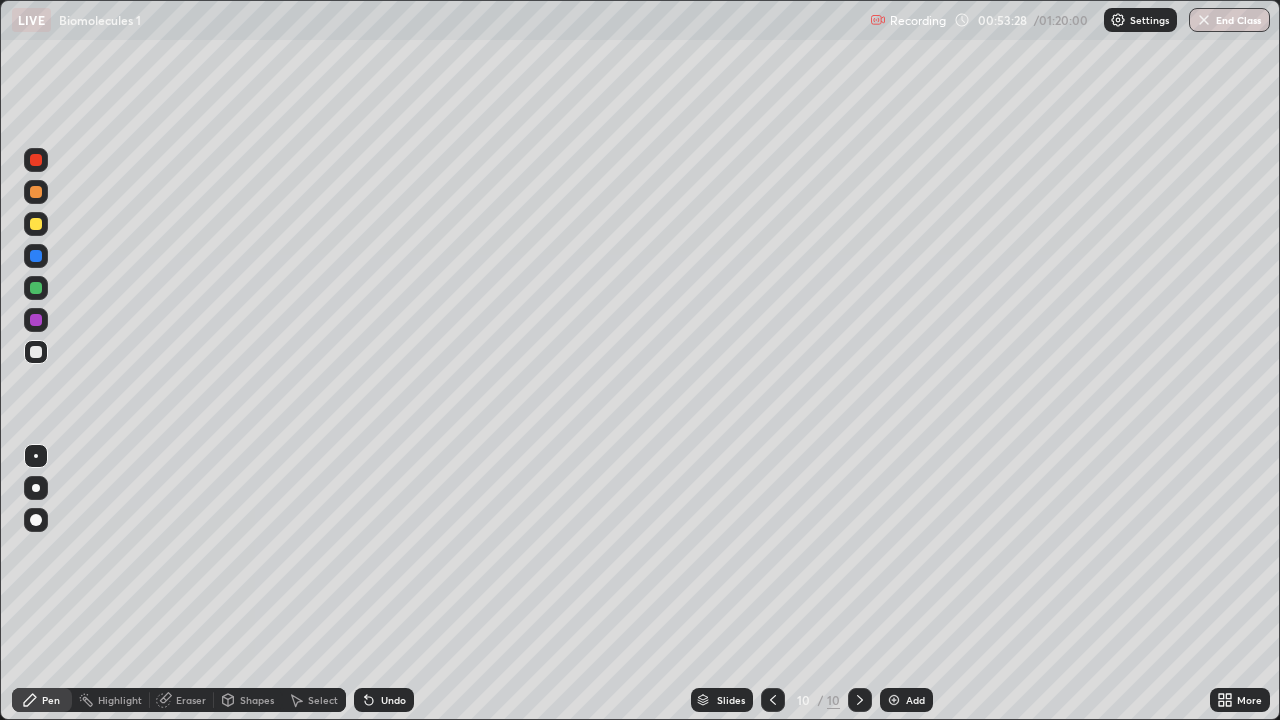 click on "Undo" at bounding box center [393, 700] 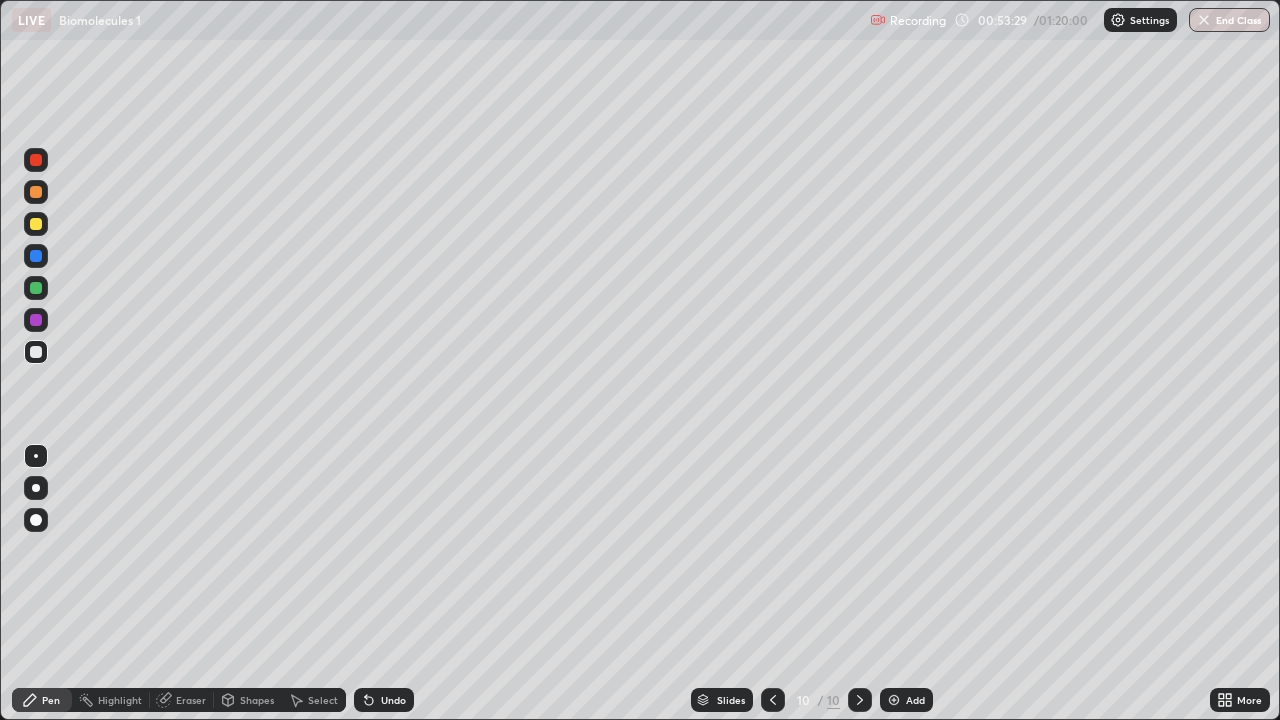 click on "Undo" at bounding box center (393, 700) 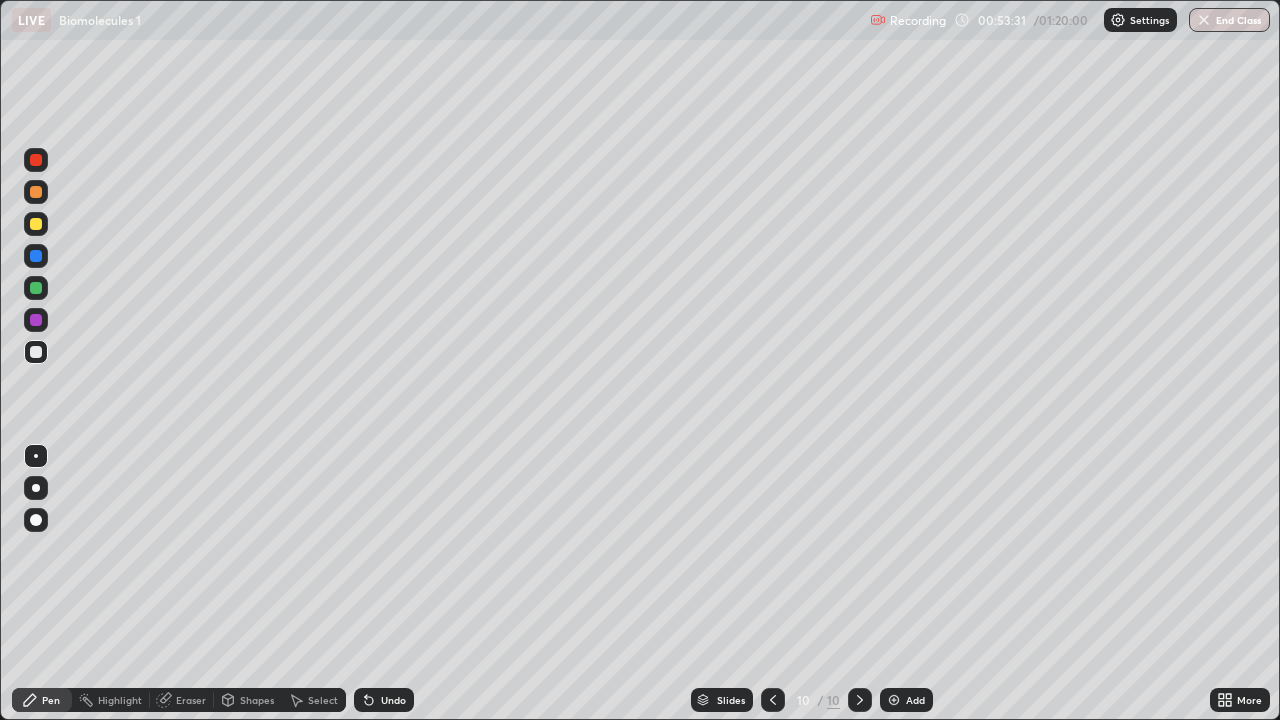 click at bounding box center (36, 352) 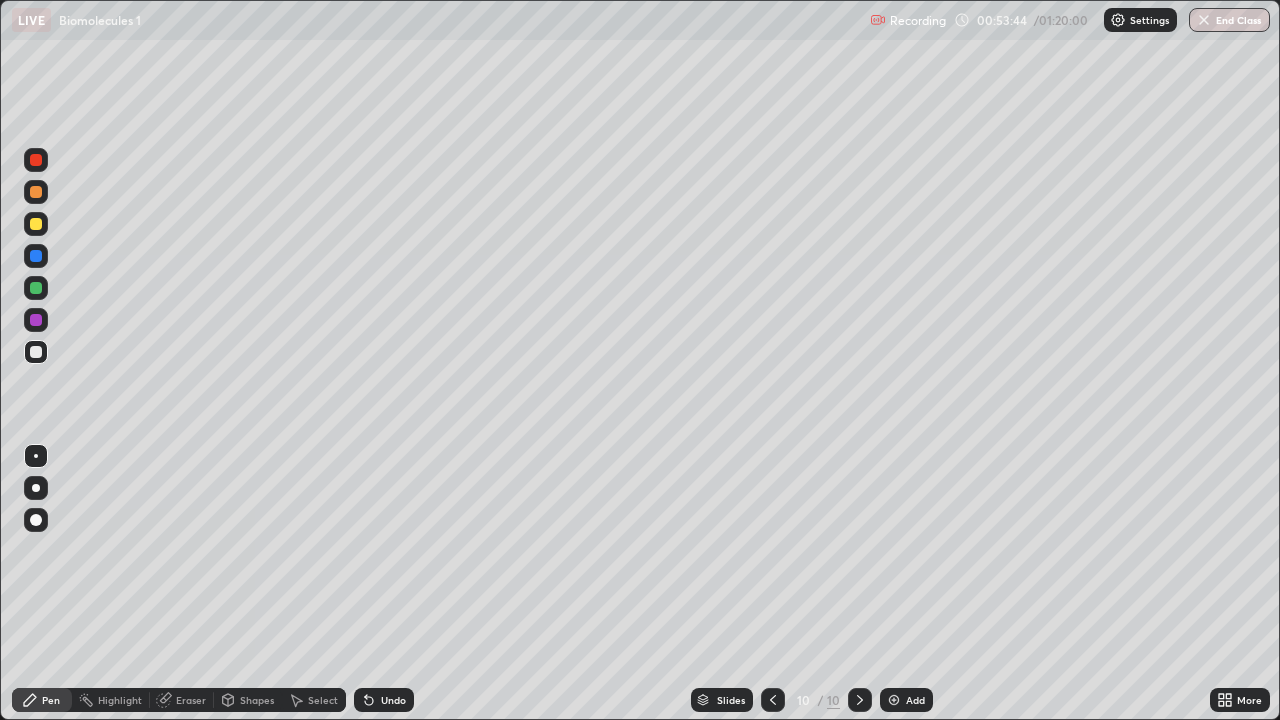click at bounding box center (36, 288) 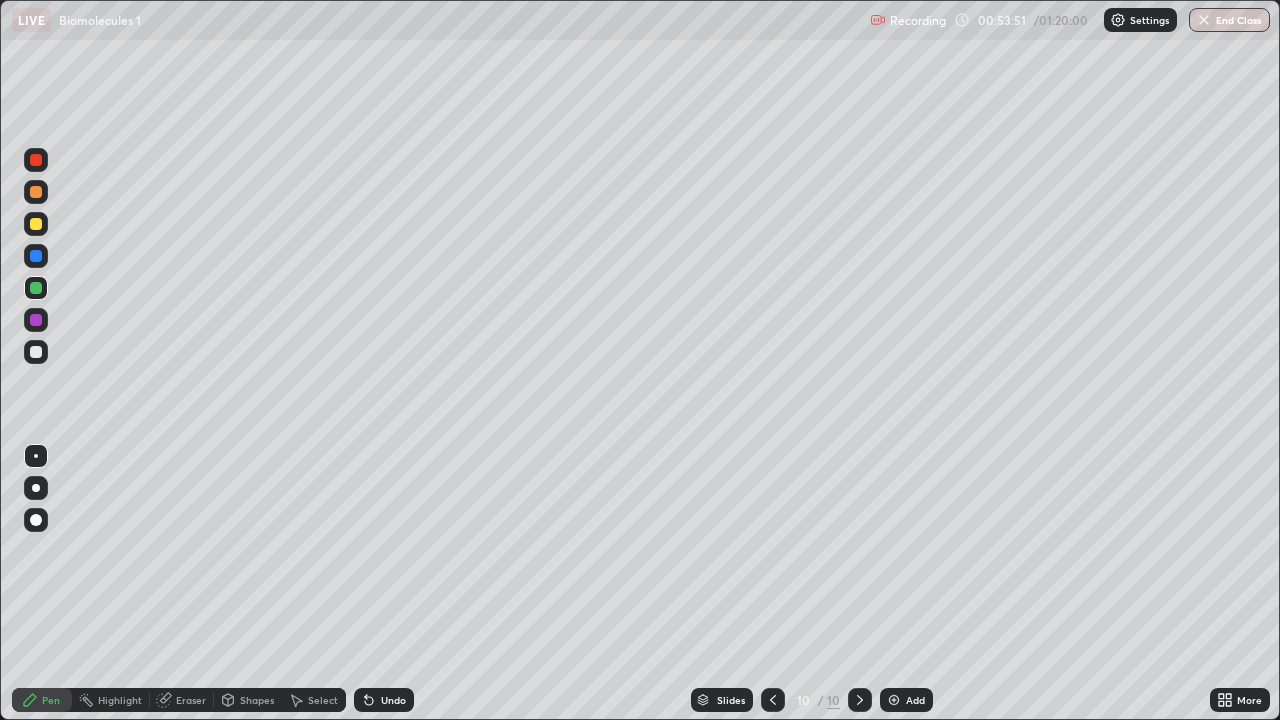 click at bounding box center (36, 352) 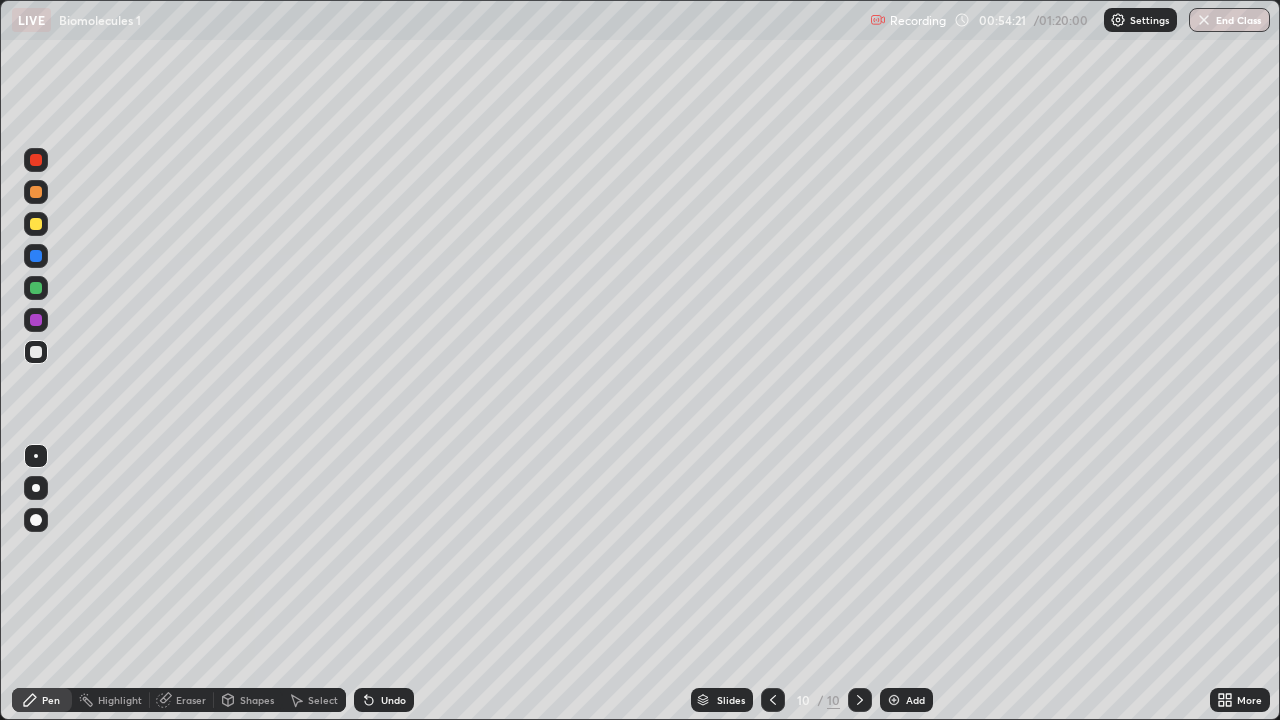 click at bounding box center (36, 288) 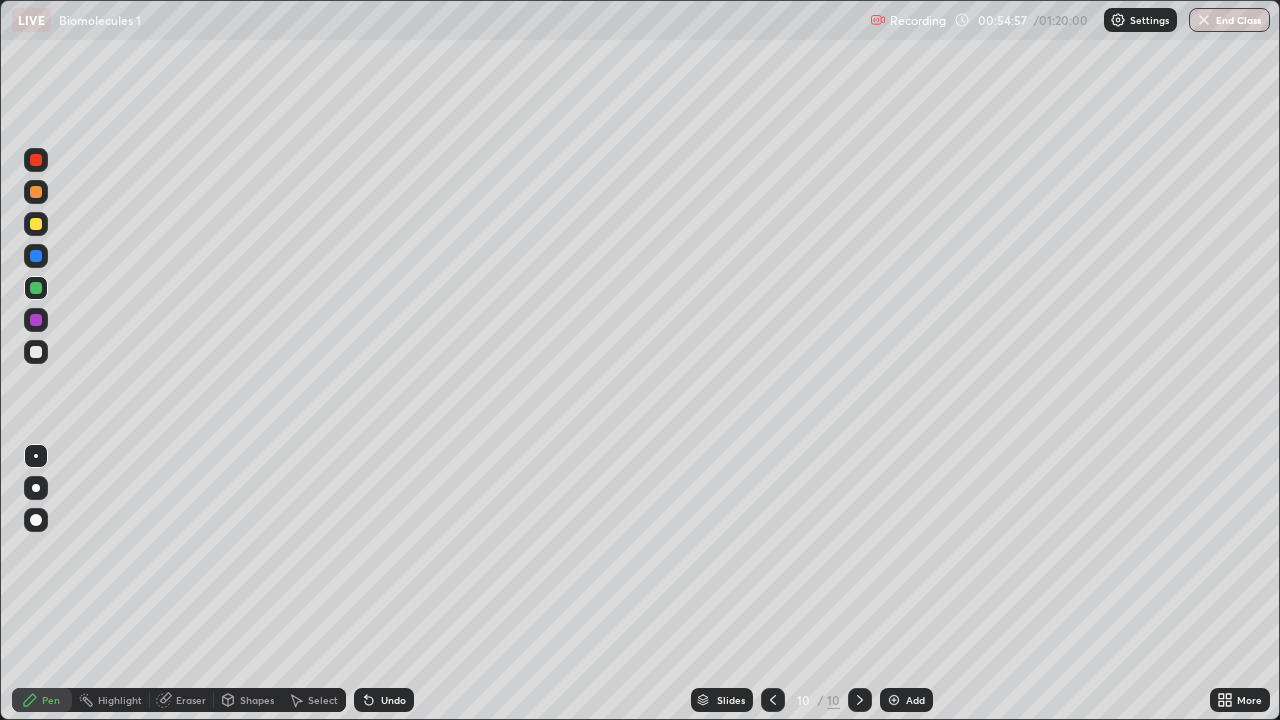 click on "Undo" at bounding box center [393, 700] 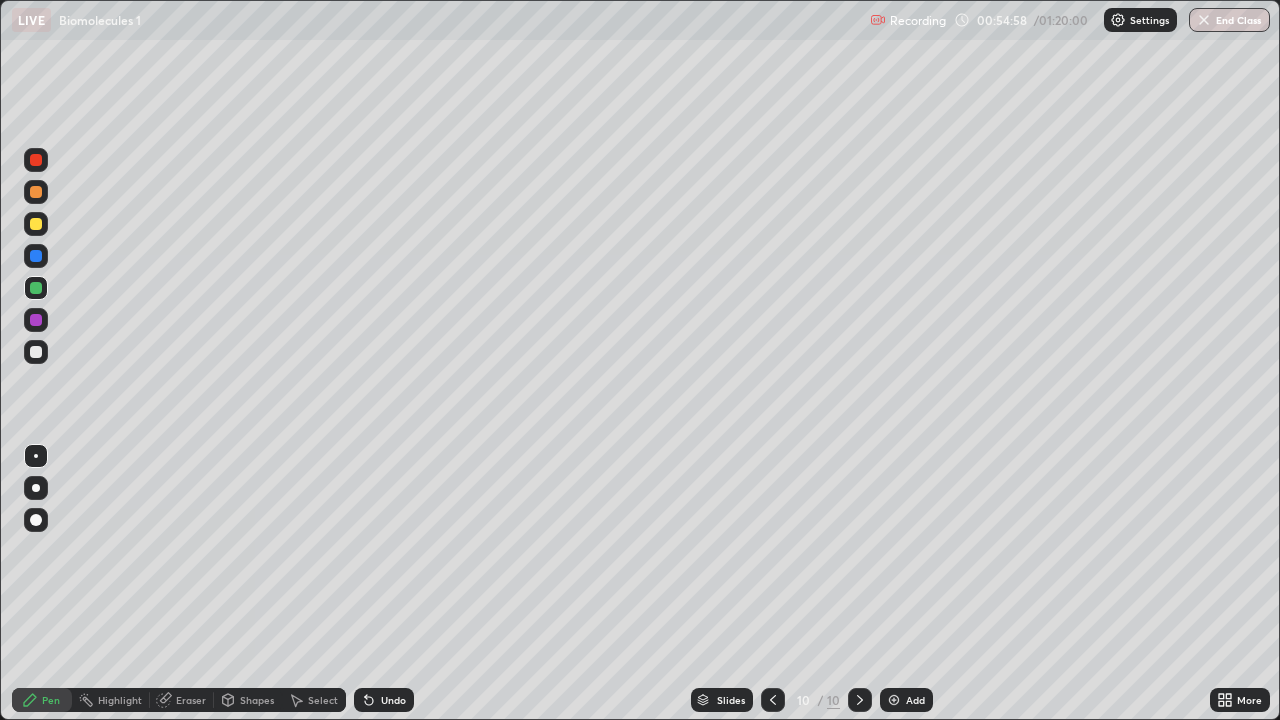 click at bounding box center (36, 352) 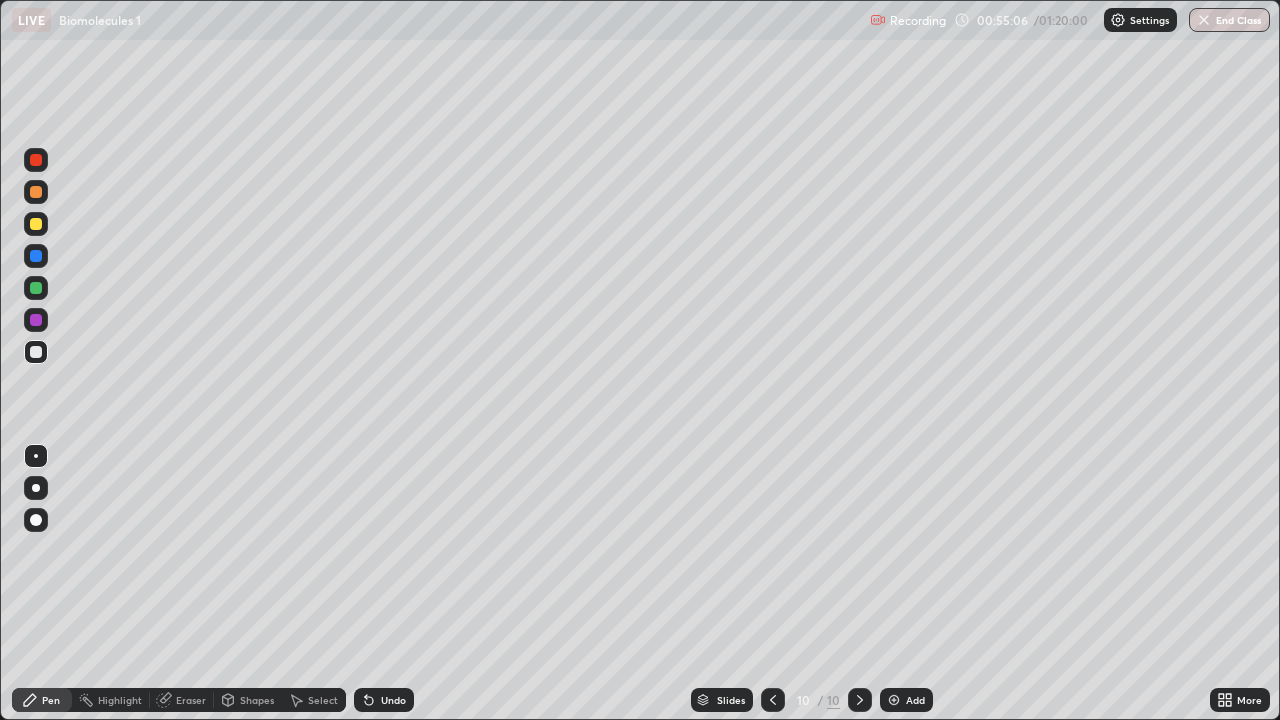 click on "Undo" at bounding box center (393, 700) 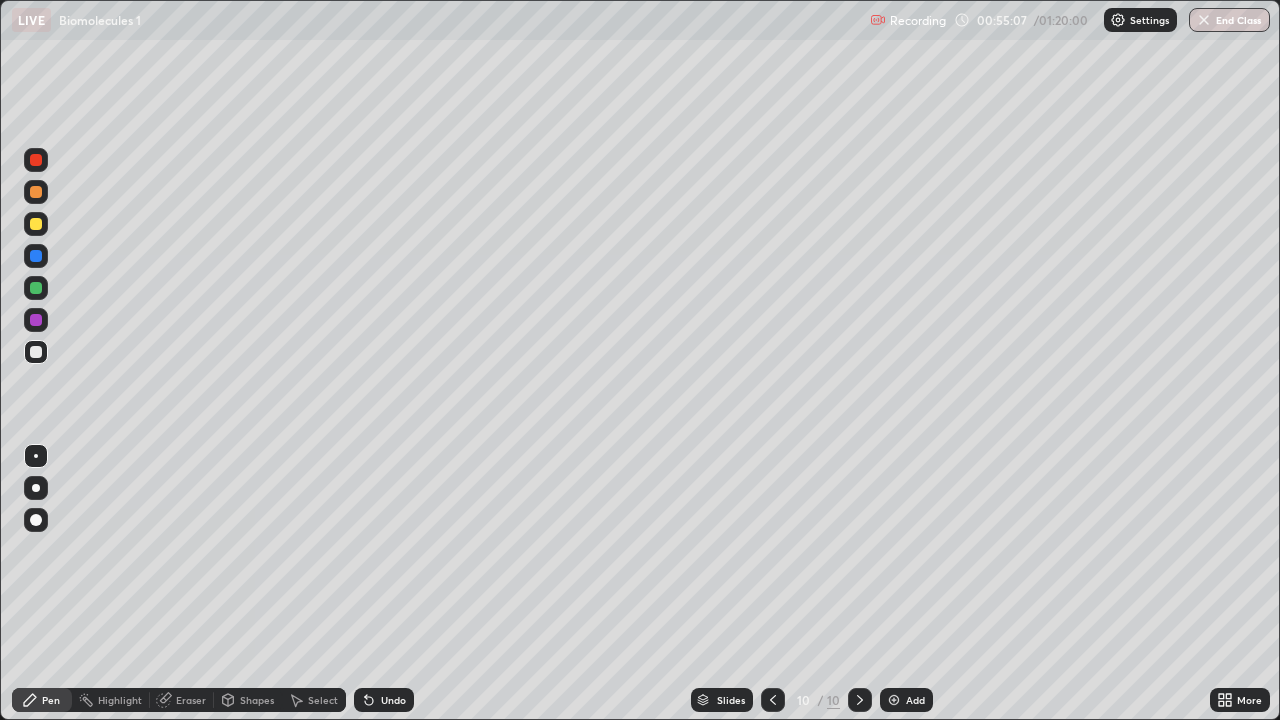 click at bounding box center (36, 288) 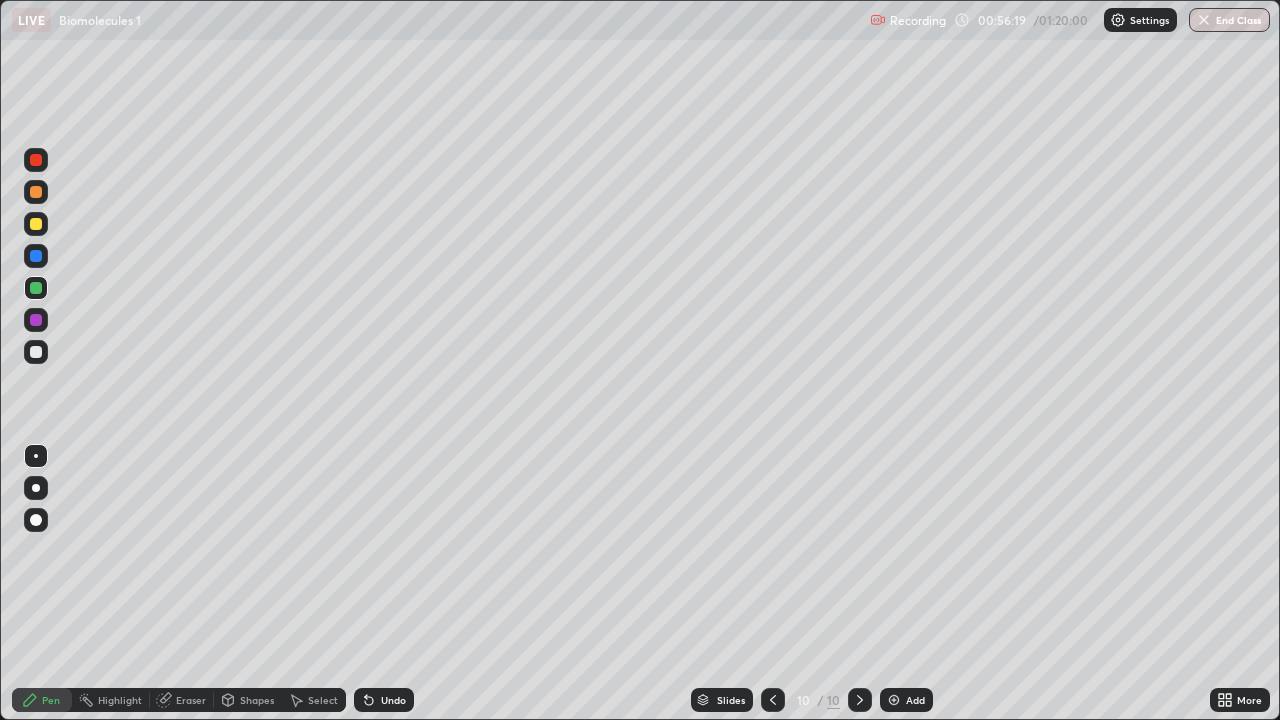 click on "Eraser" at bounding box center (191, 700) 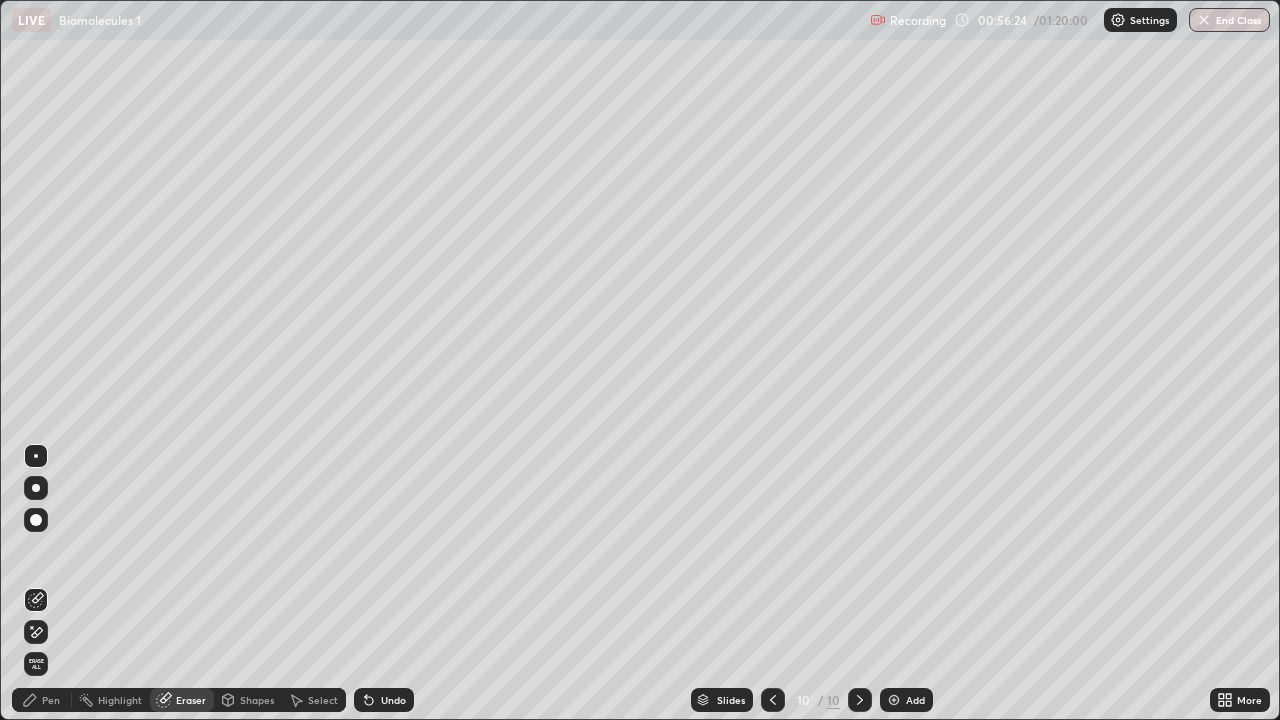 click on "Pen" at bounding box center (42, 700) 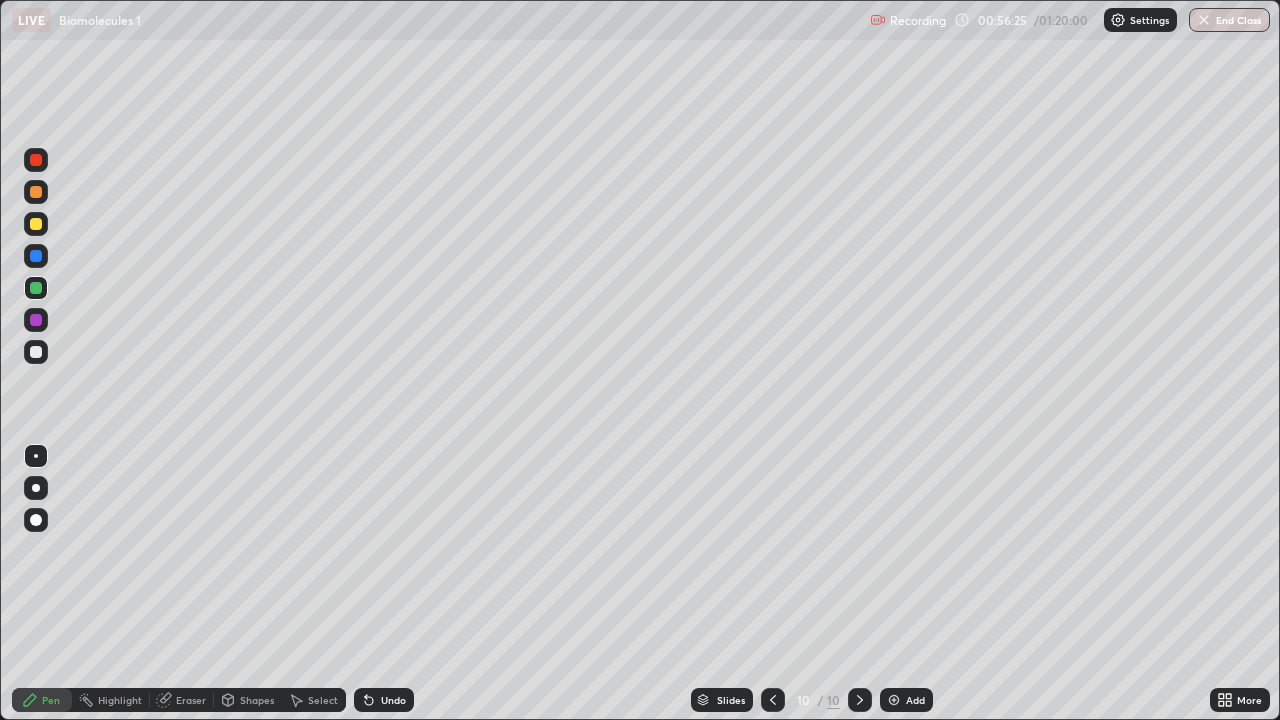 click at bounding box center [36, 352] 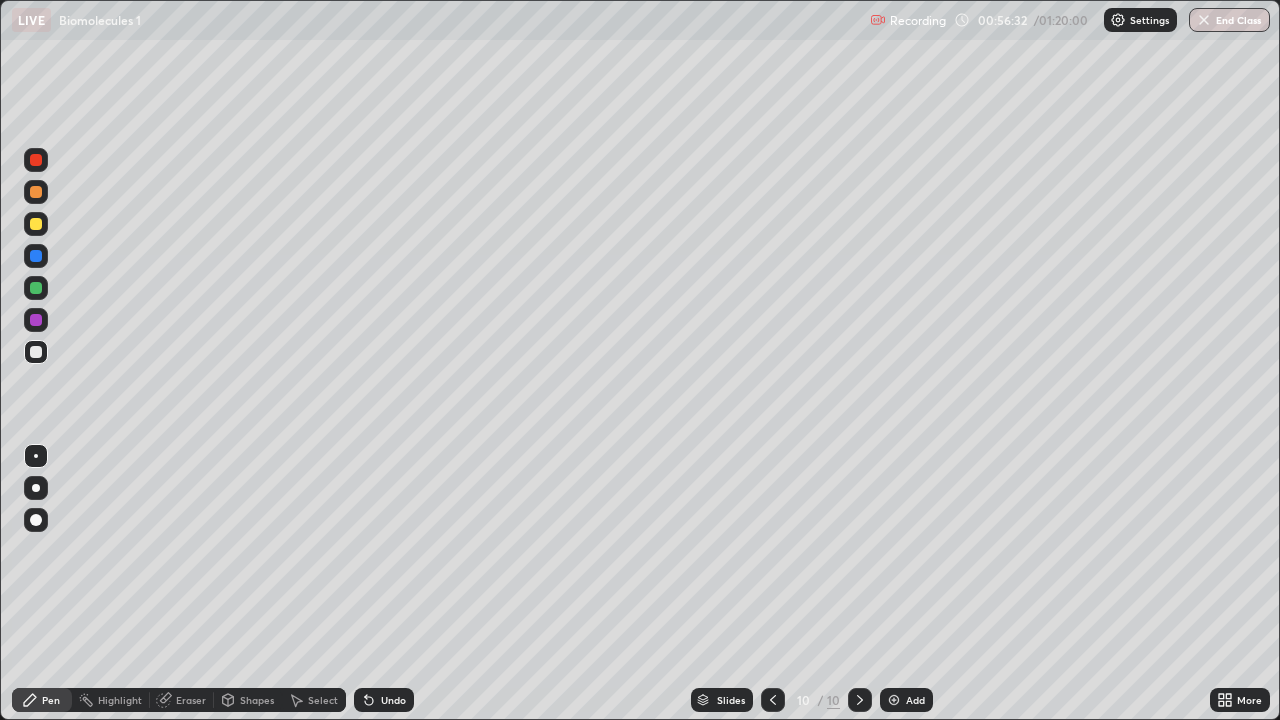 click on "Undo" at bounding box center (384, 700) 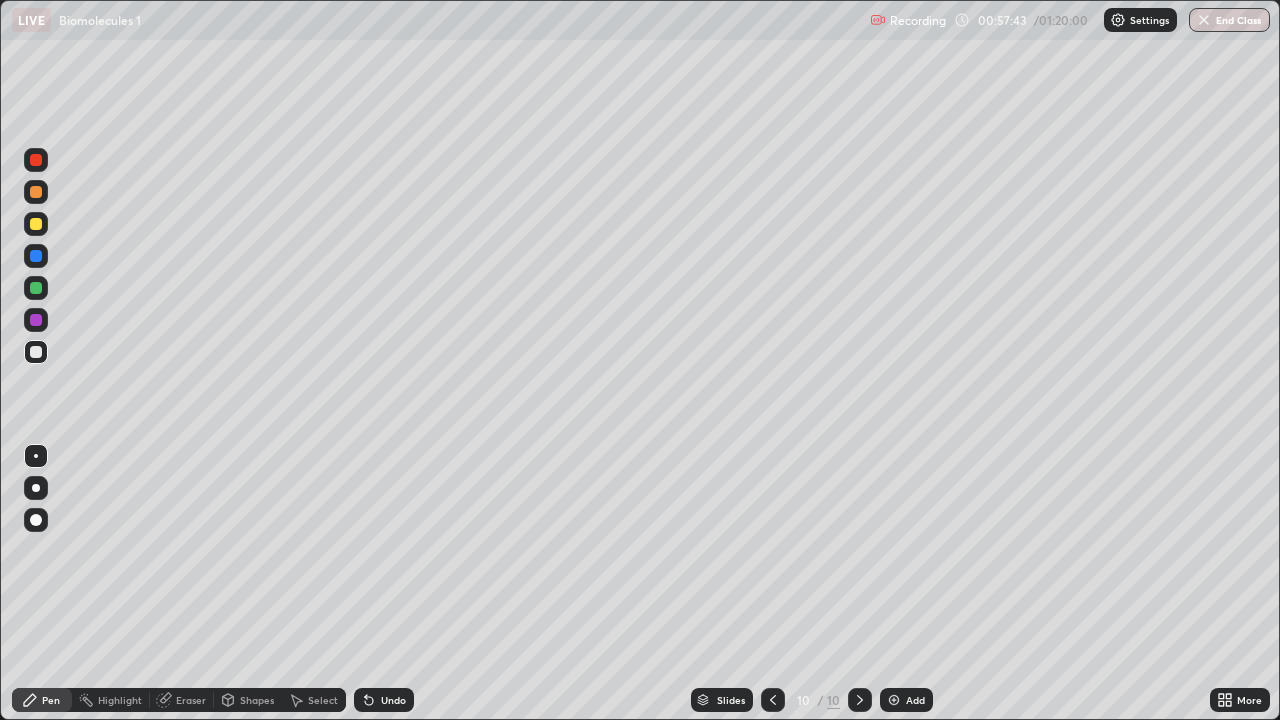 click on "More" at bounding box center (1249, 700) 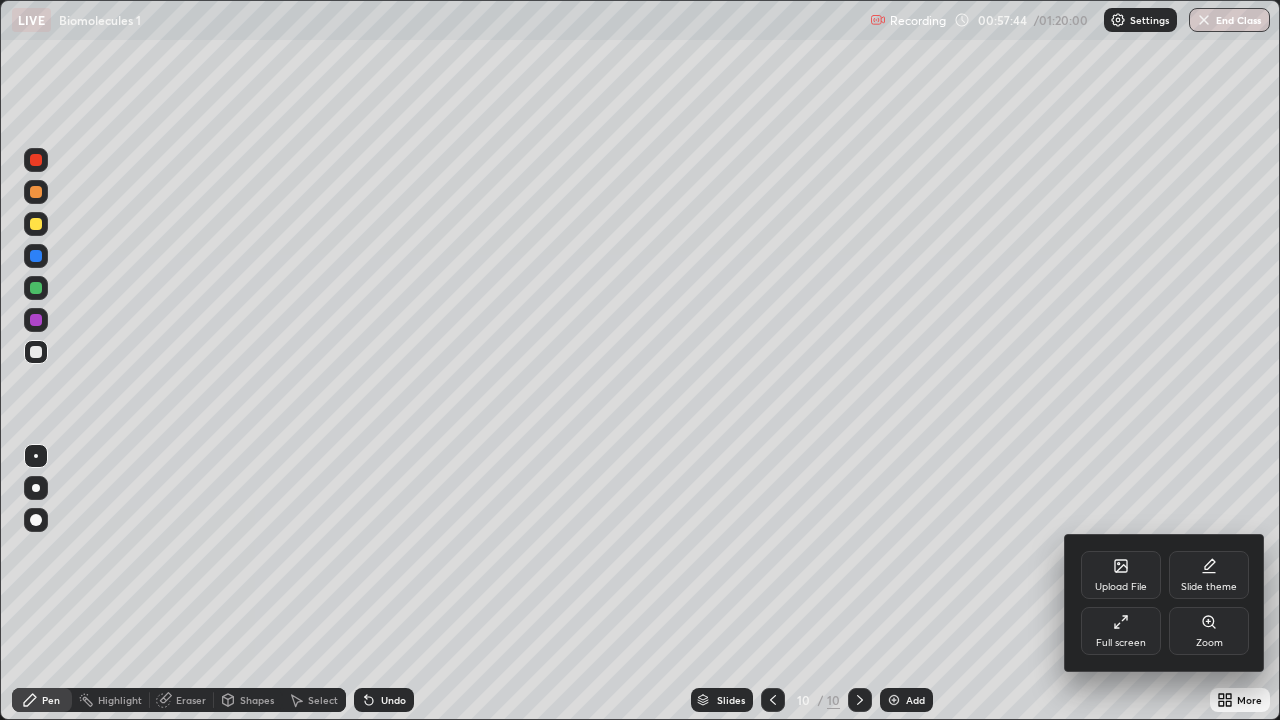 click on "Full screen" at bounding box center (1121, 631) 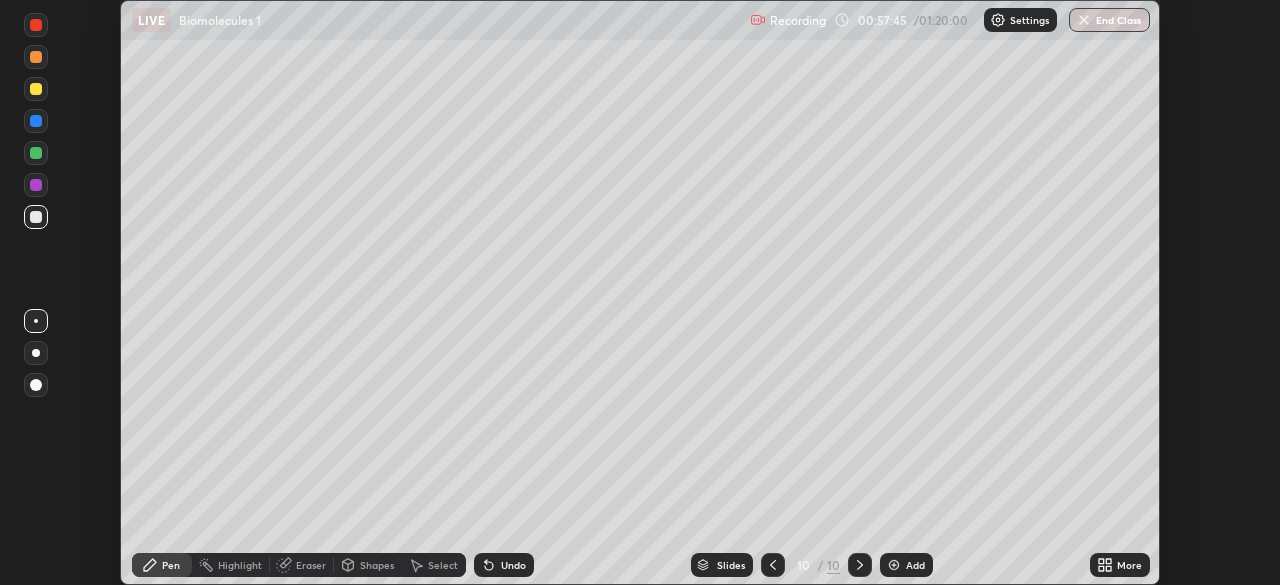 scroll, scrollTop: 585, scrollLeft: 1280, axis: both 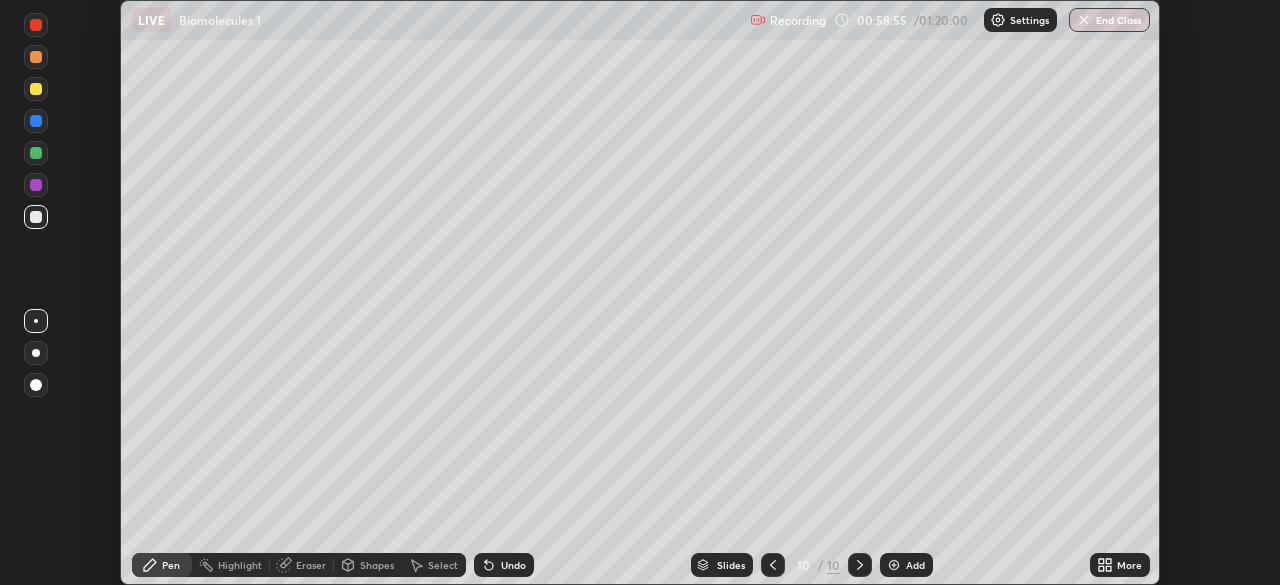 click 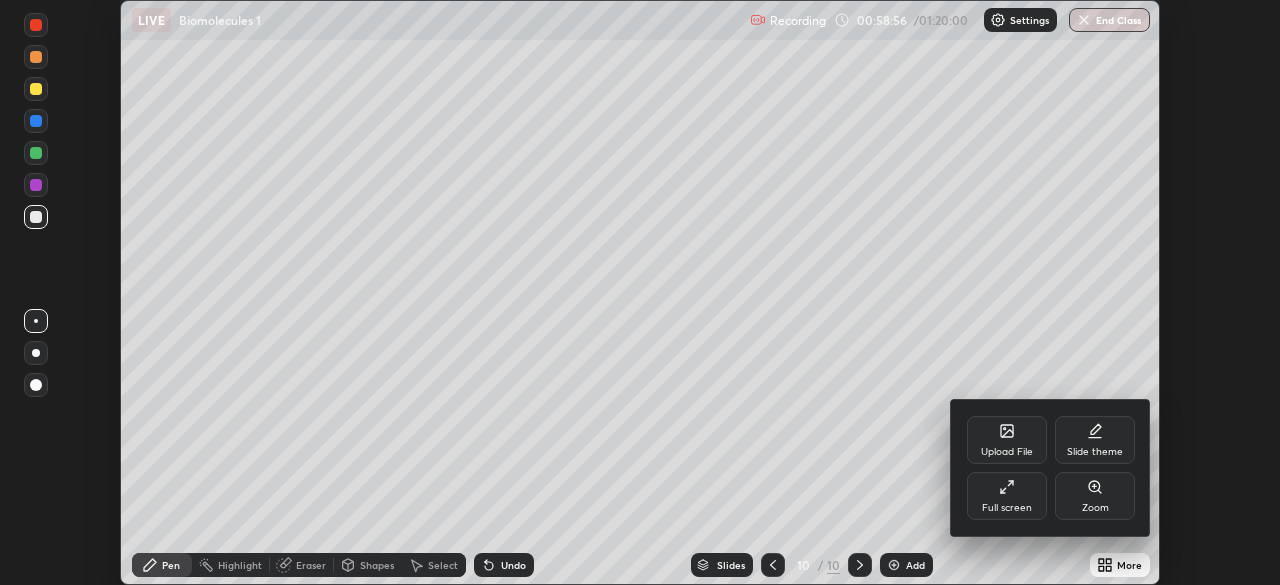 click 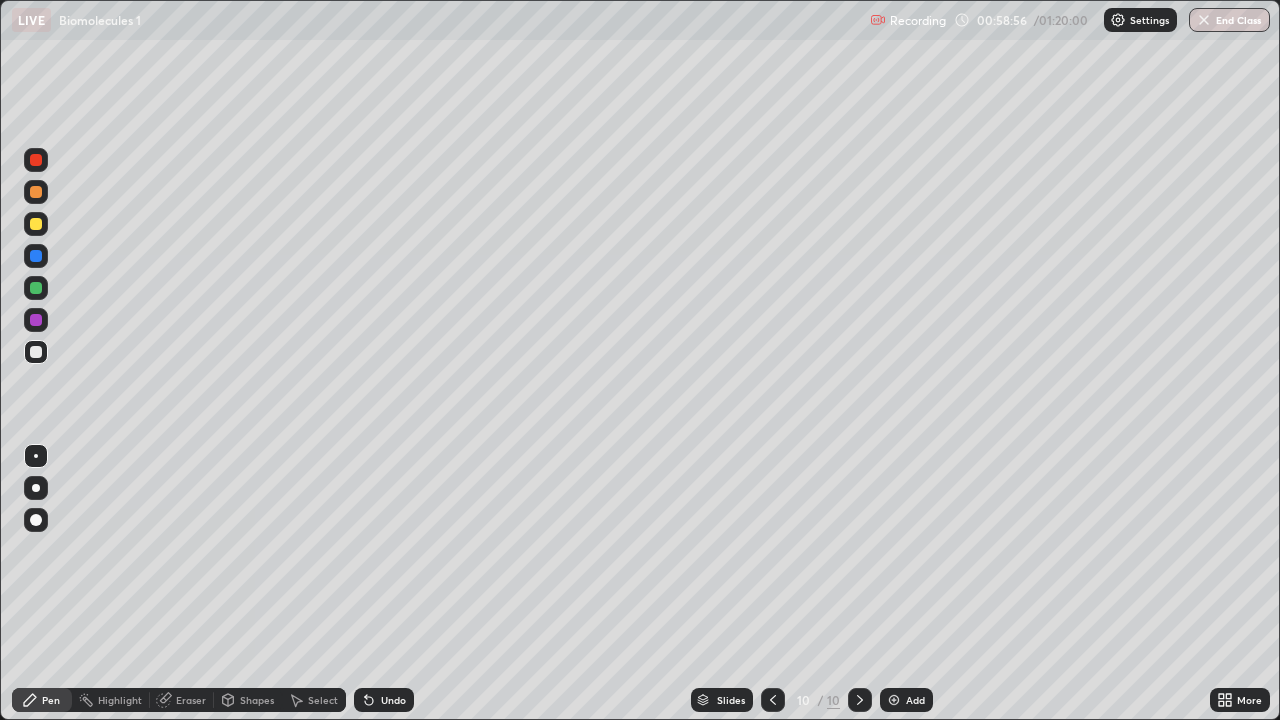 scroll, scrollTop: 99280, scrollLeft: 98720, axis: both 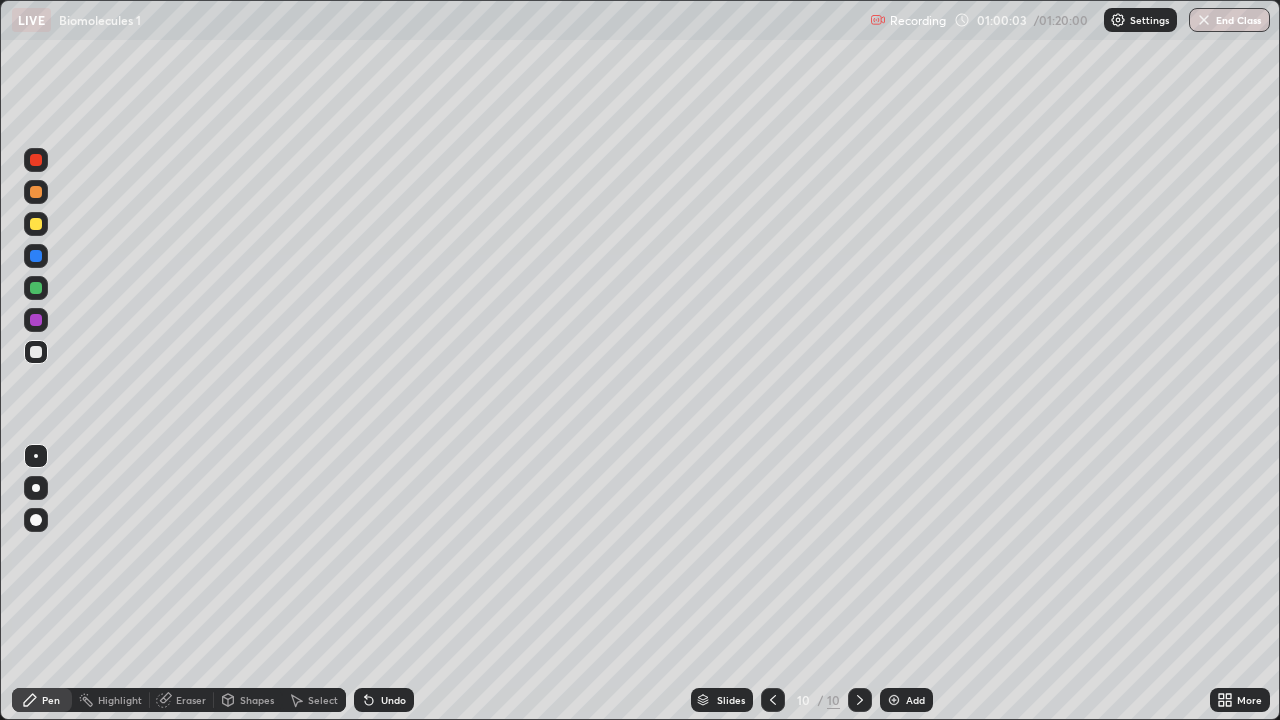 click on "Select" at bounding box center (323, 700) 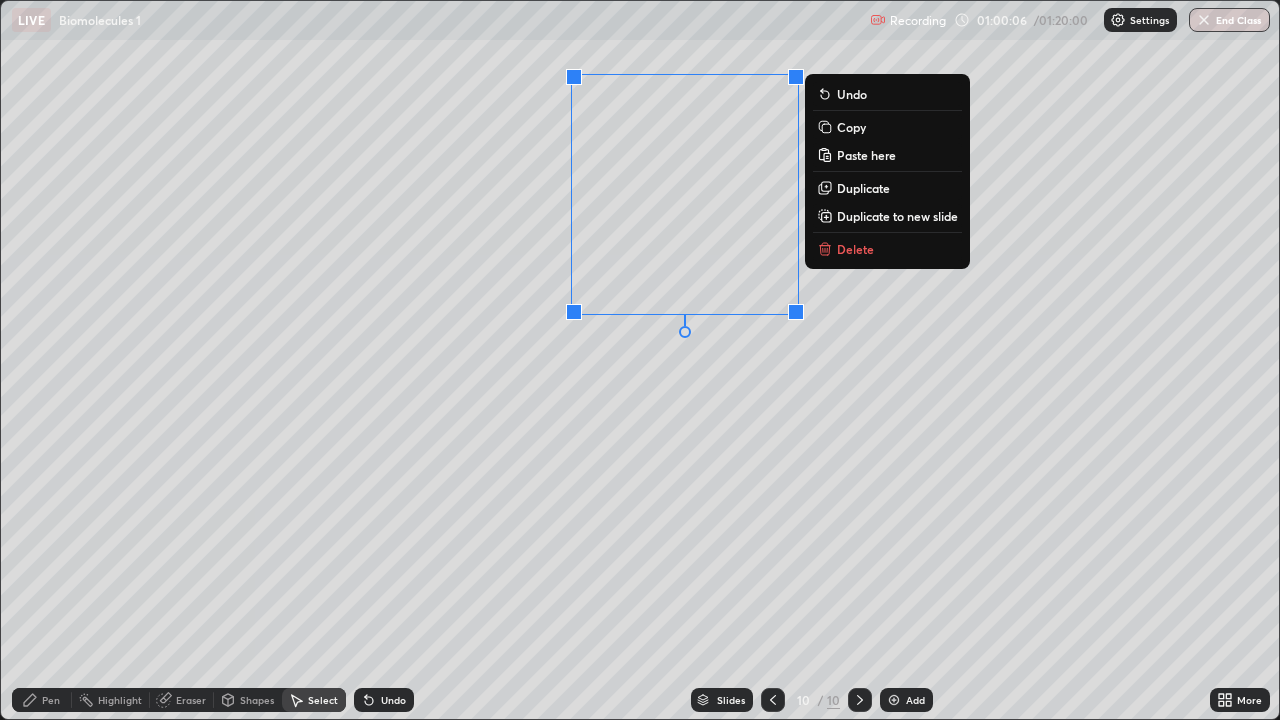 click on "Copy" at bounding box center (851, 127) 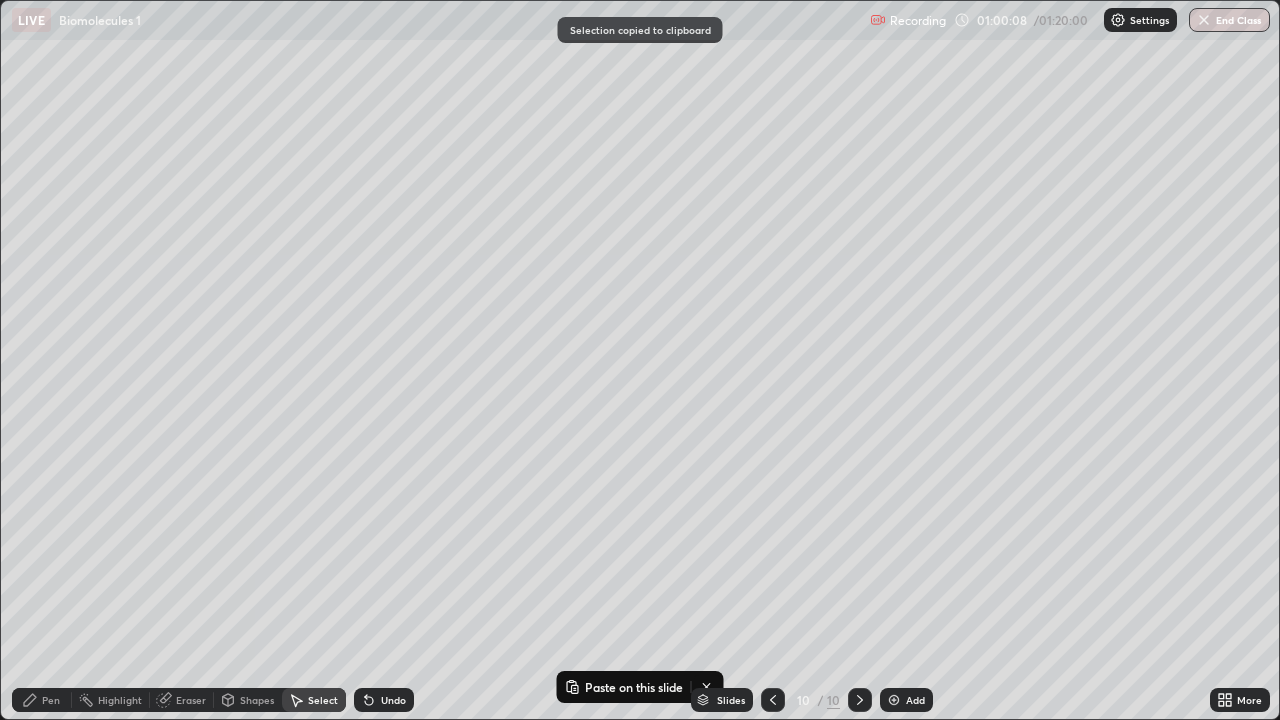click on "Add" at bounding box center (906, 700) 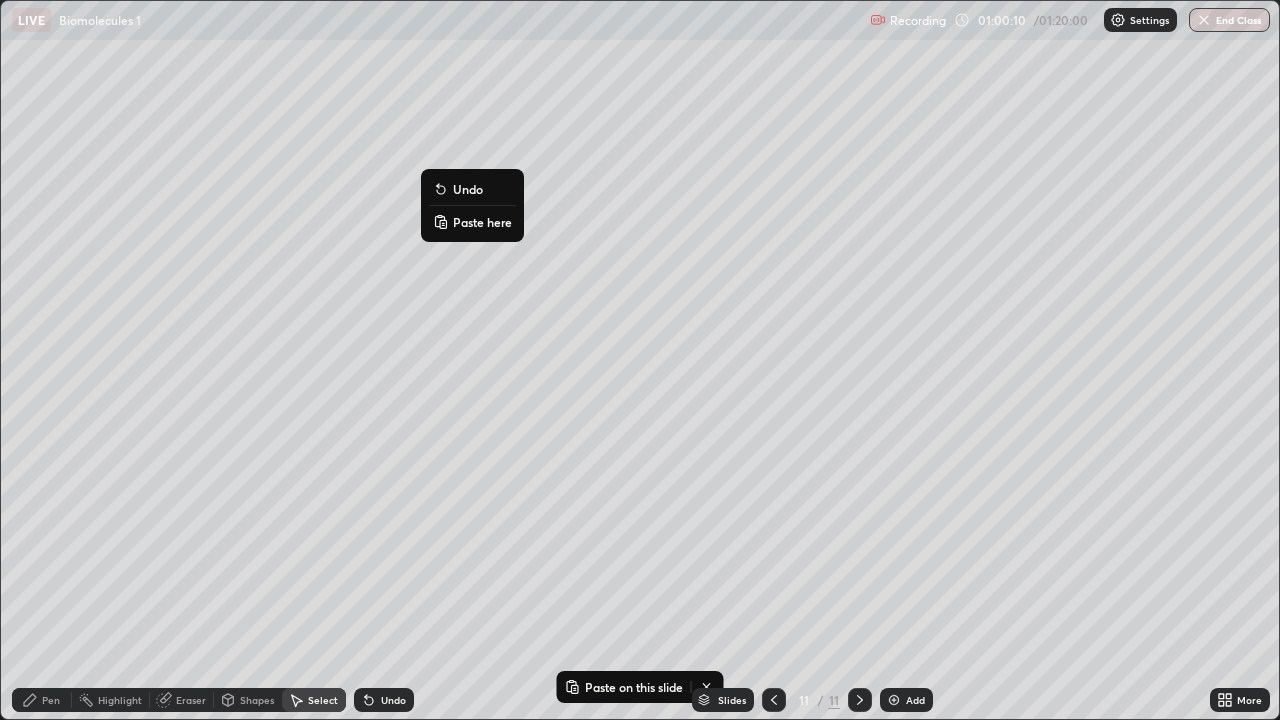 click on "Paste here" at bounding box center (482, 222) 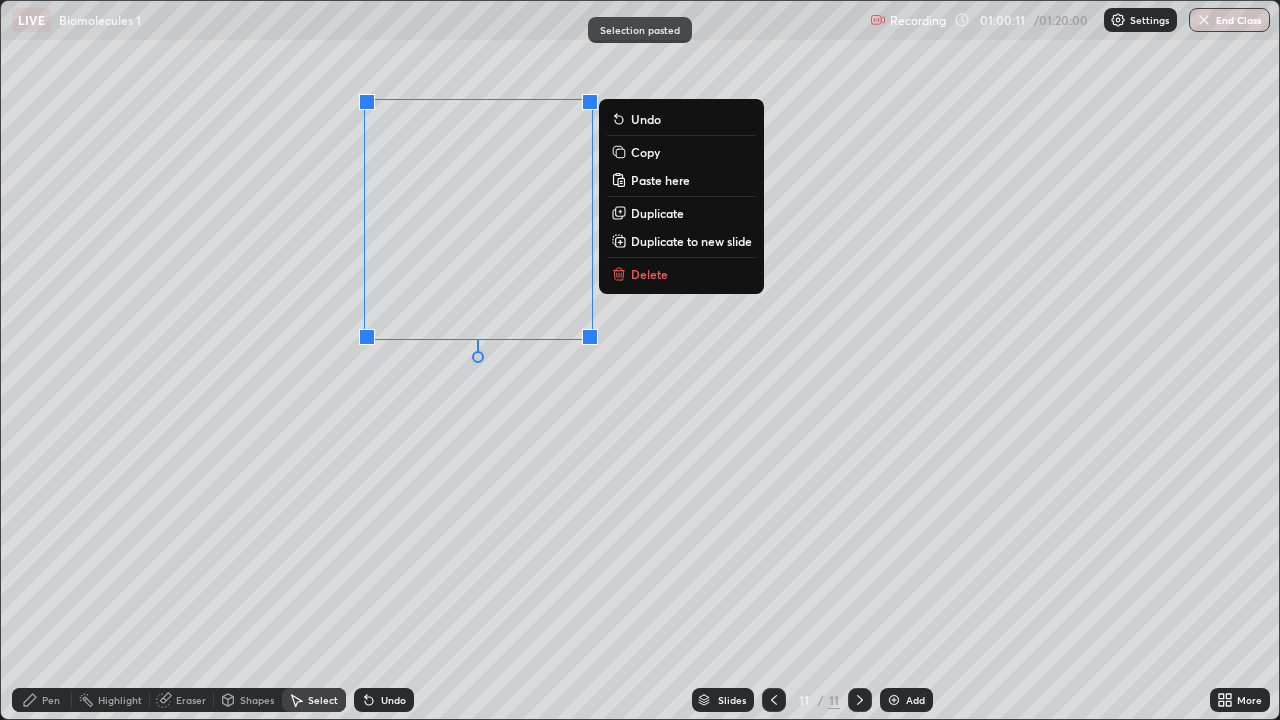 click on "0 ° Undo Copy Paste here Duplicate Duplicate to new slide Delete" at bounding box center [640, 360] 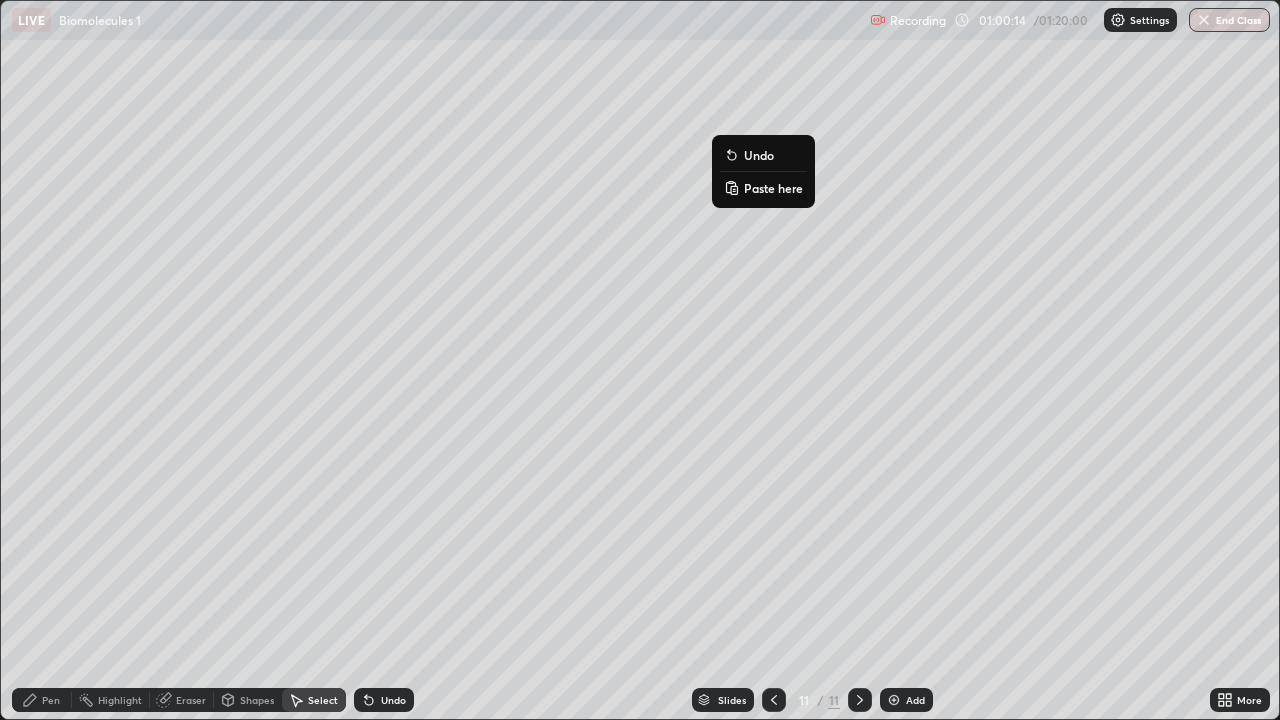 click on "Paste here" at bounding box center (773, 188) 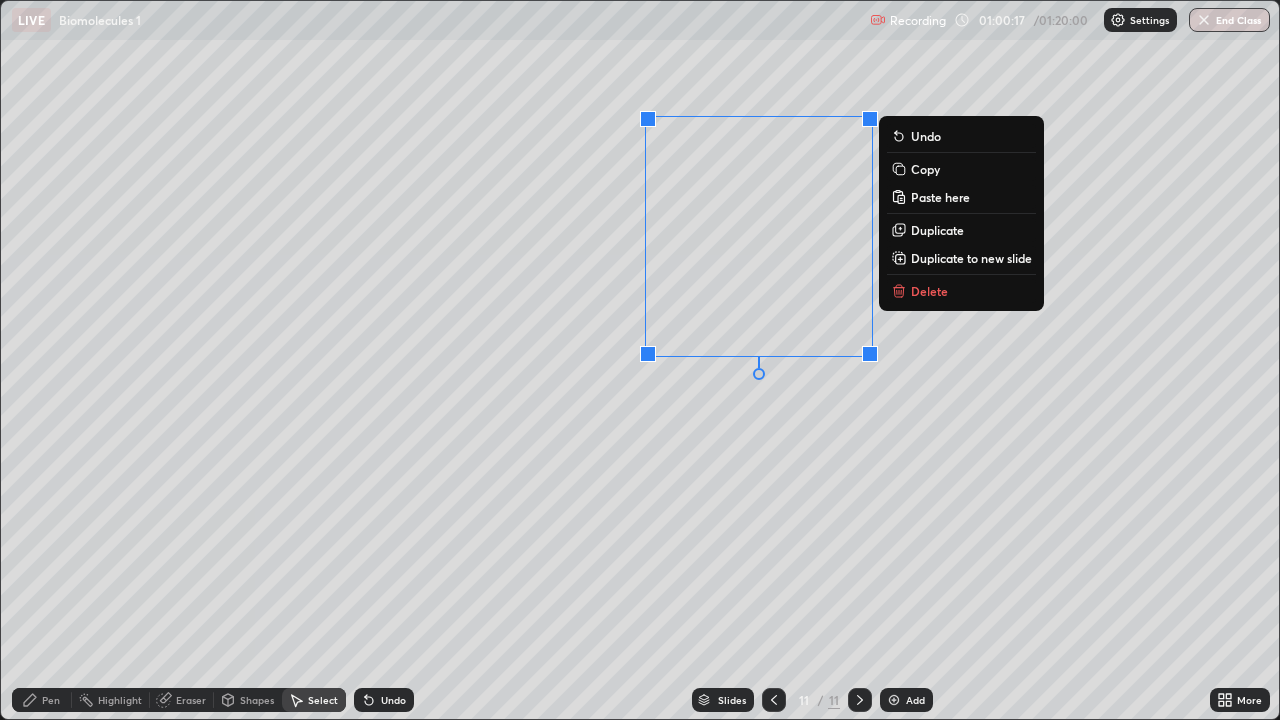 click on "0 ° Undo Copy Paste here Duplicate Duplicate to new slide Delete" at bounding box center [640, 360] 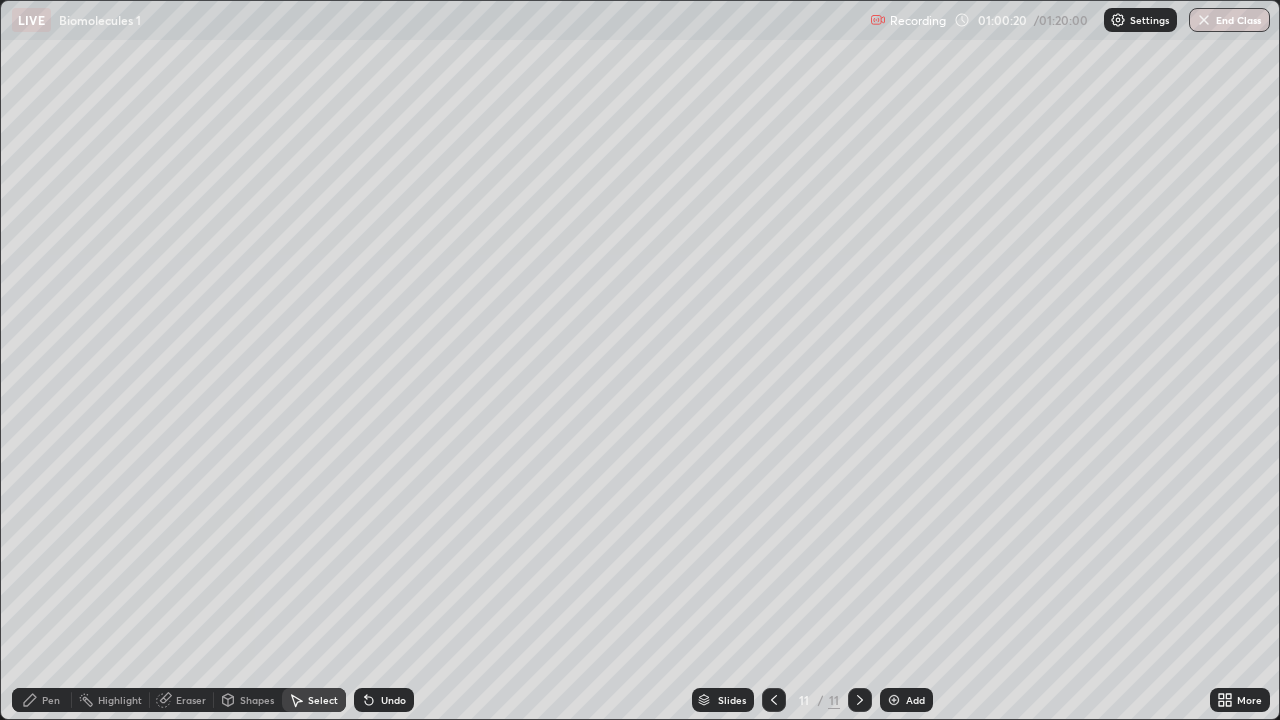 click on "Eraser" at bounding box center (191, 700) 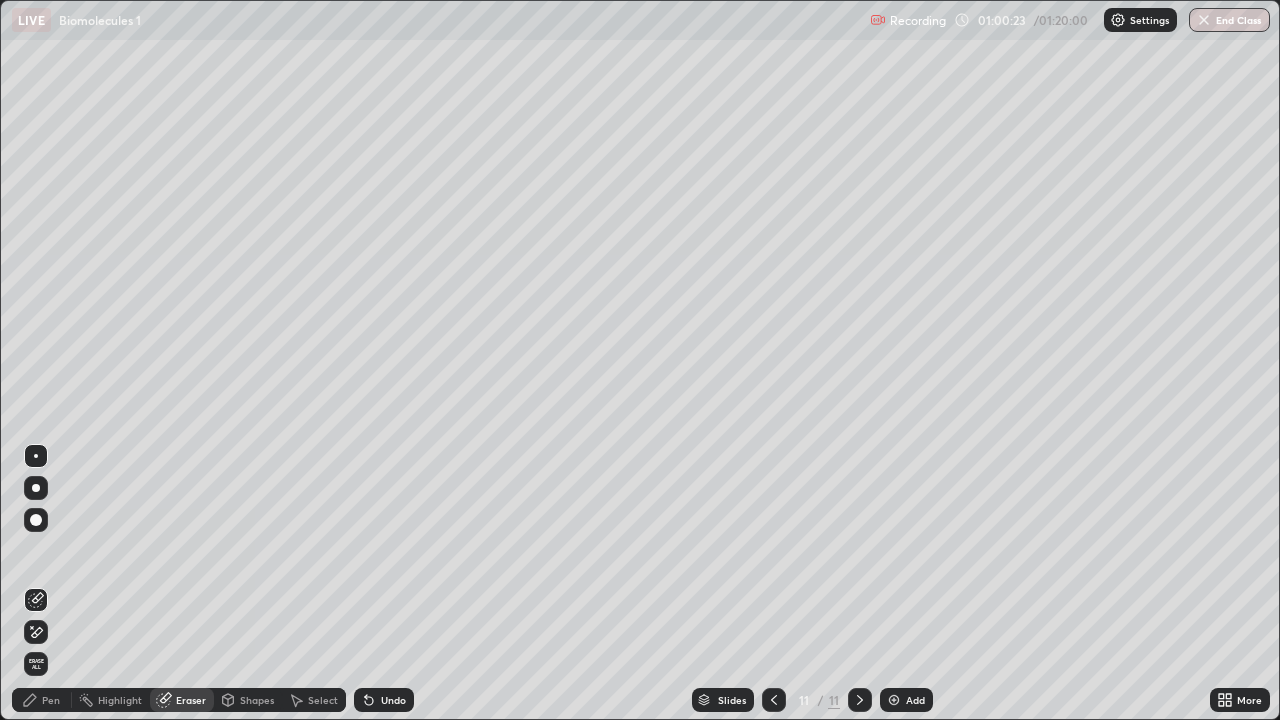 click on "Select" at bounding box center (323, 700) 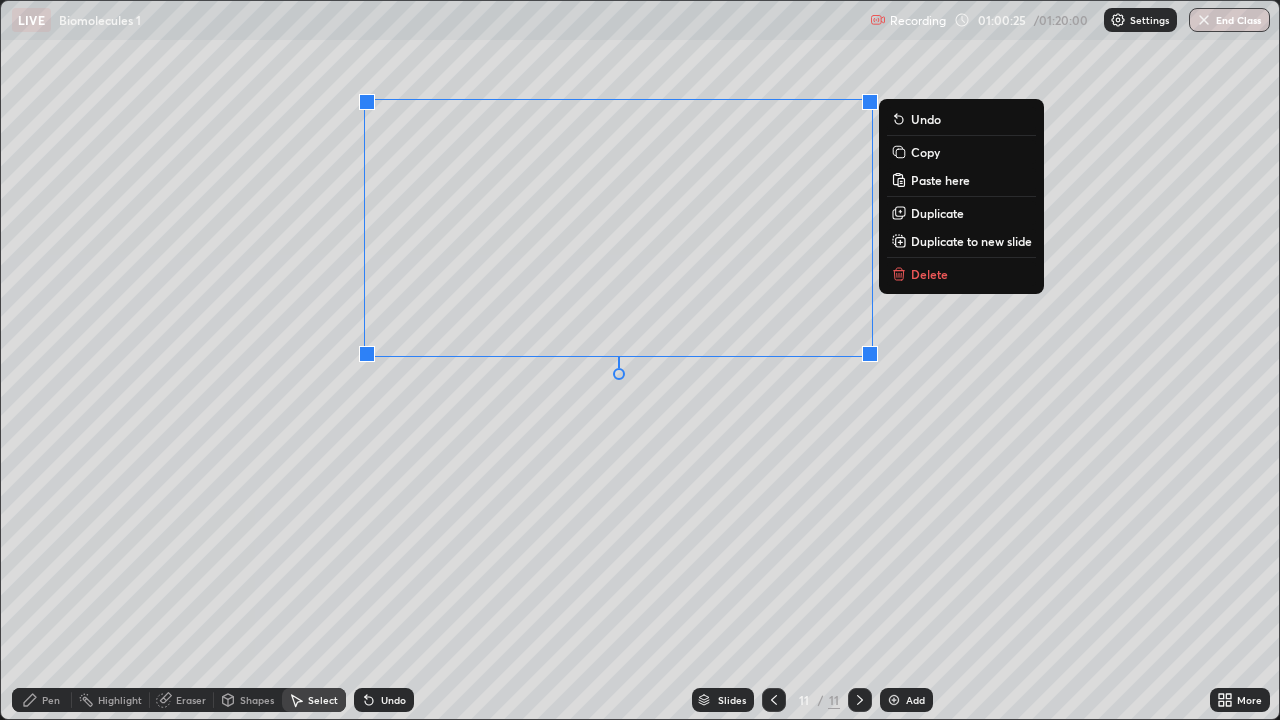 click on "Copy" at bounding box center (925, 152) 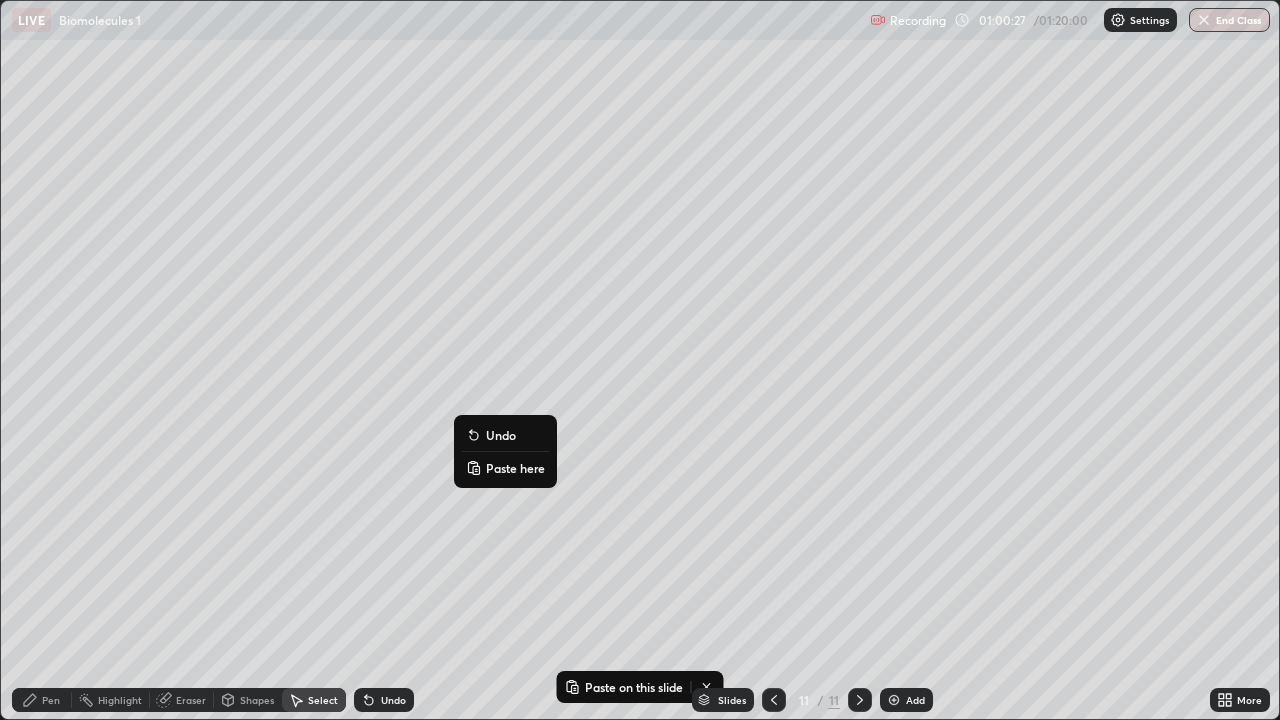 click on "Paste here" at bounding box center [515, 468] 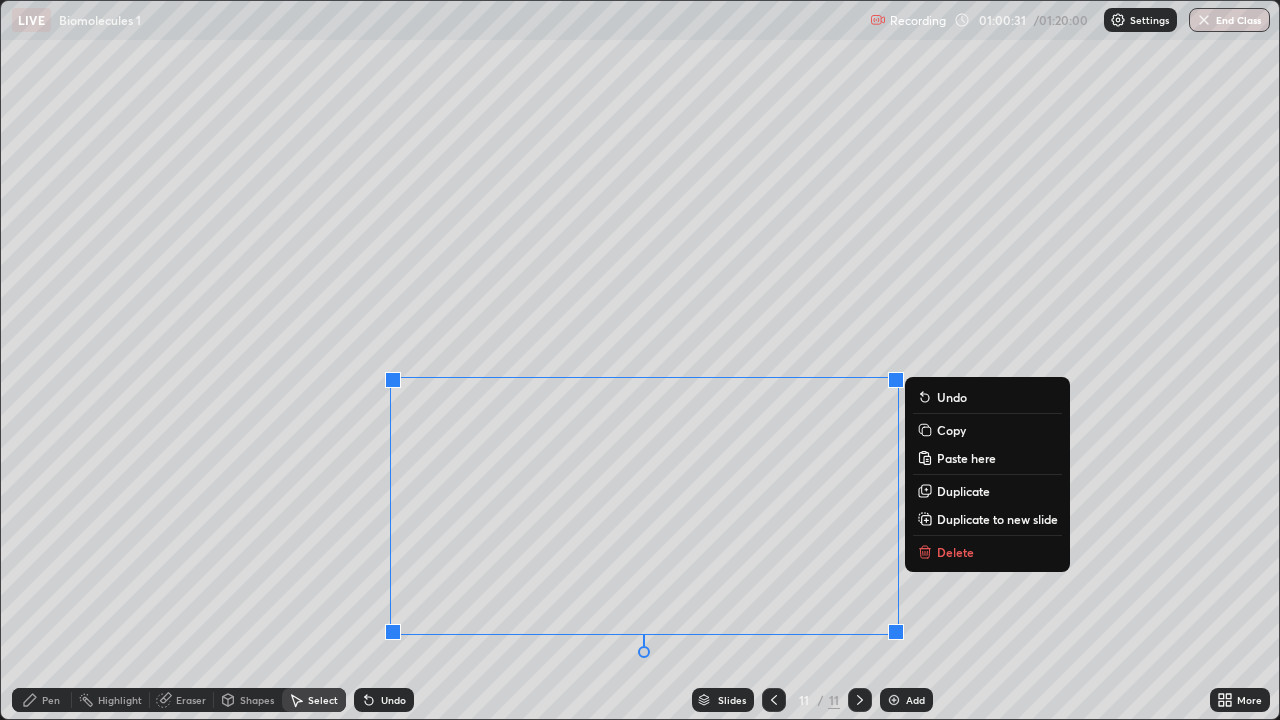 click on "0 ° Undo Copy Paste here Duplicate Duplicate to new slide Delete" at bounding box center (640, 360) 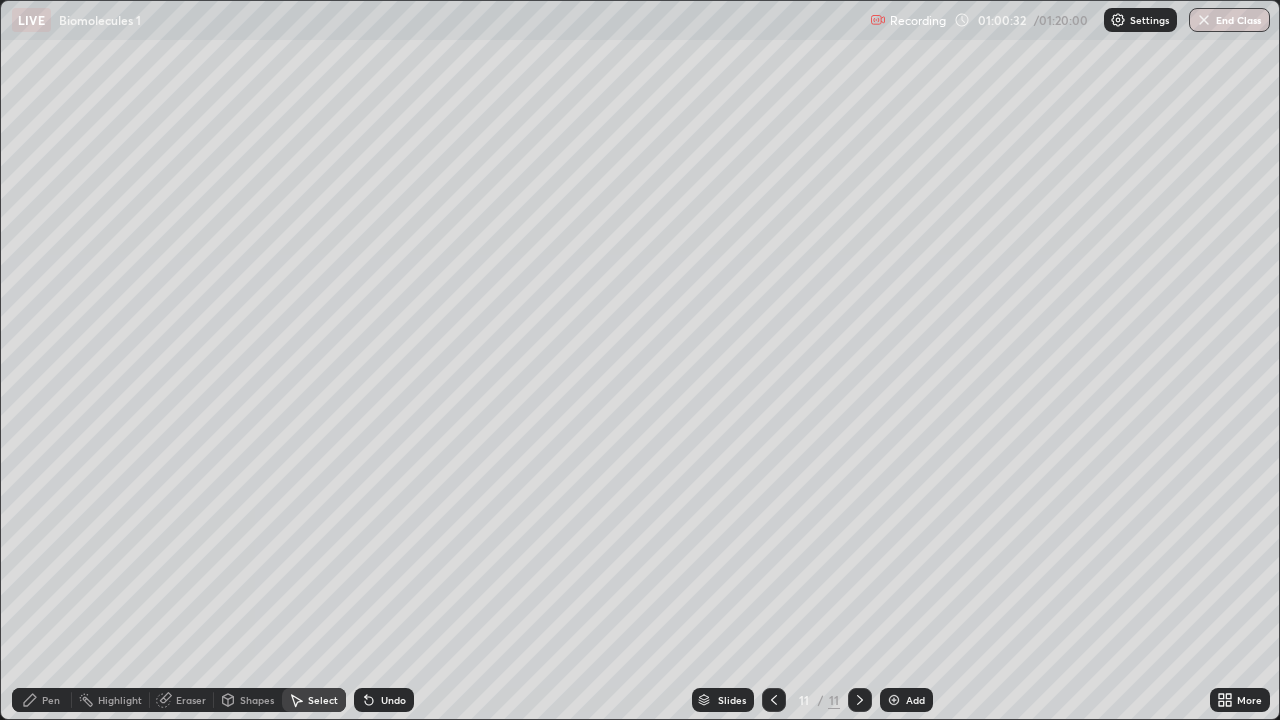 click on "Pen" at bounding box center [51, 700] 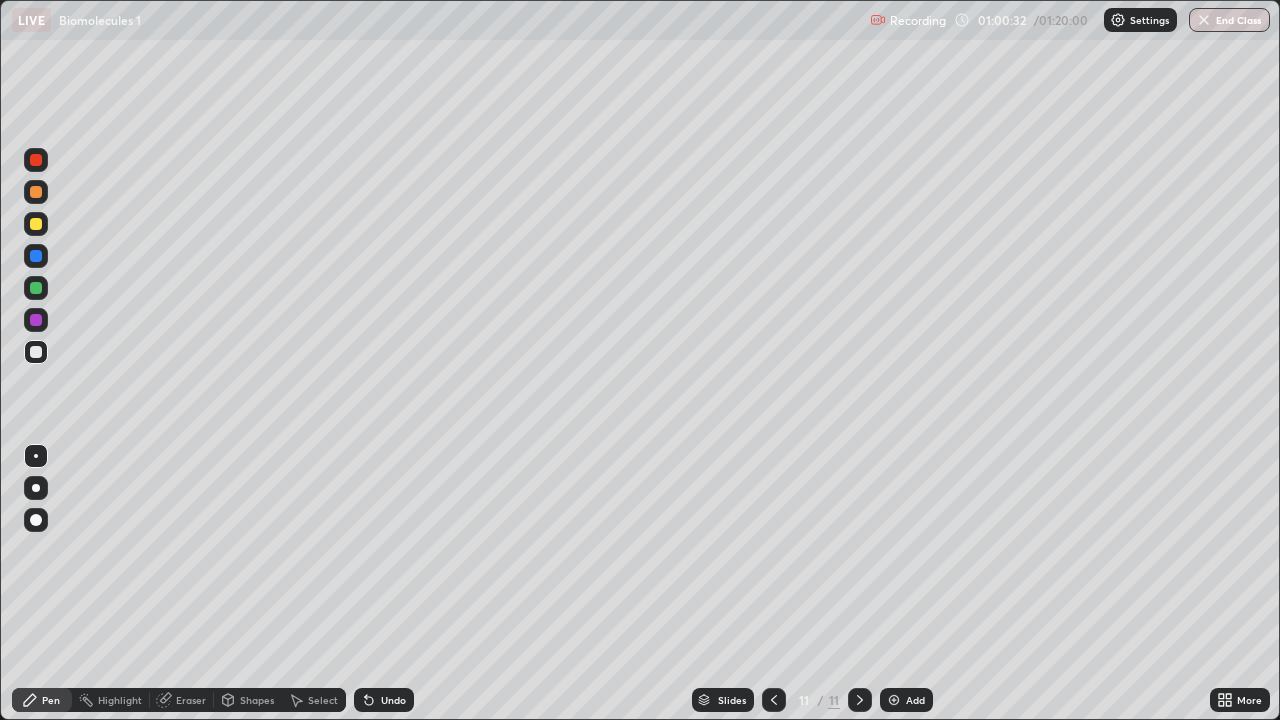 click at bounding box center (36, 320) 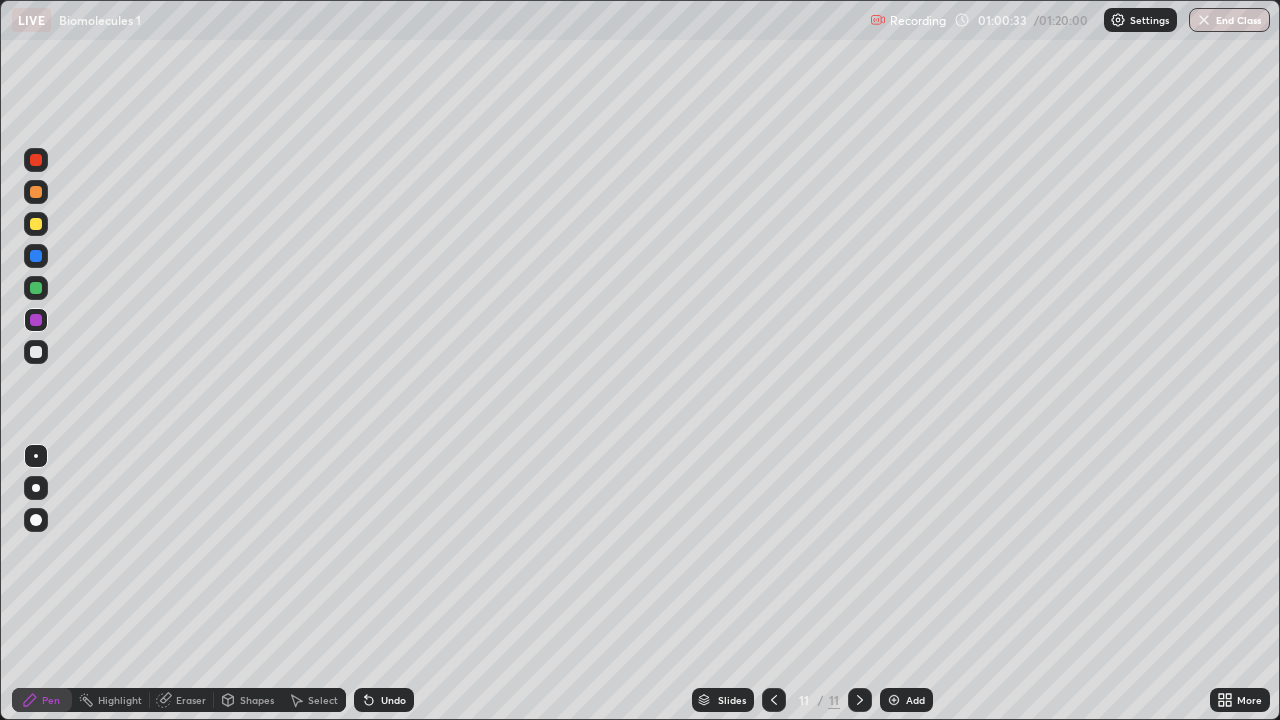 click at bounding box center [36, 520] 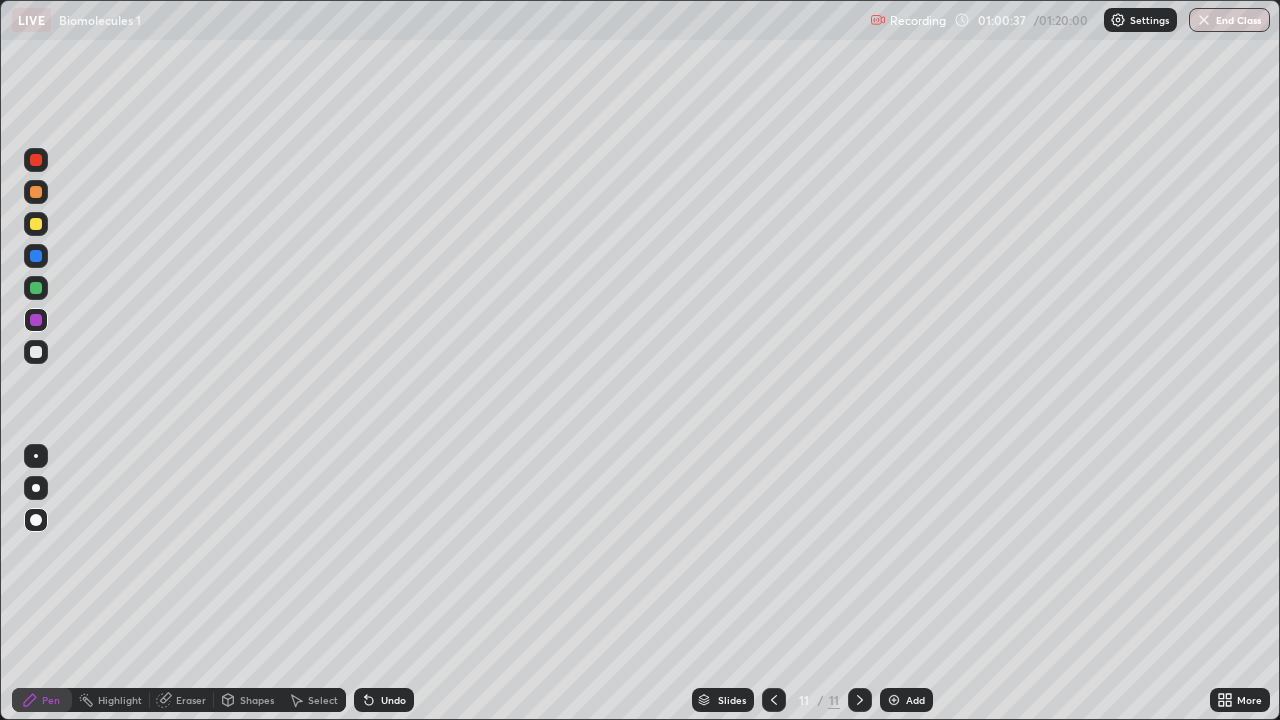 click on "Eraser" at bounding box center (191, 700) 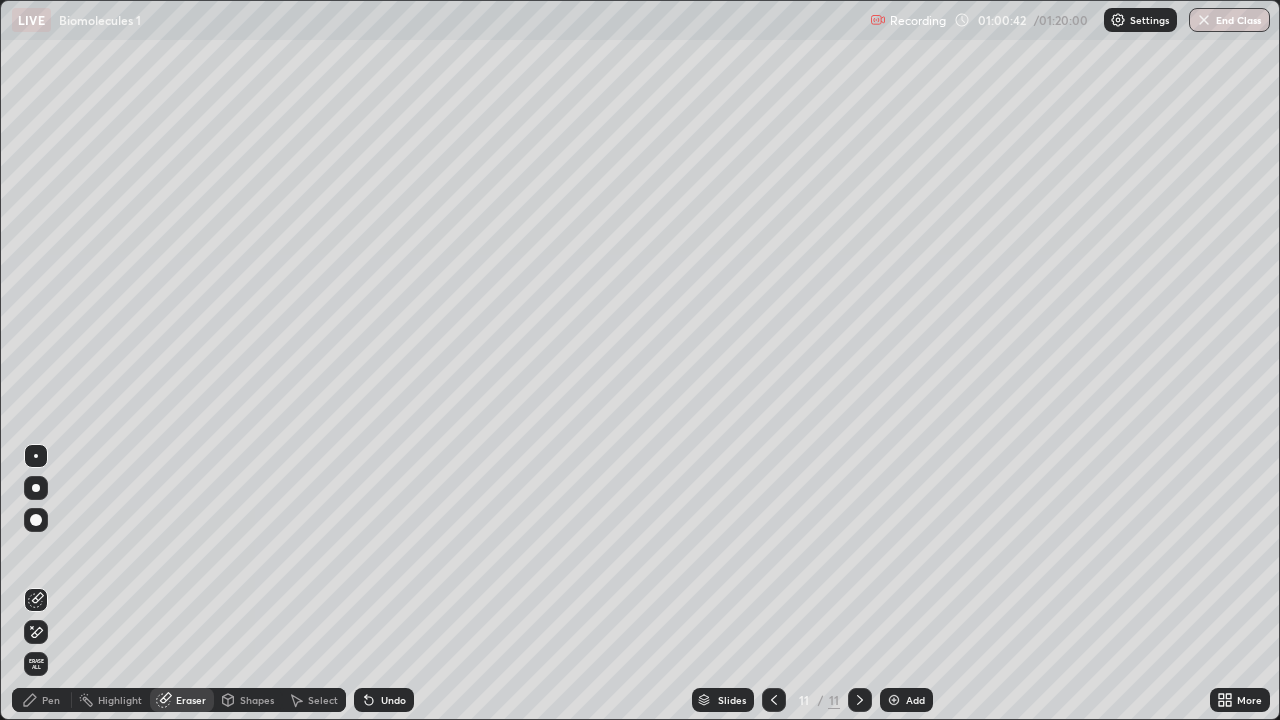 click on "Pen" at bounding box center [51, 700] 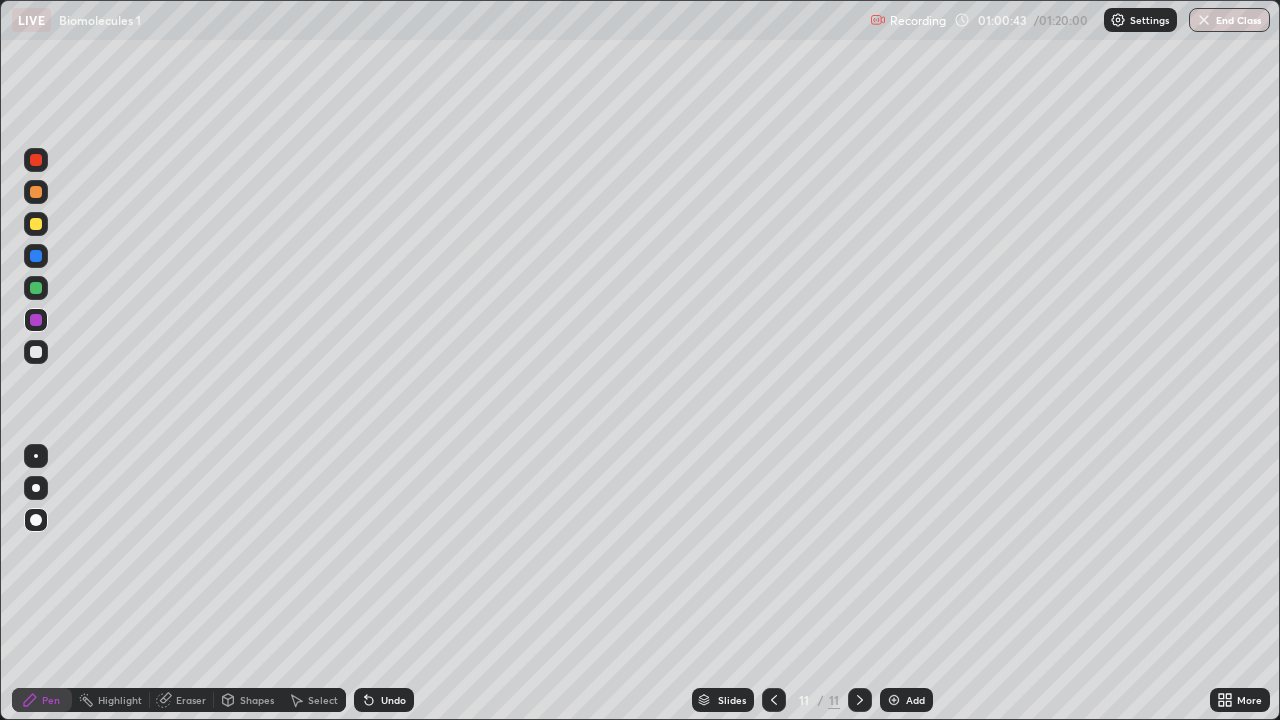 click at bounding box center [36, 456] 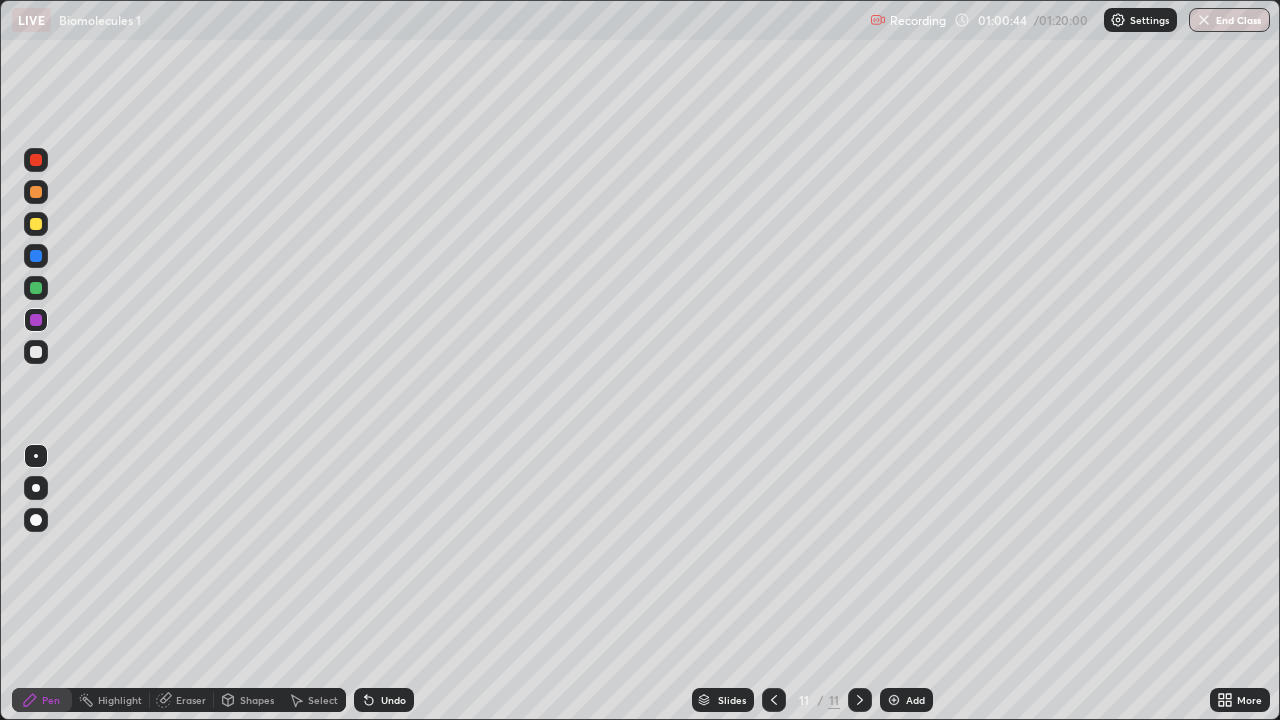 click at bounding box center [36, 352] 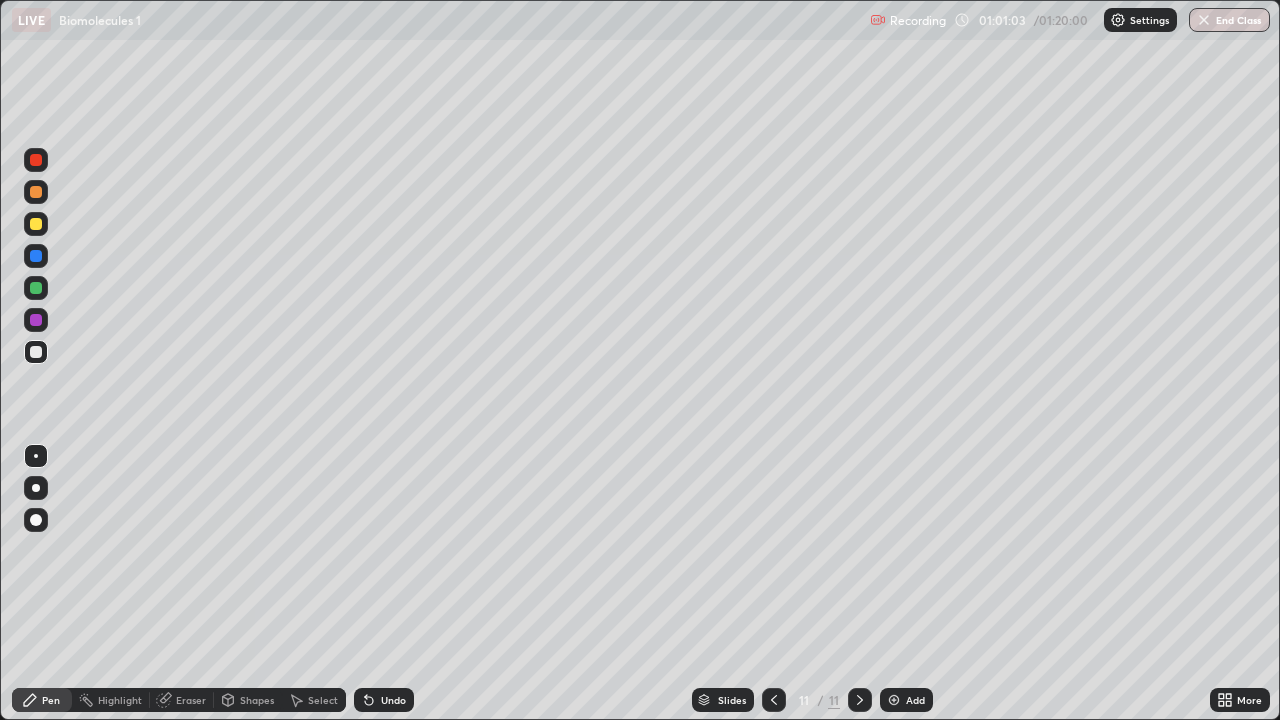 click at bounding box center (36, 288) 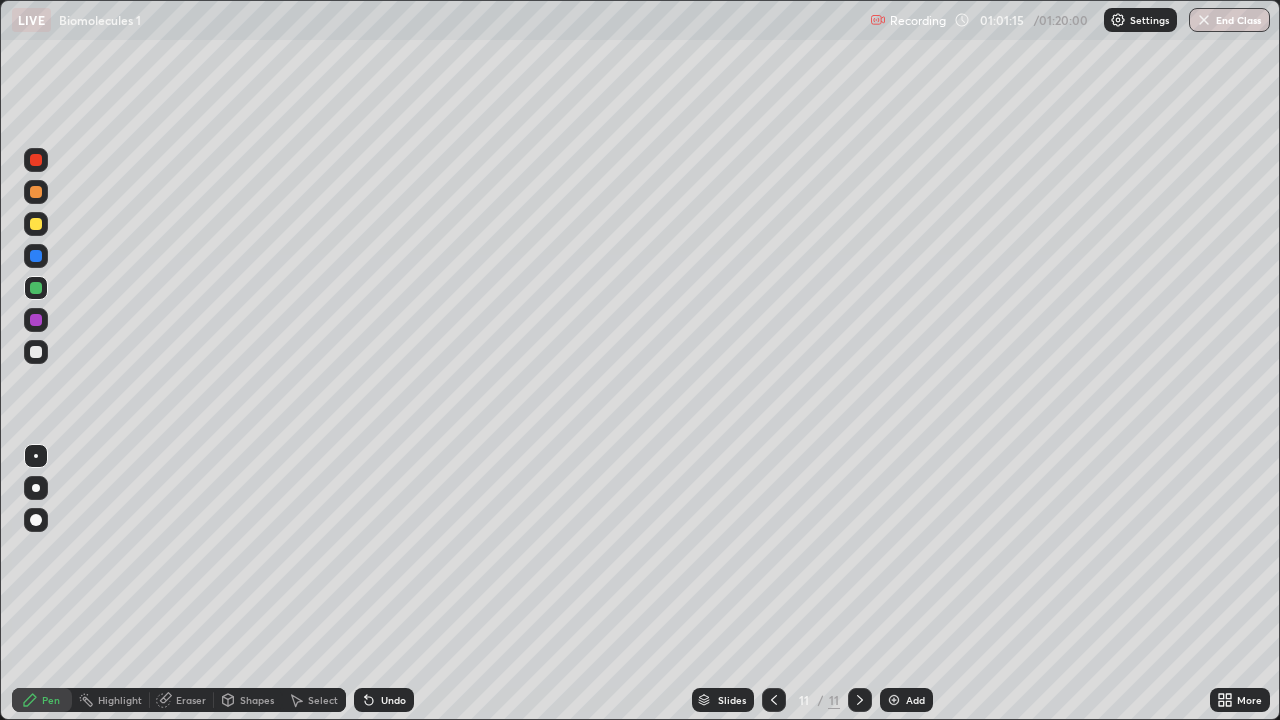 click at bounding box center (36, 320) 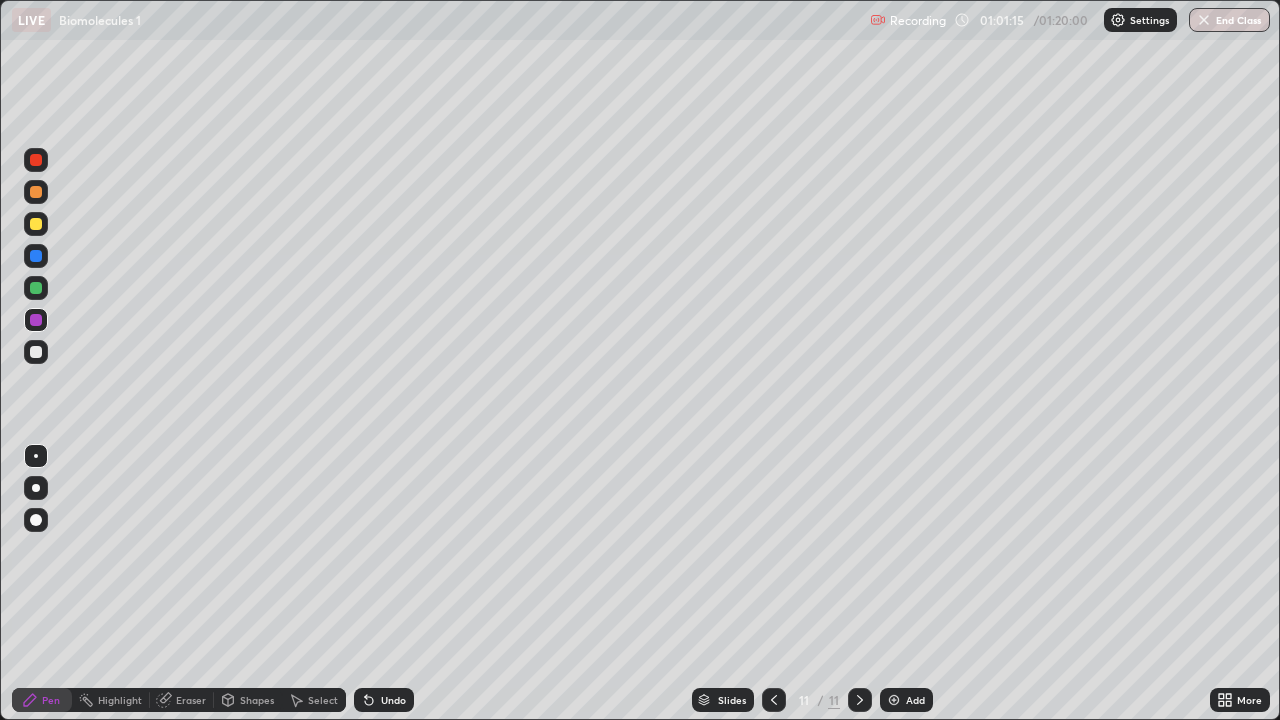 click at bounding box center [36, 520] 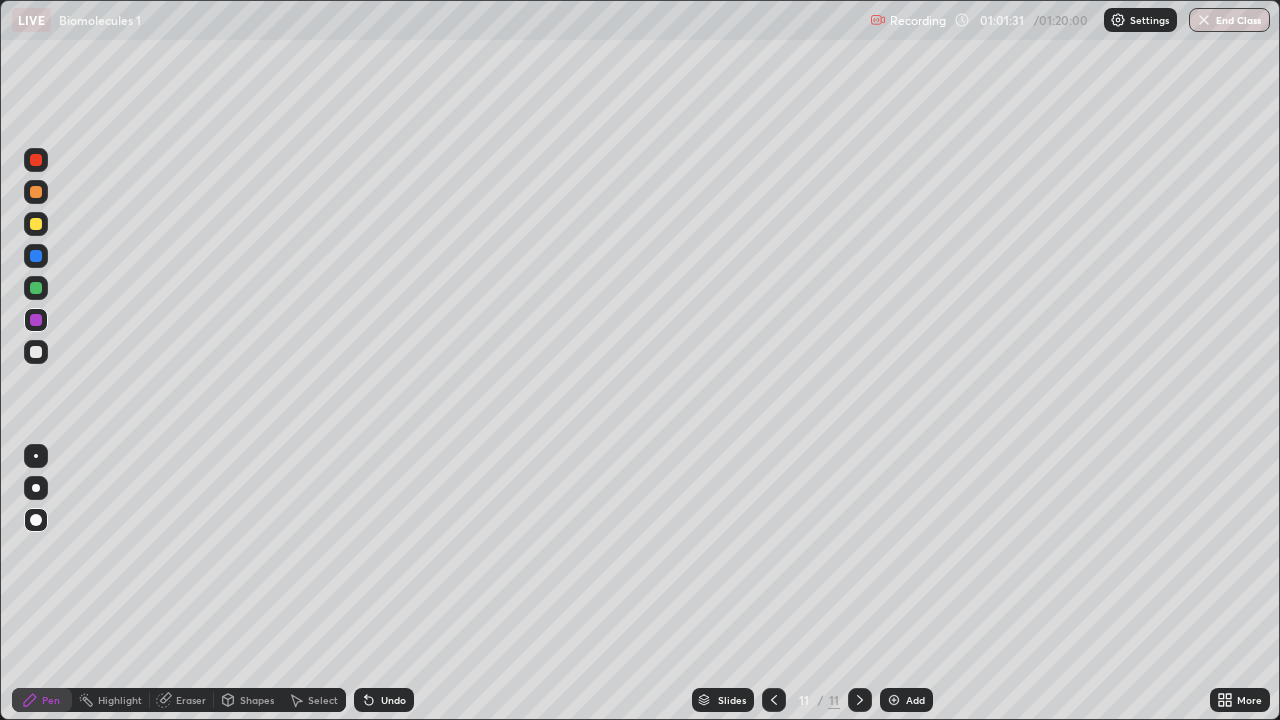 click on "Undo" at bounding box center [393, 700] 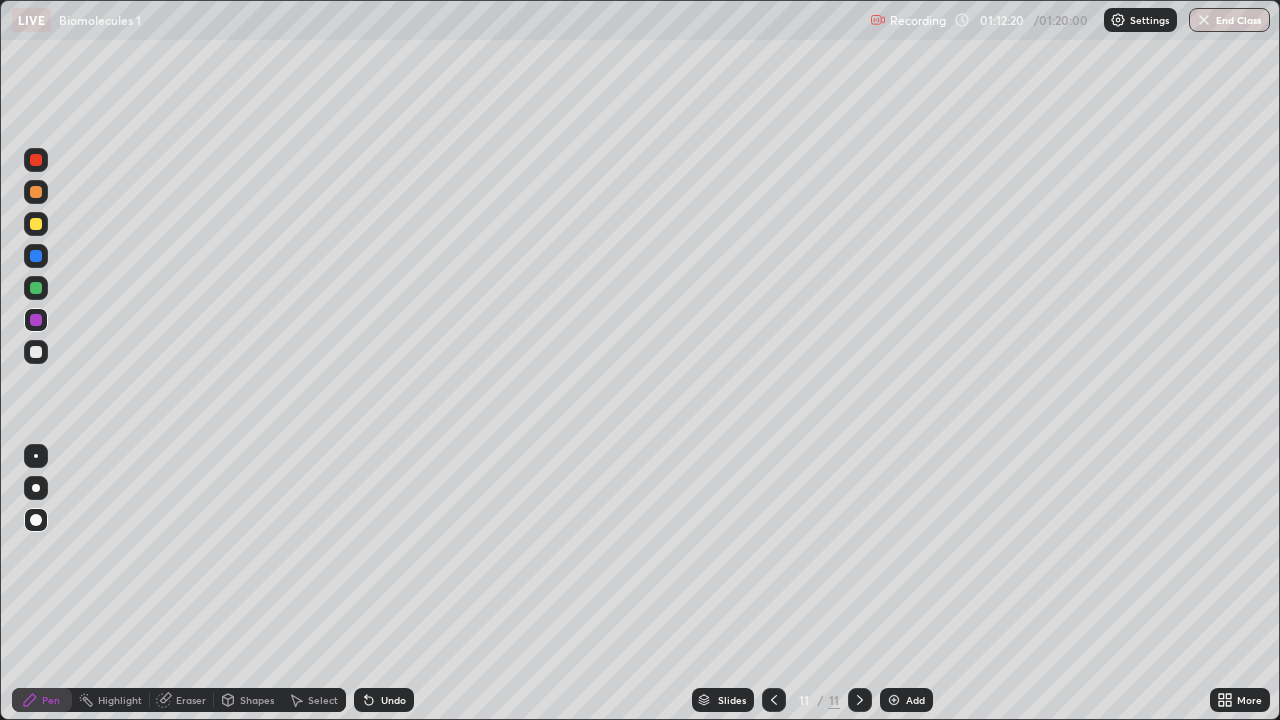 click on "End Class" at bounding box center (1229, 20) 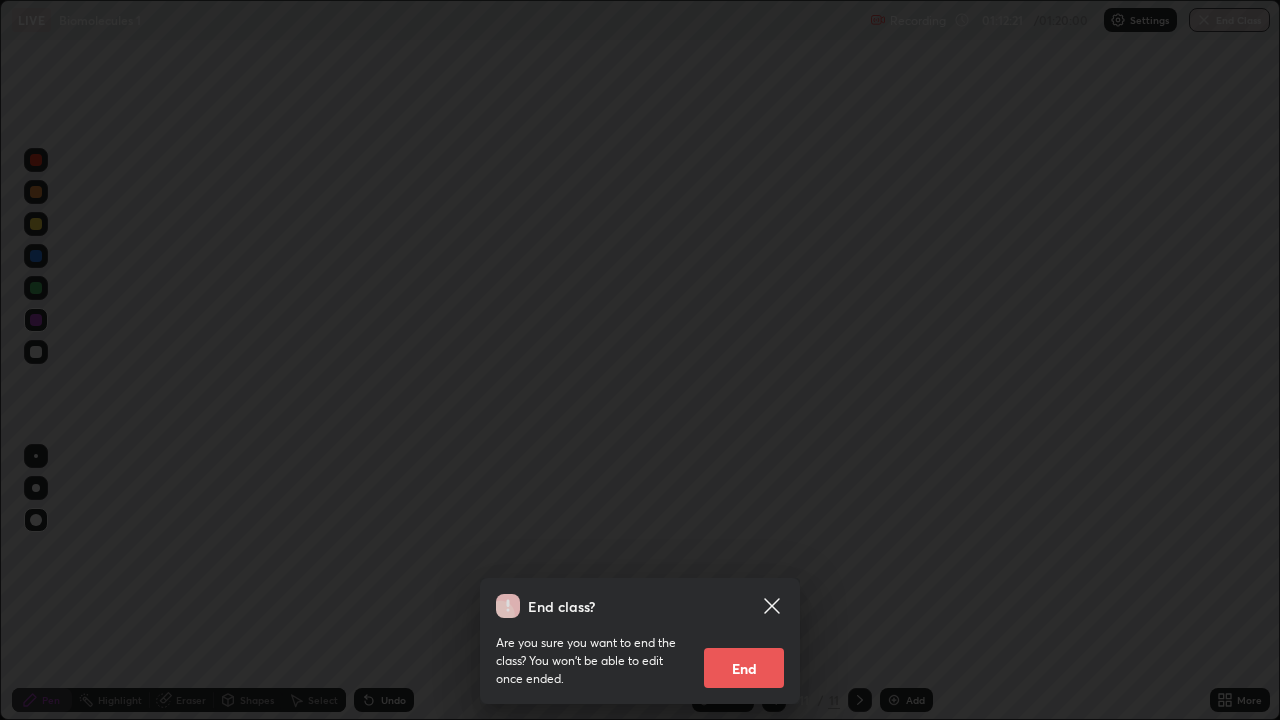 click on "End" at bounding box center [744, 668] 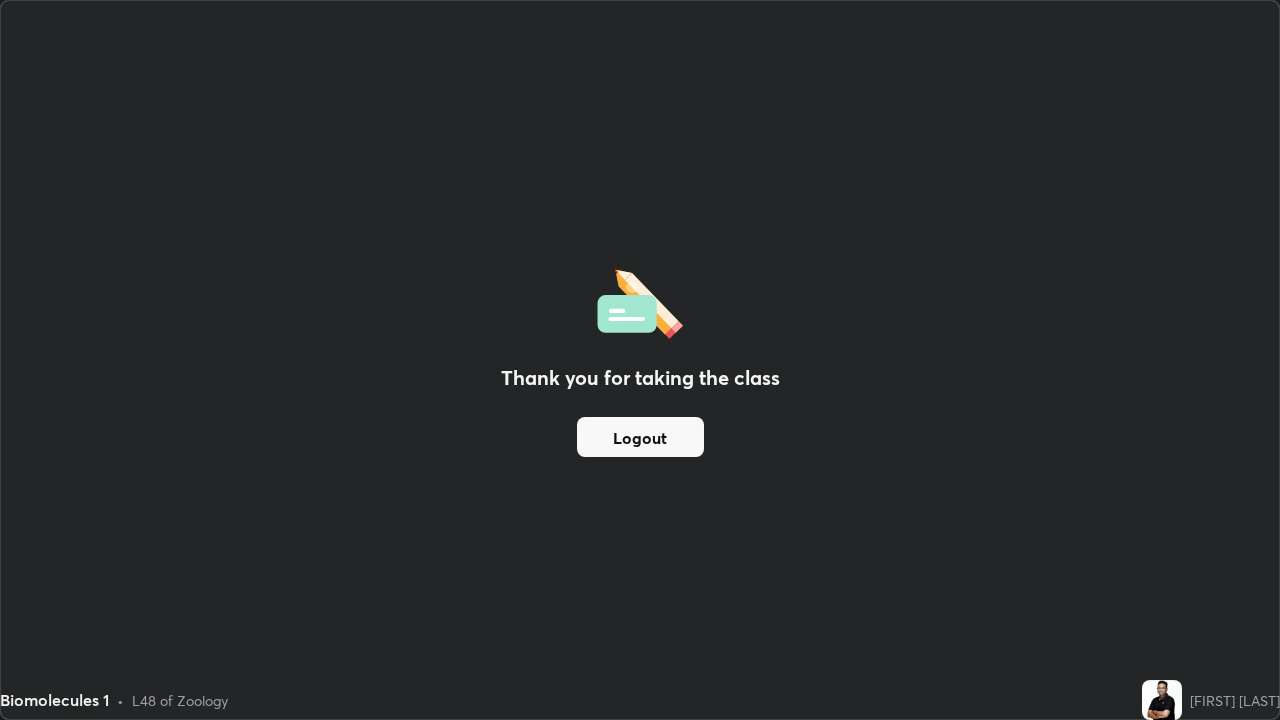 click on "Logout" at bounding box center (640, 437) 